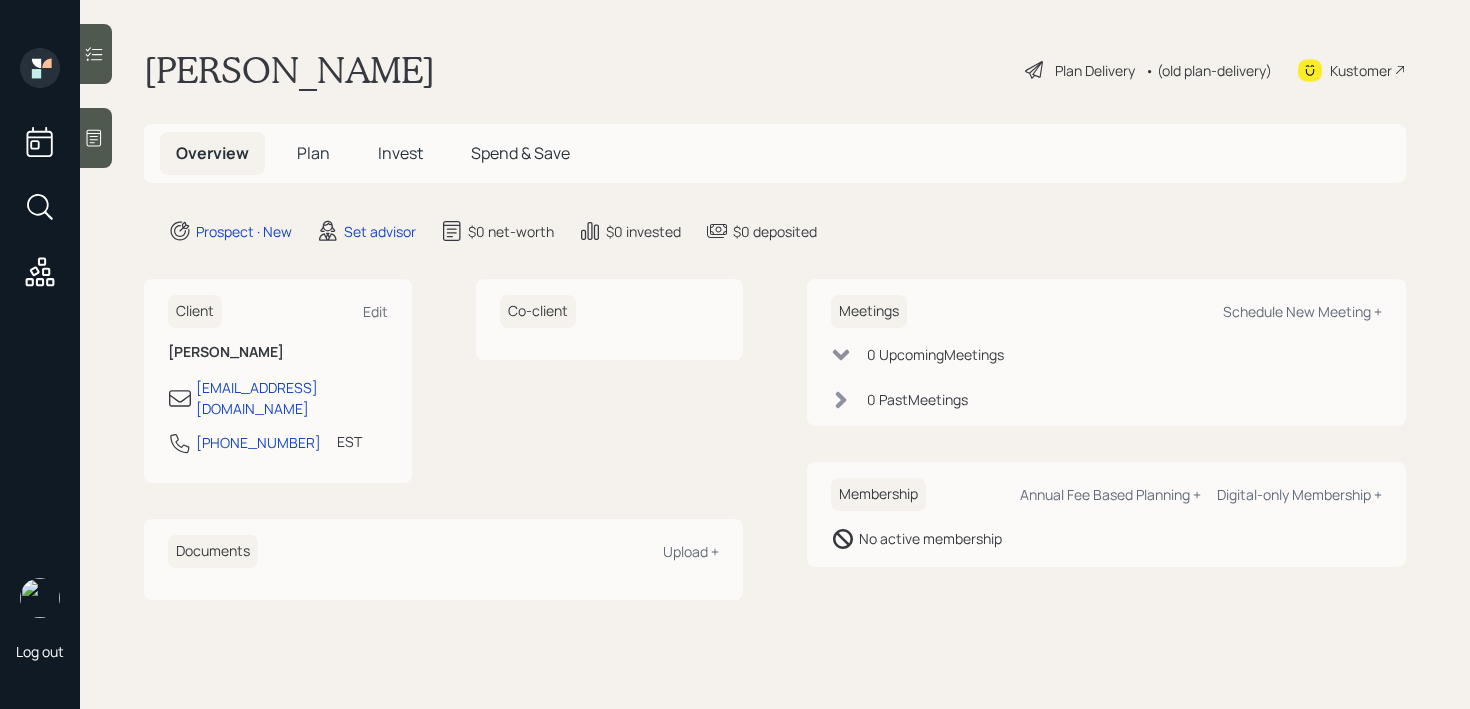 scroll, scrollTop: 0, scrollLeft: 0, axis: both 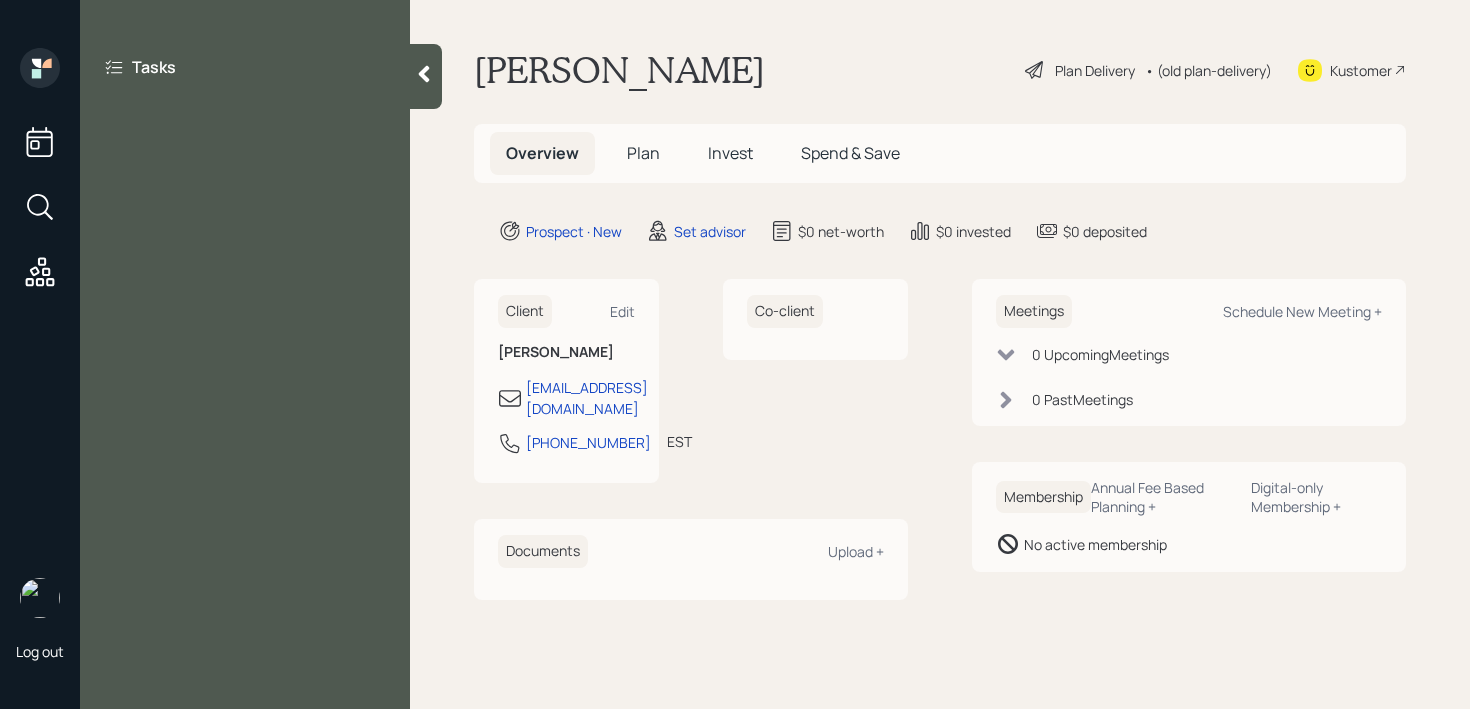 click at bounding box center [426, 76] 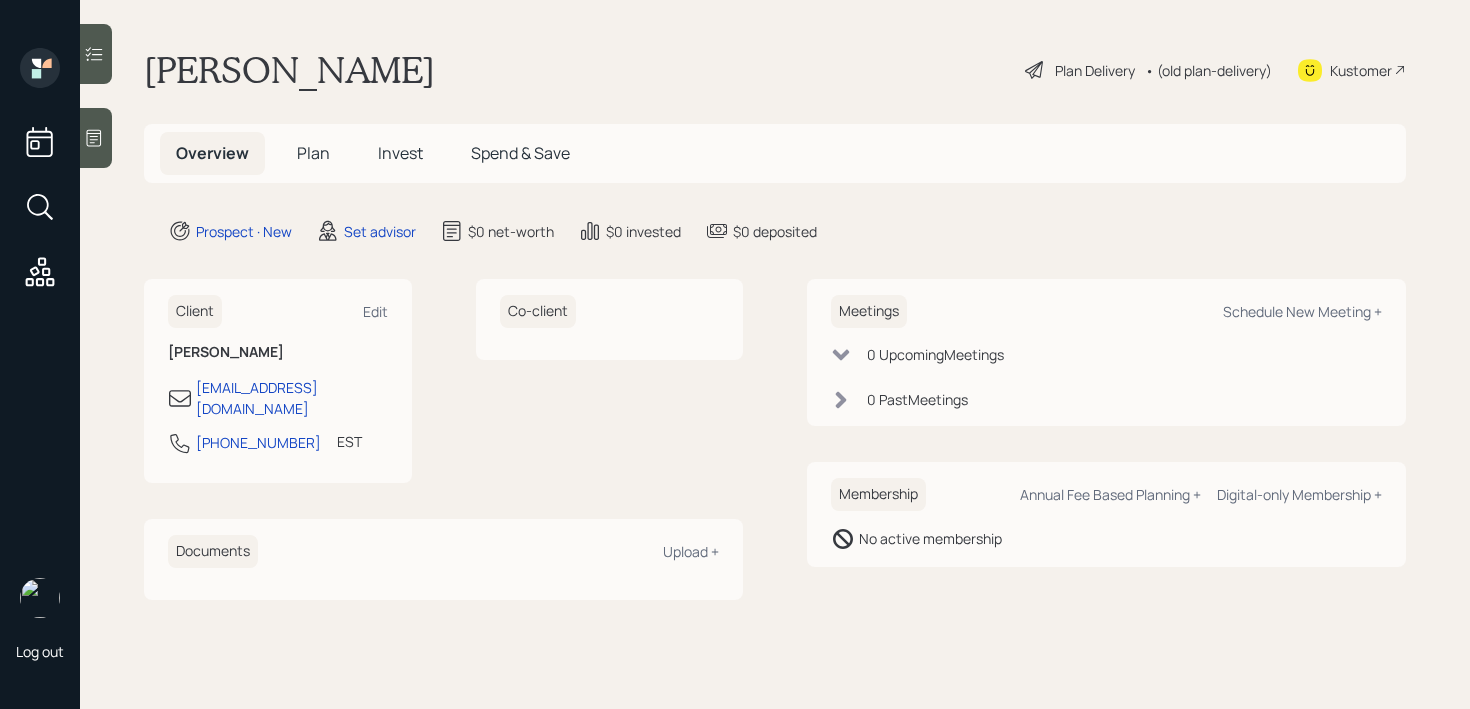 click 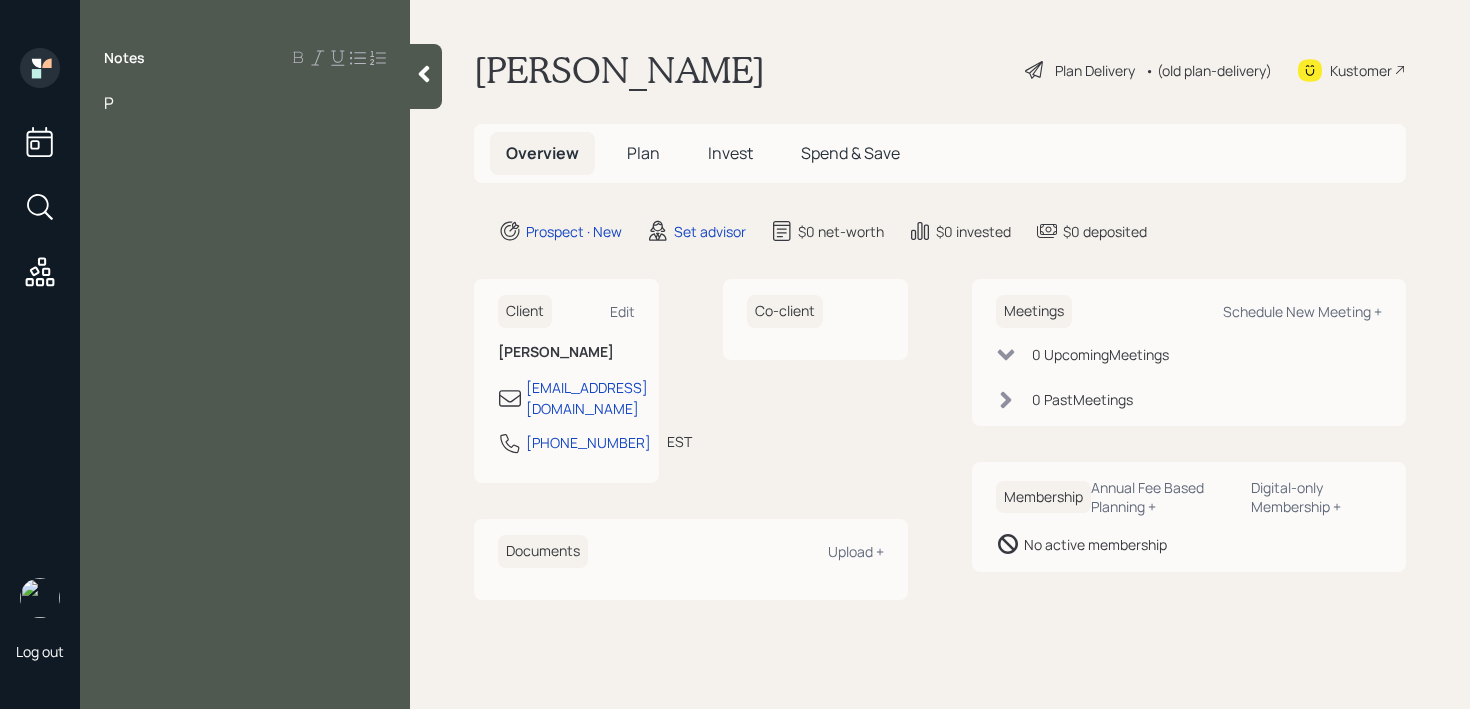 type 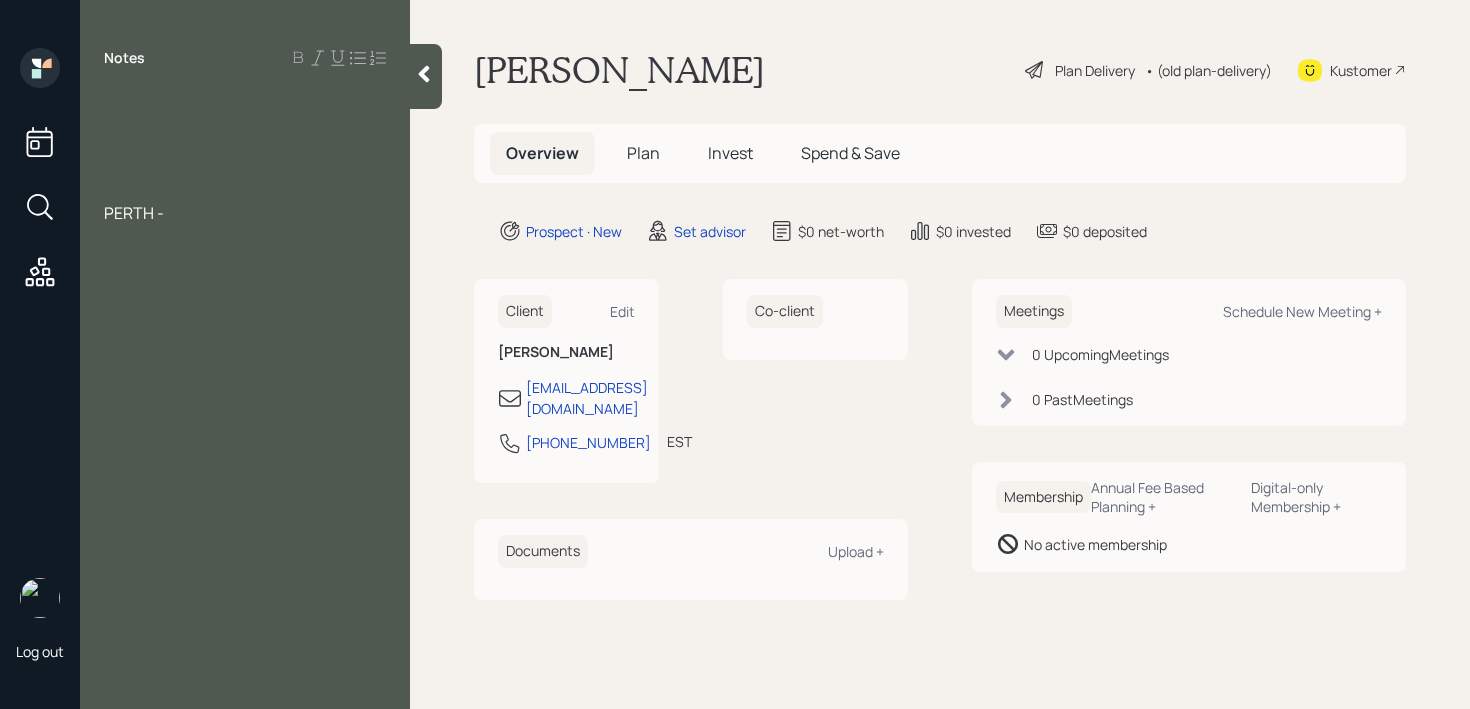click on "Notes PERTH -" at bounding box center [245, 366] 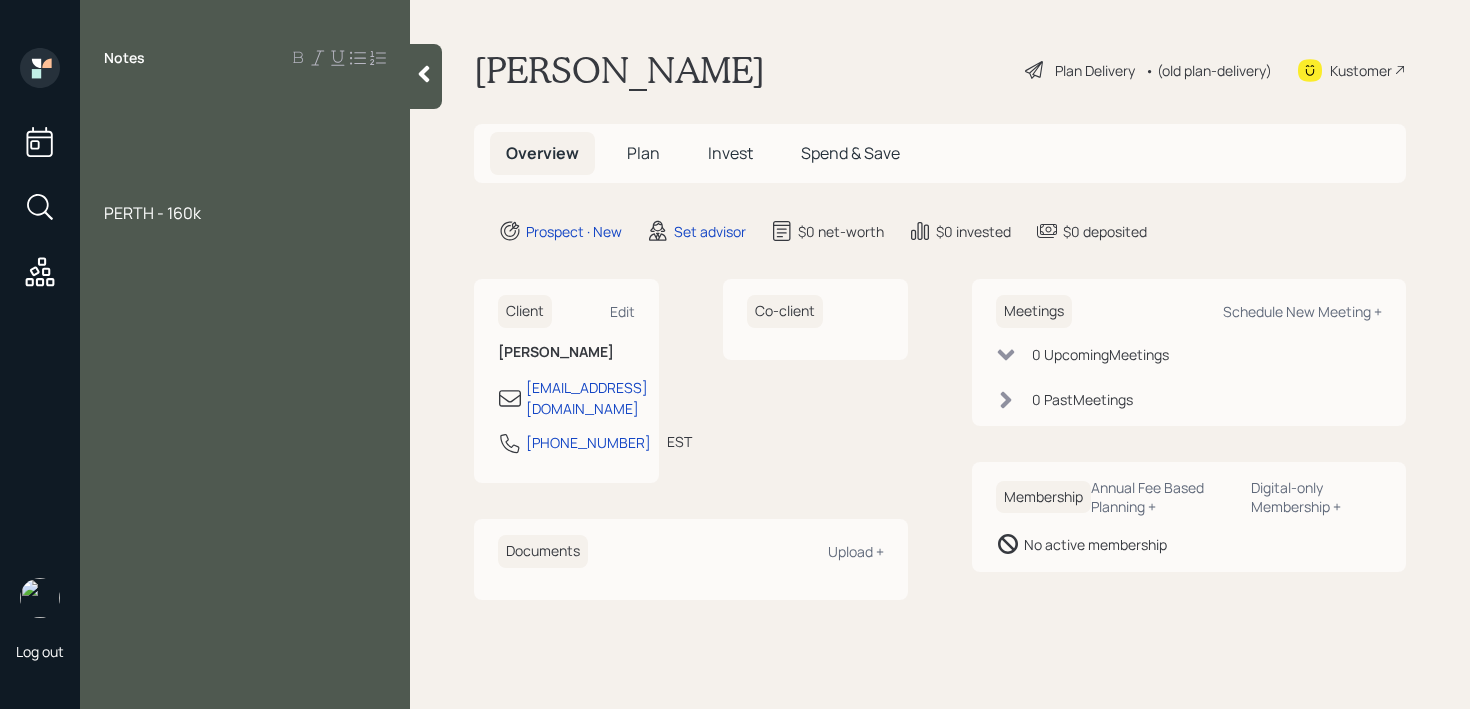 click at bounding box center [245, 191] 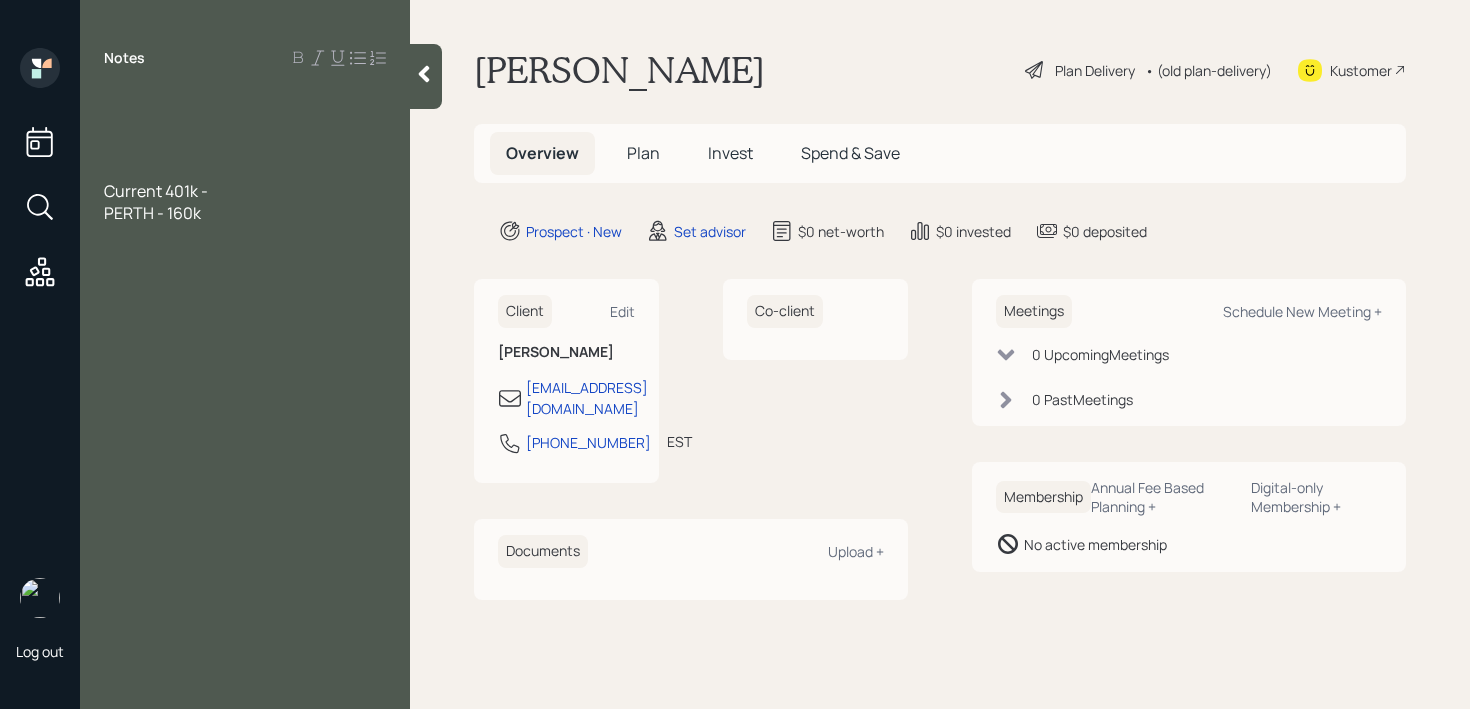click on "Current 401k -" at bounding box center (245, 191) 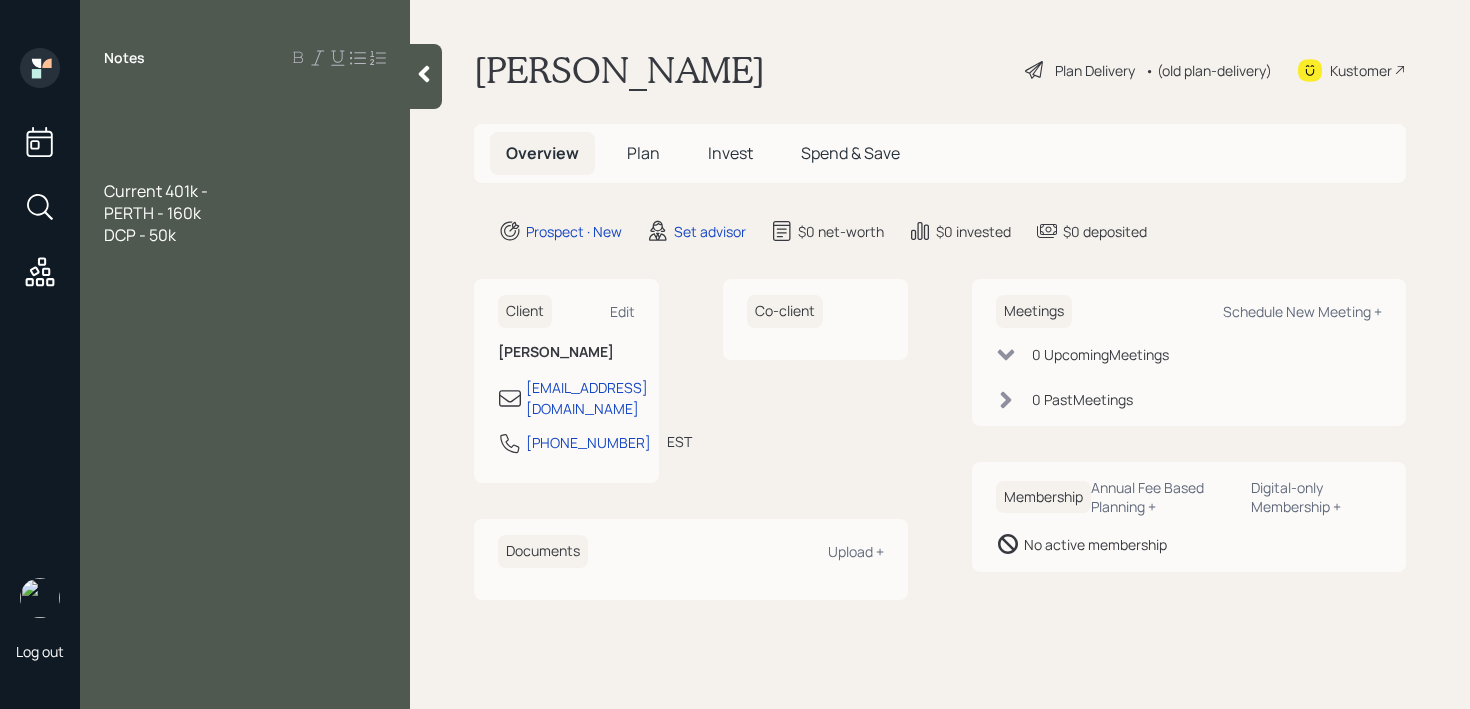 click at bounding box center [245, 257] 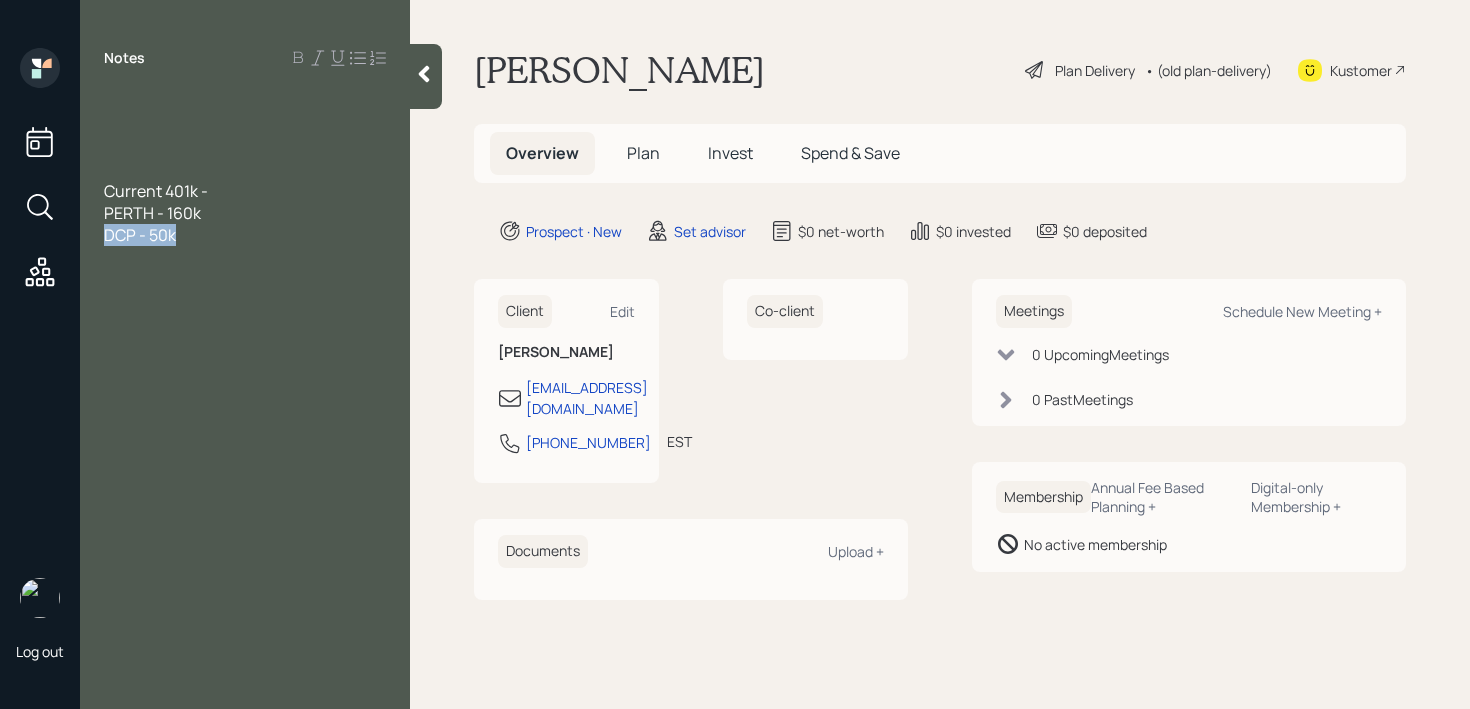 drag, startPoint x: 199, startPoint y: 236, endPoint x: 102, endPoint y: 228, distance: 97.32934 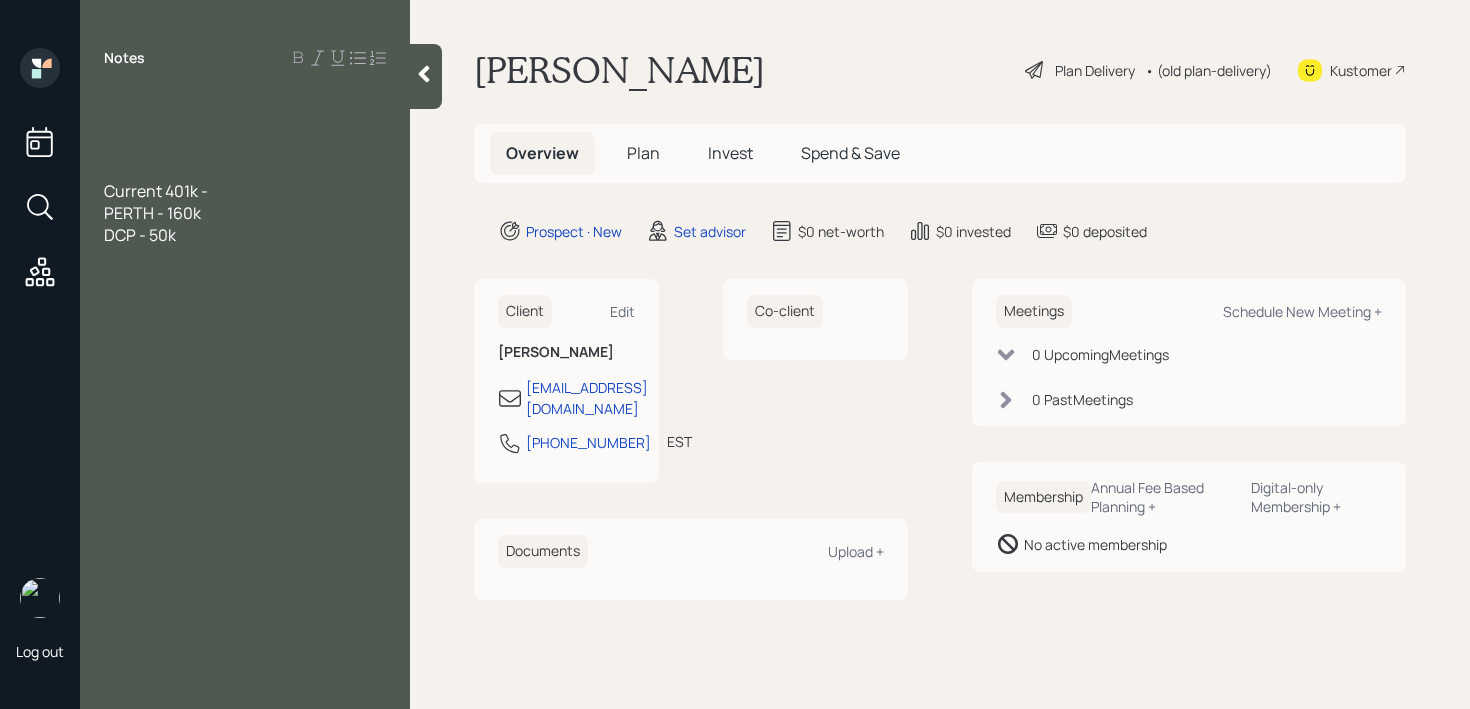 click on "DCP - 50k" at bounding box center [140, 235] 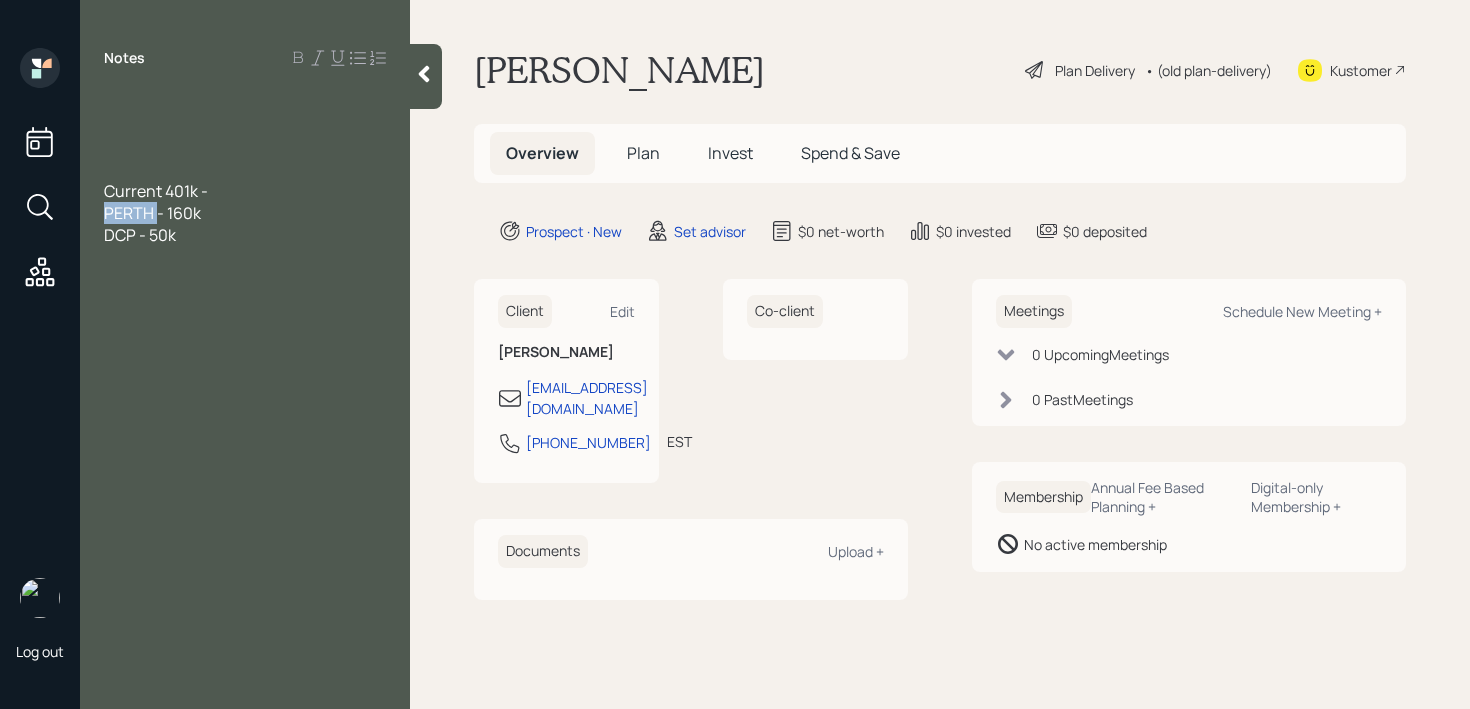 drag, startPoint x: 157, startPoint y: 216, endPoint x: 64, endPoint y: 215, distance: 93.00538 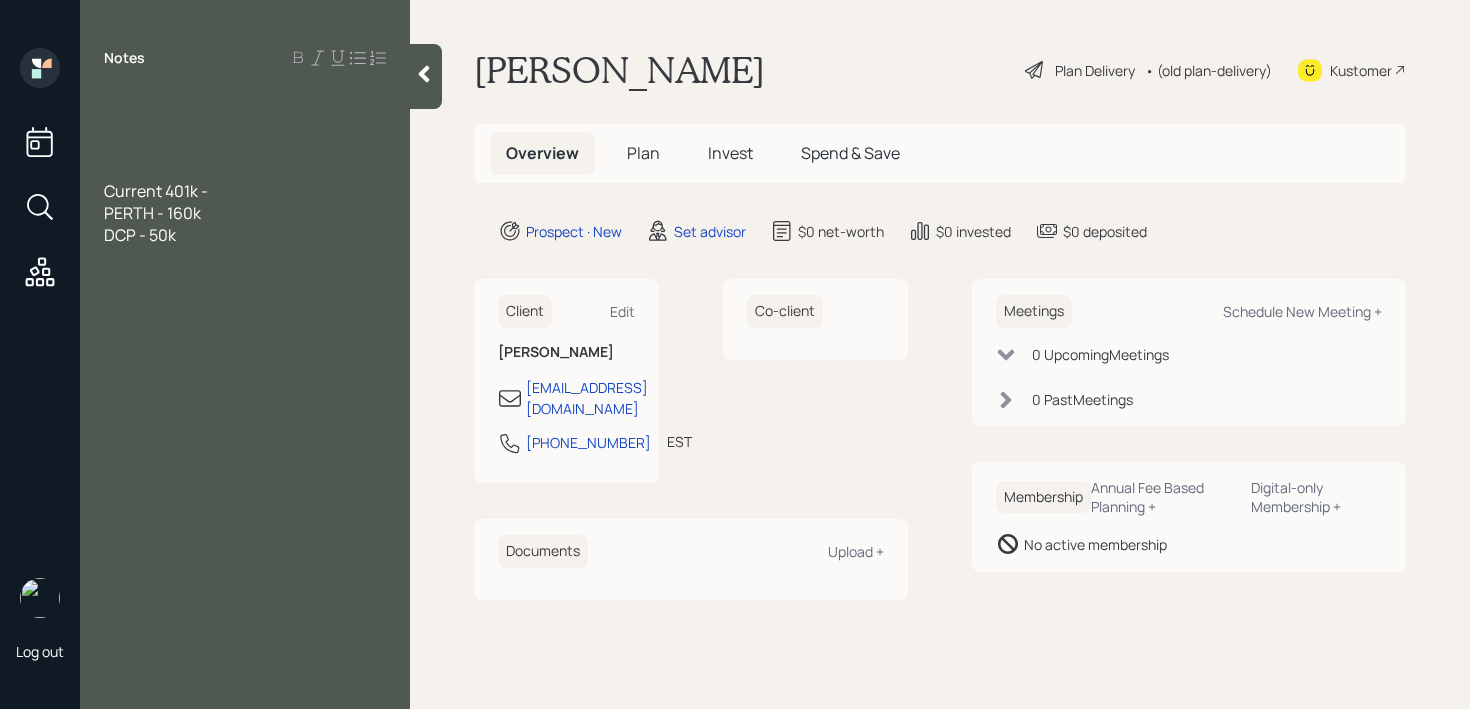 click on "PERTH - 160k" at bounding box center (152, 213) 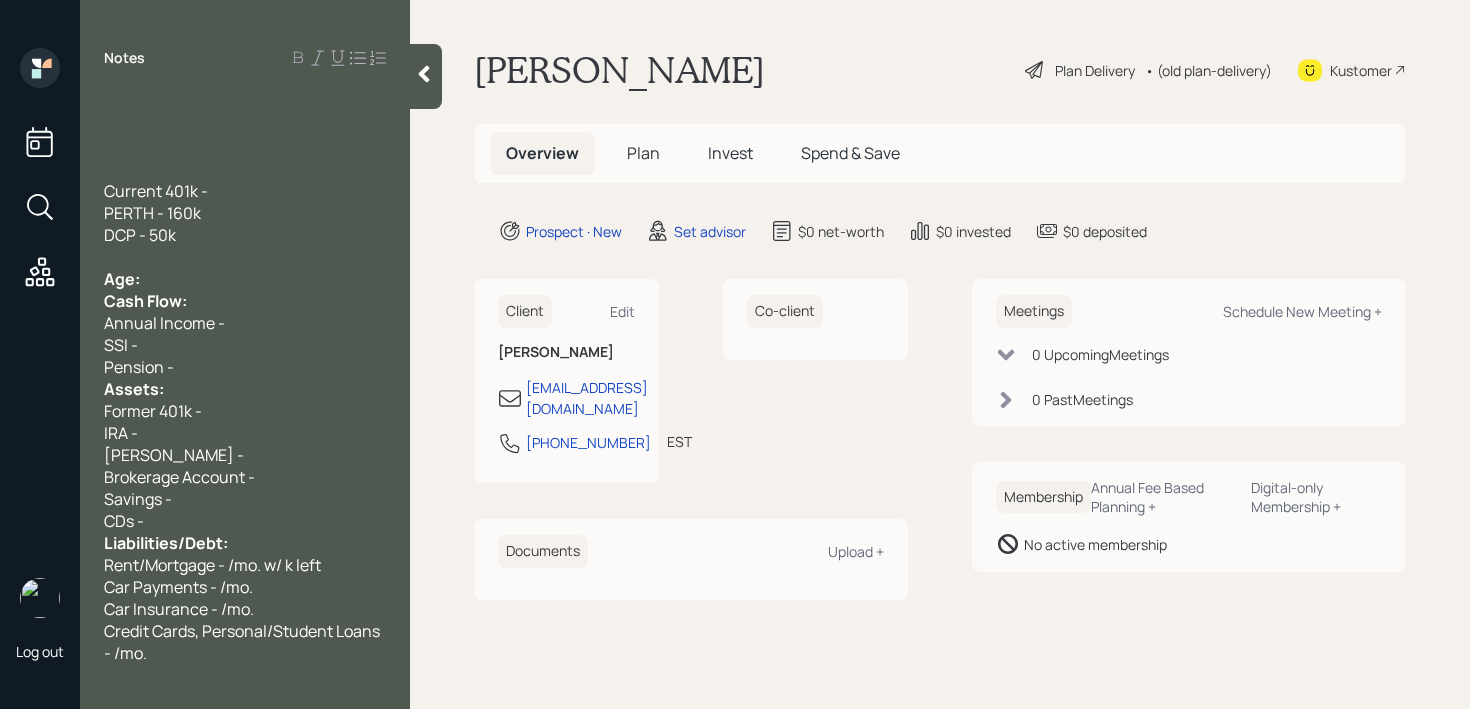 click on "Former 401k -" at bounding box center [245, 411] 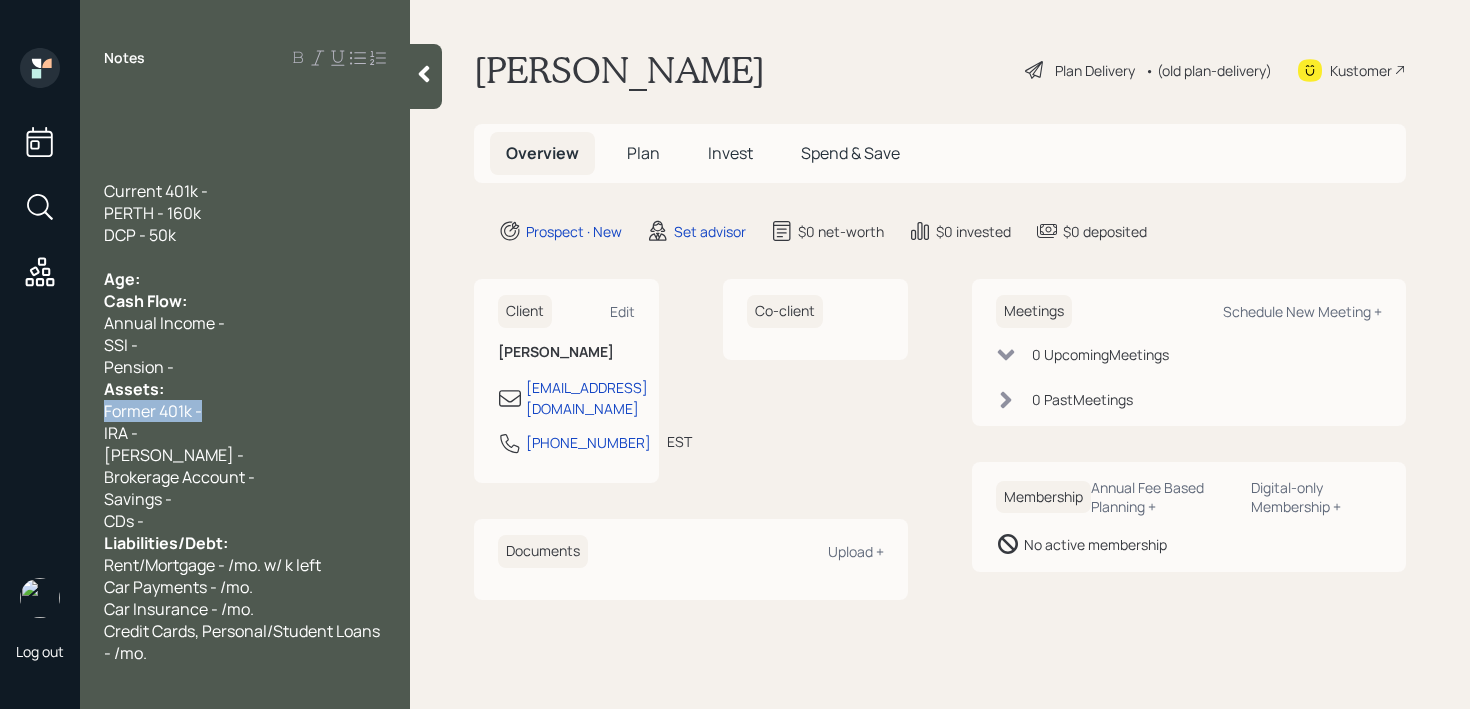 drag, startPoint x: 211, startPoint y: 412, endPoint x: 0, endPoint y: 412, distance: 211 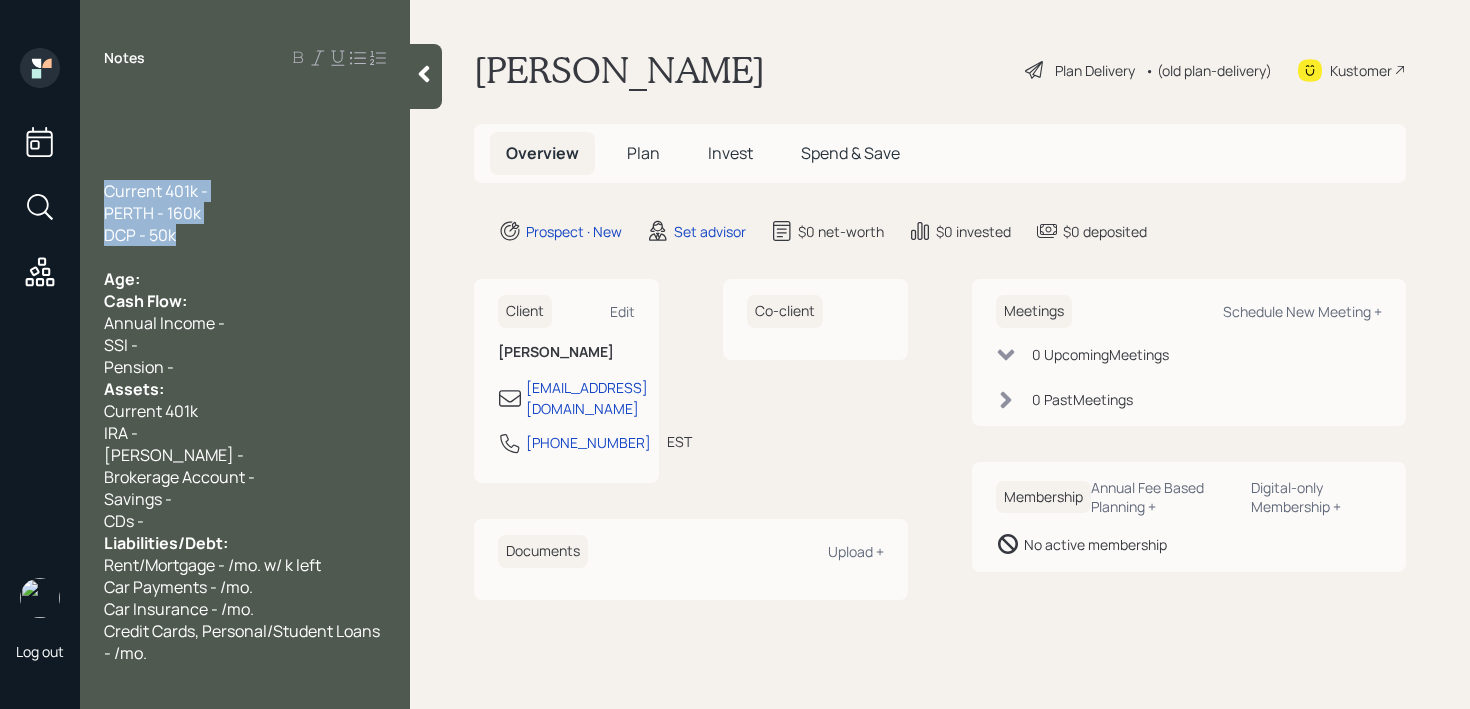drag, startPoint x: 224, startPoint y: 251, endPoint x: 36, endPoint y: 185, distance: 199.24858 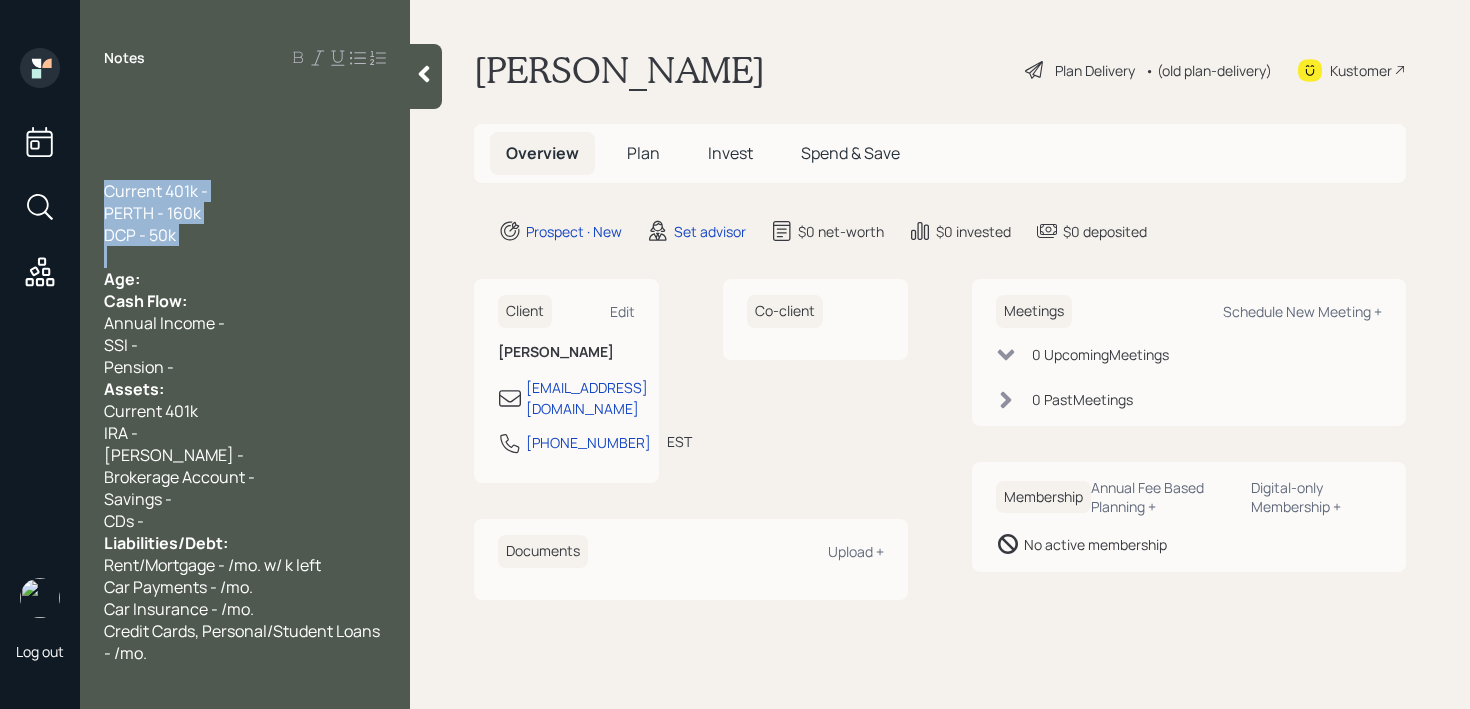 copy on "Current 401k -  PERTH - 160k DCP - 50k" 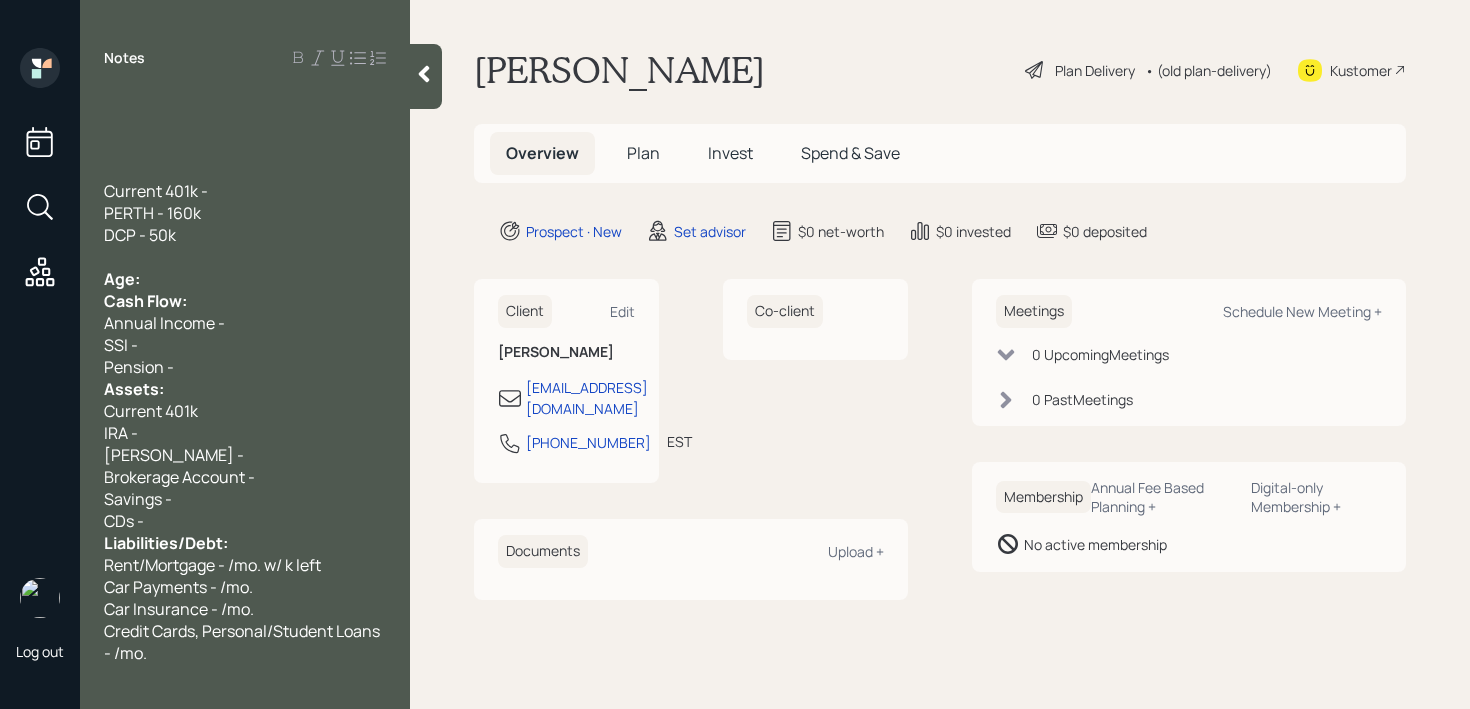 click on "SSI -" at bounding box center [245, 345] 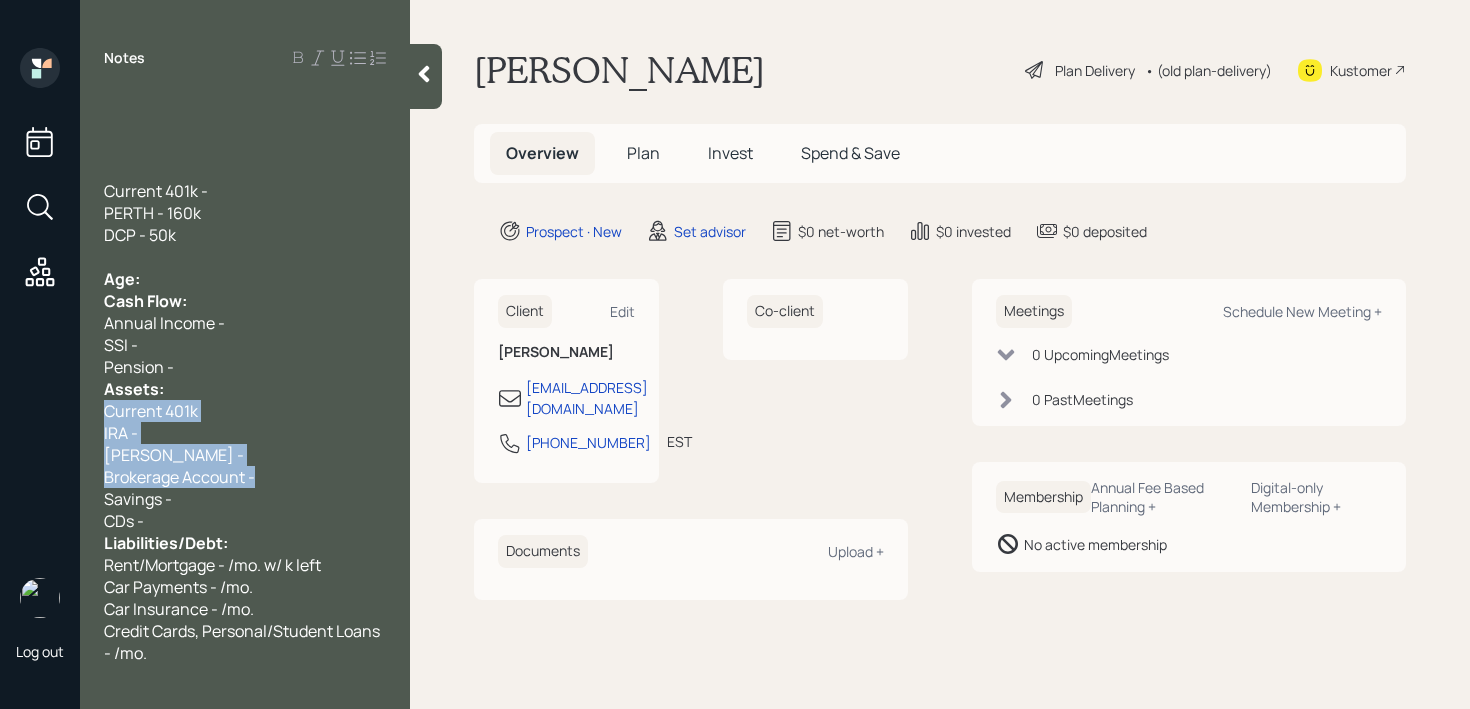 drag, startPoint x: 279, startPoint y: 481, endPoint x: 94, endPoint y: 413, distance: 197.1015 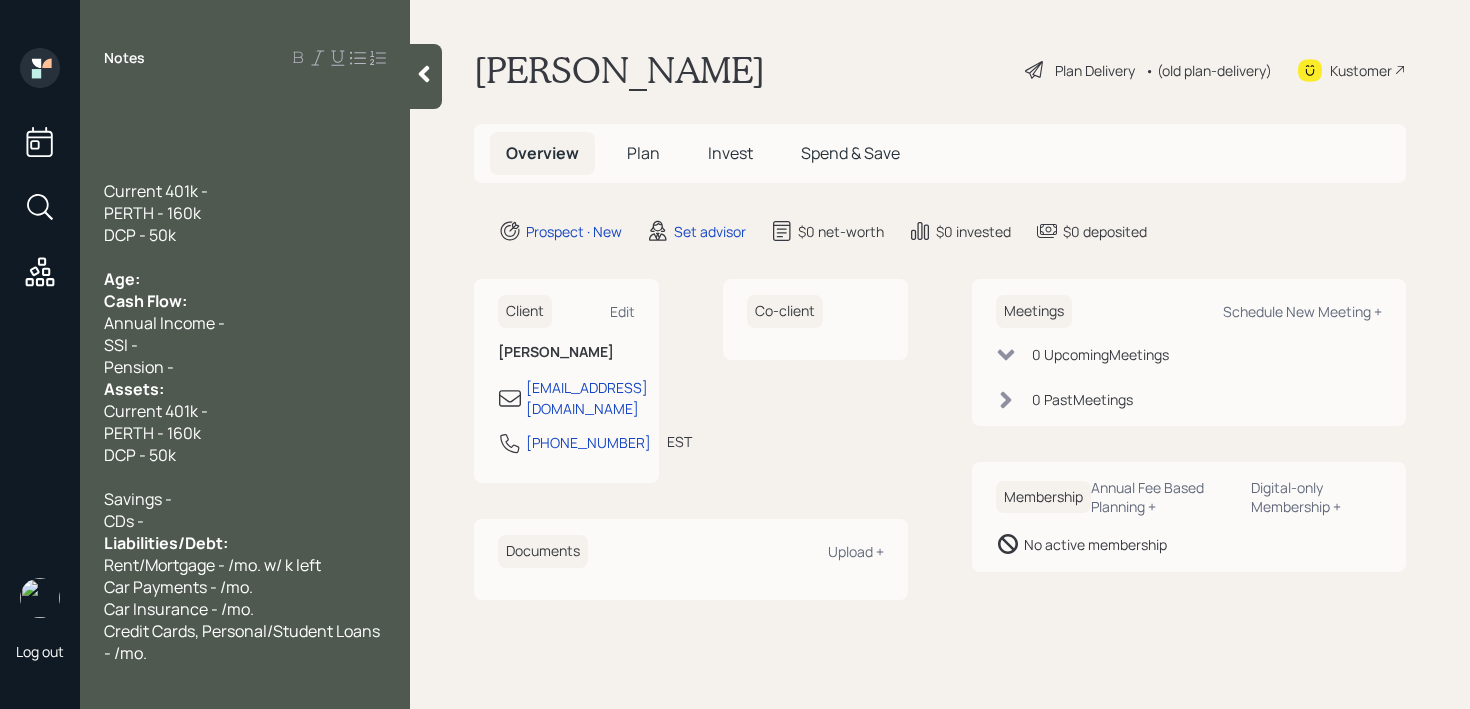 click on "Current 401k -" at bounding box center [245, 411] 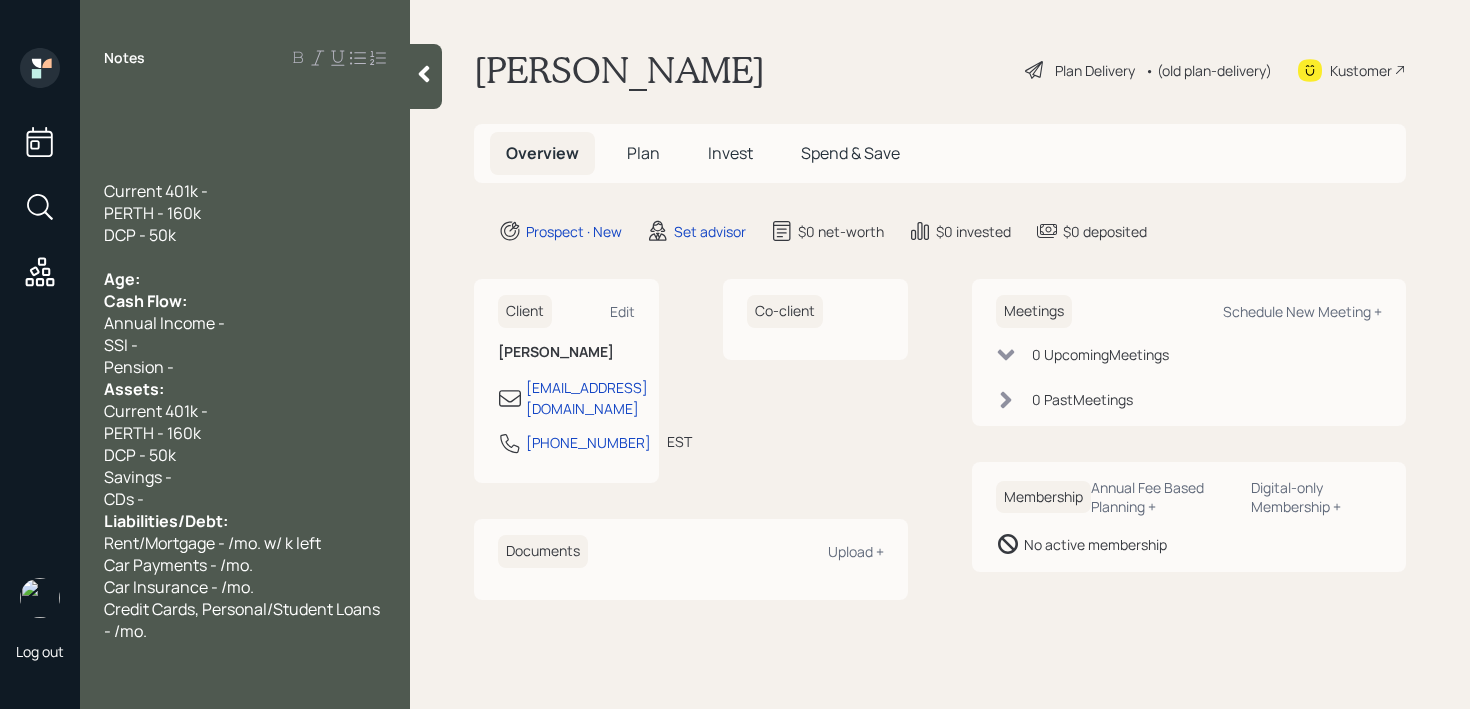click on "Pension -" at bounding box center [245, 367] 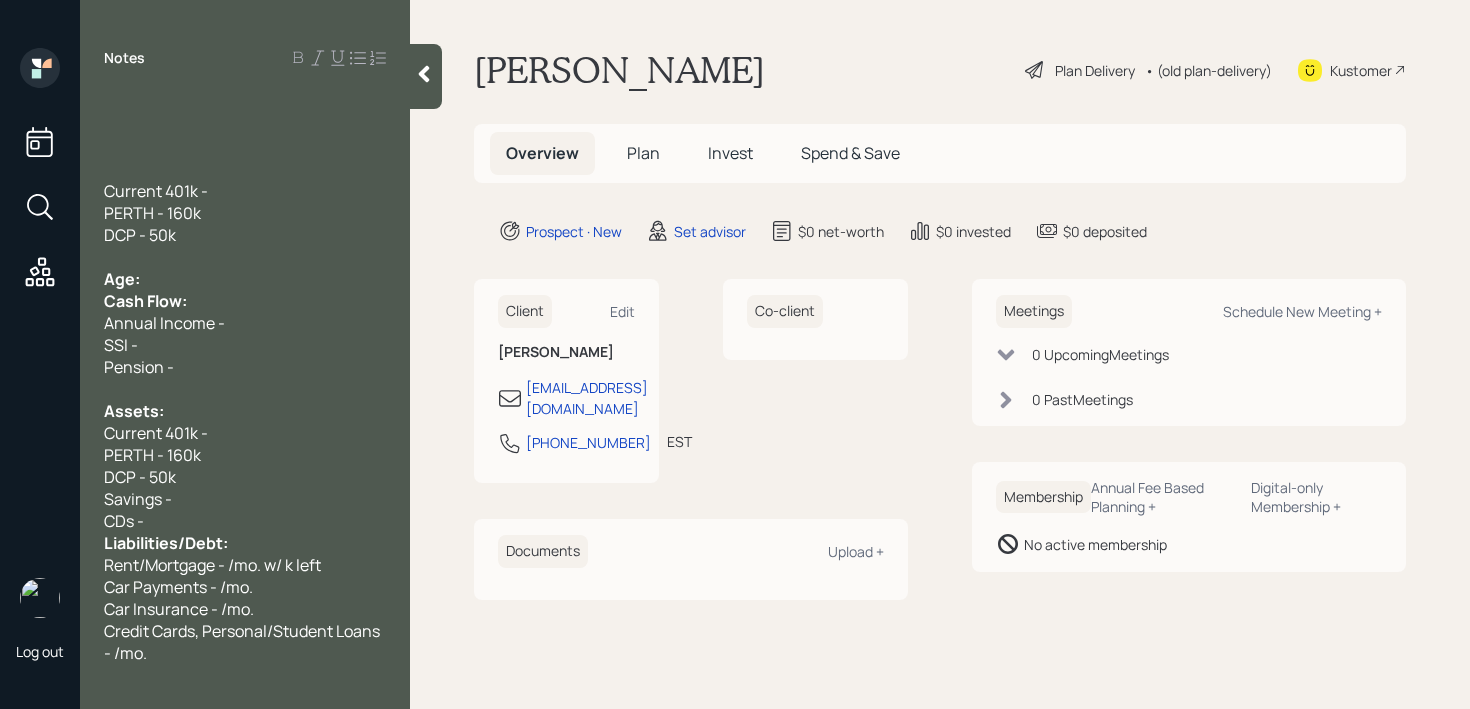 click at bounding box center [245, 169] 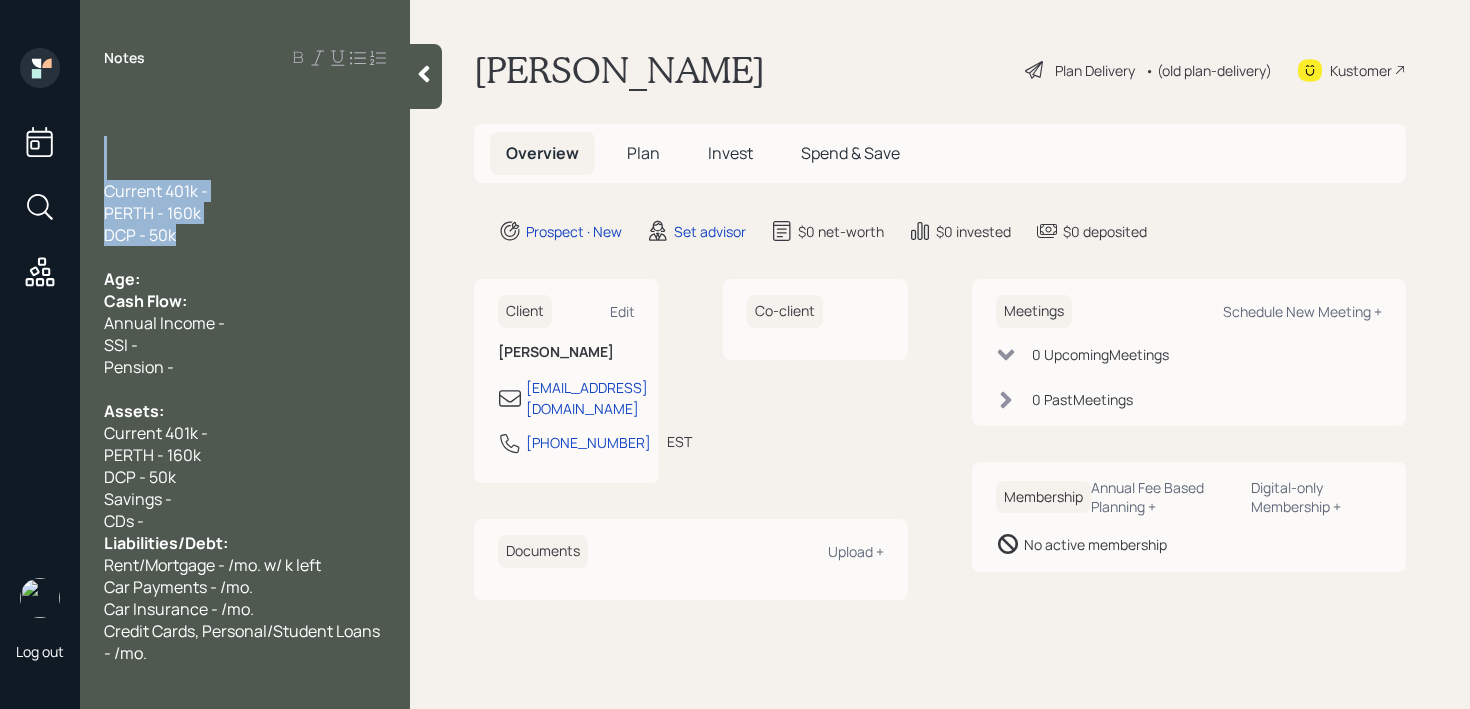 drag, startPoint x: 205, startPoint y: 233, endPoint x: 70, endPoint y: 145, distance: 161.149 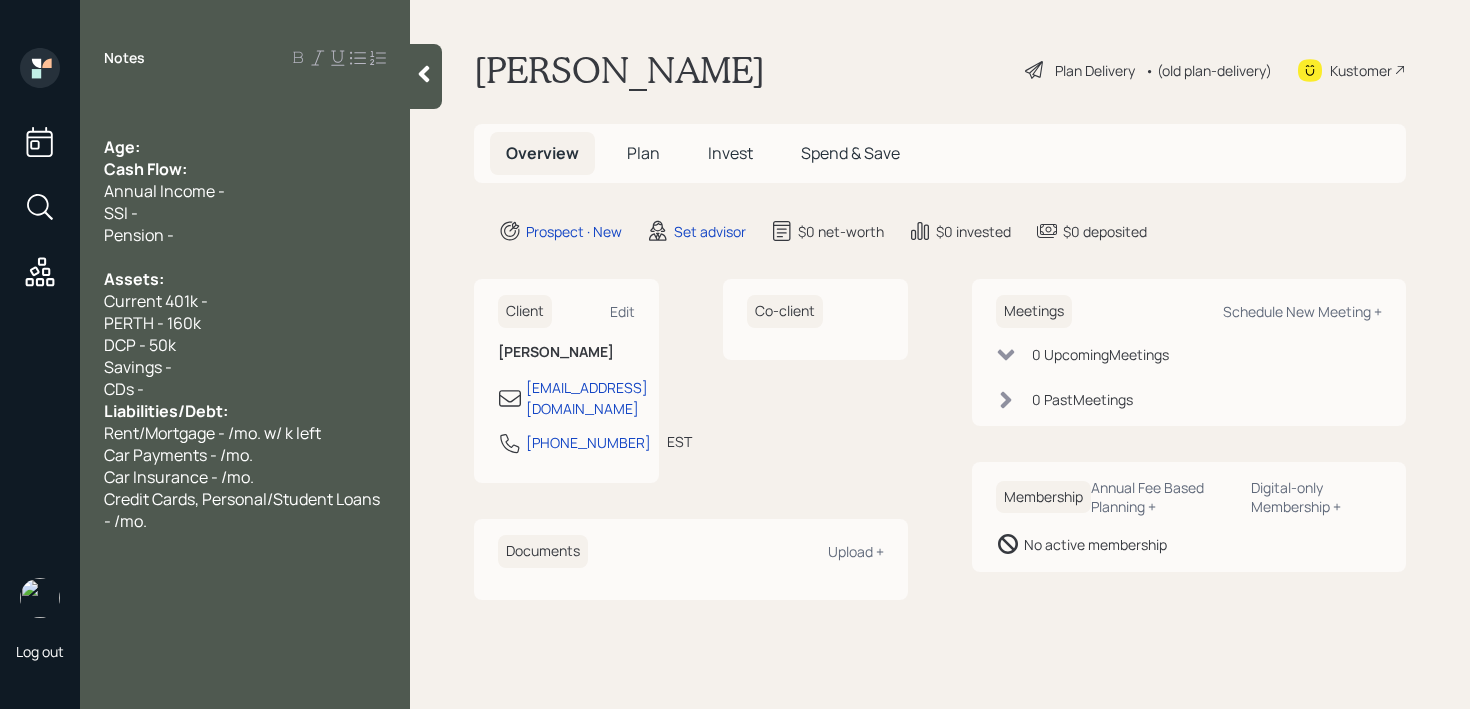 click on "CDs -" at bounding box center (245, 389) 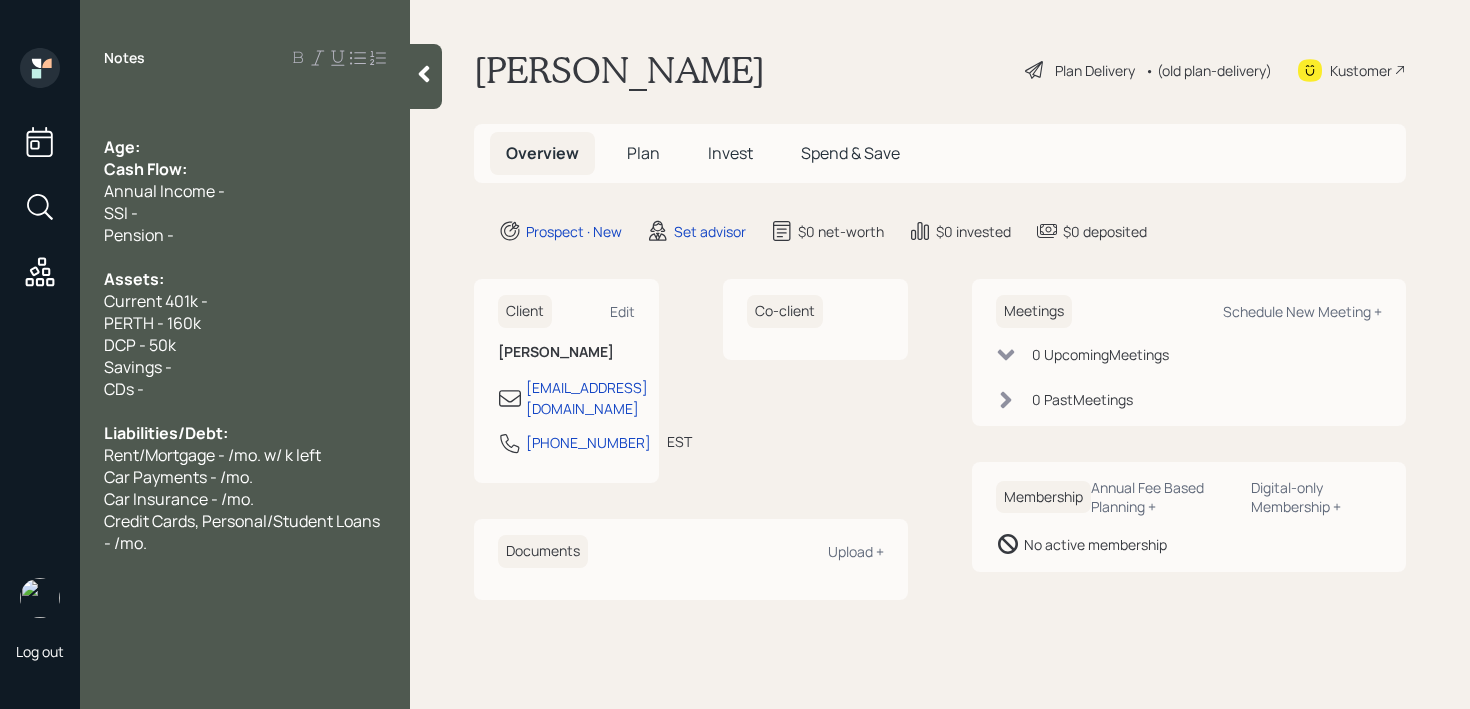 click on "SSI -" at bounding box center [245, 213] 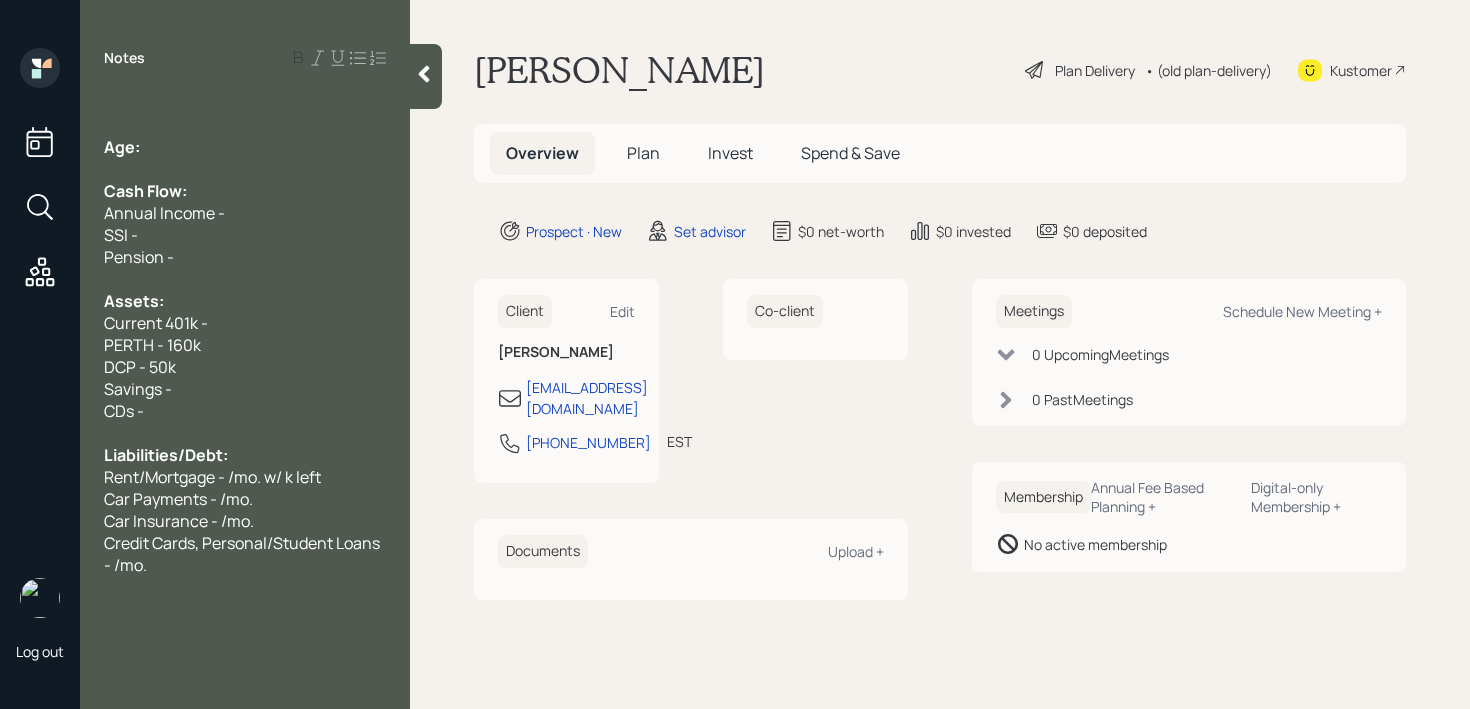 click on "Savings -" at bounding box center [245, 389] 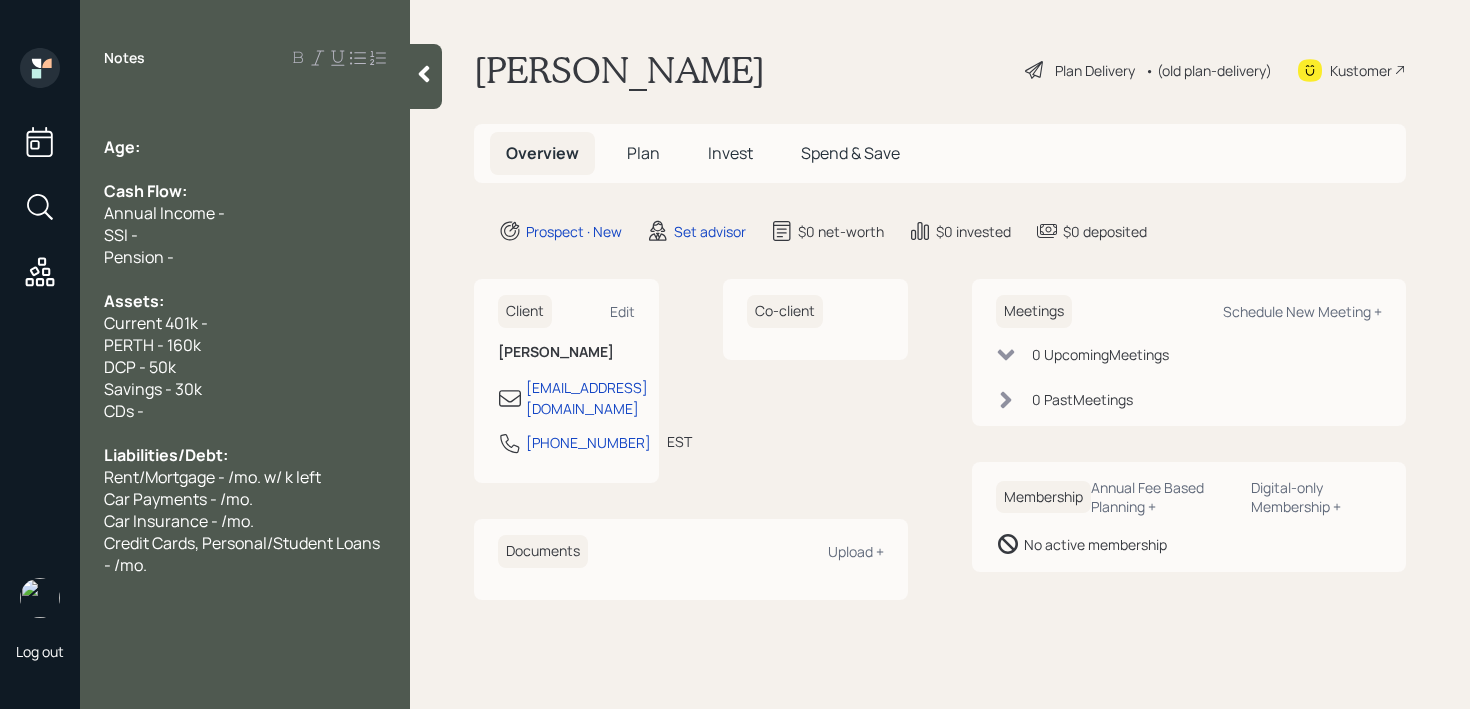 click on "Rent/Mortgage - /mo. w/ k left" at bounding box center [212, 477] 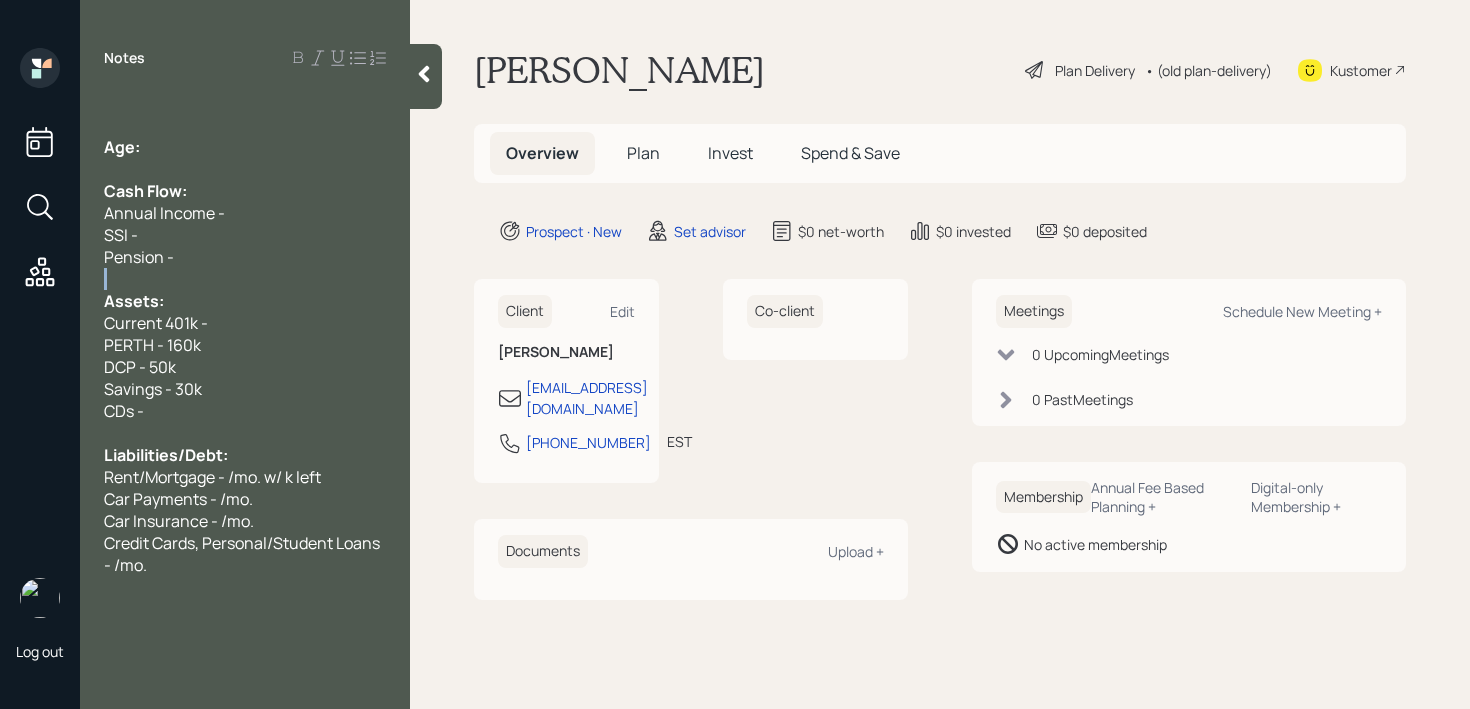 drag, startPoint x: 250, startPoint y: 278, endPoint x: 250, endPoint y: 257, distance: 21 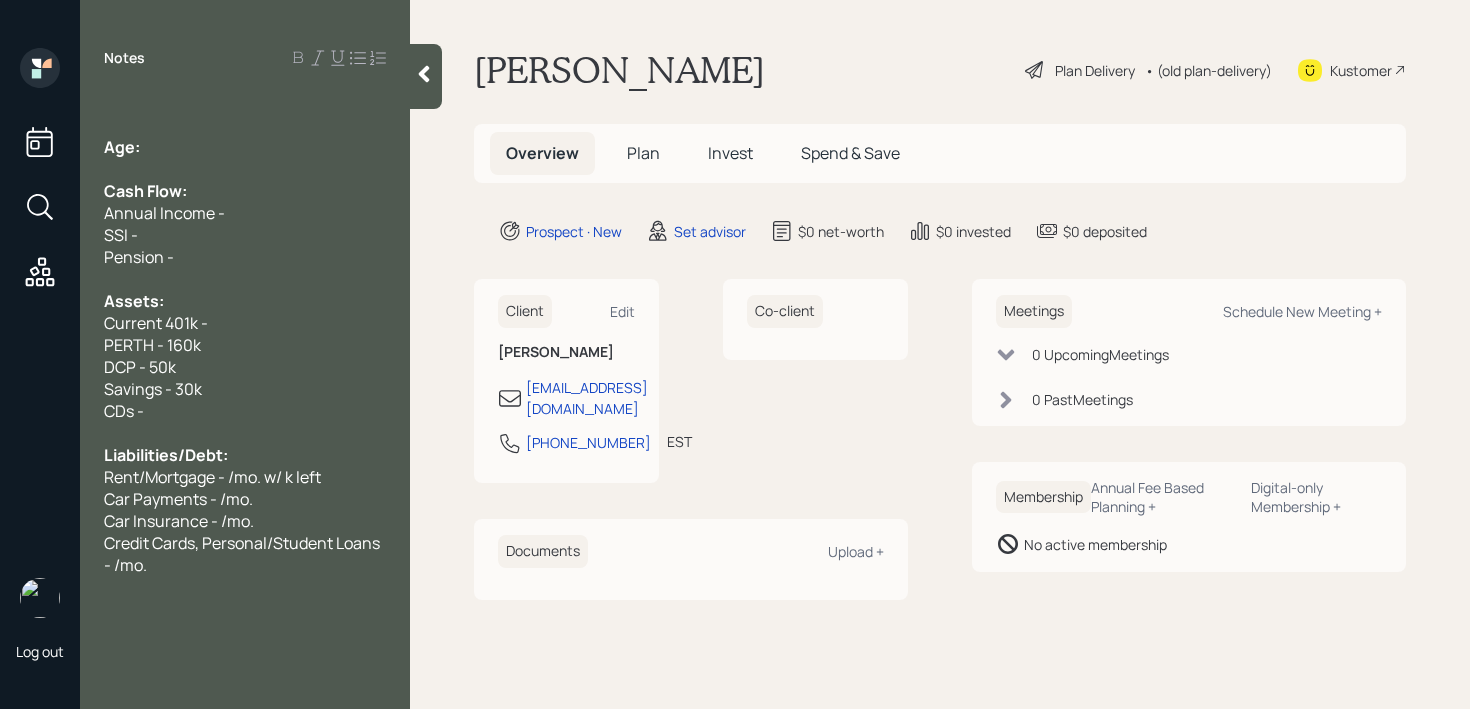 click at bounding box center (245, 125) 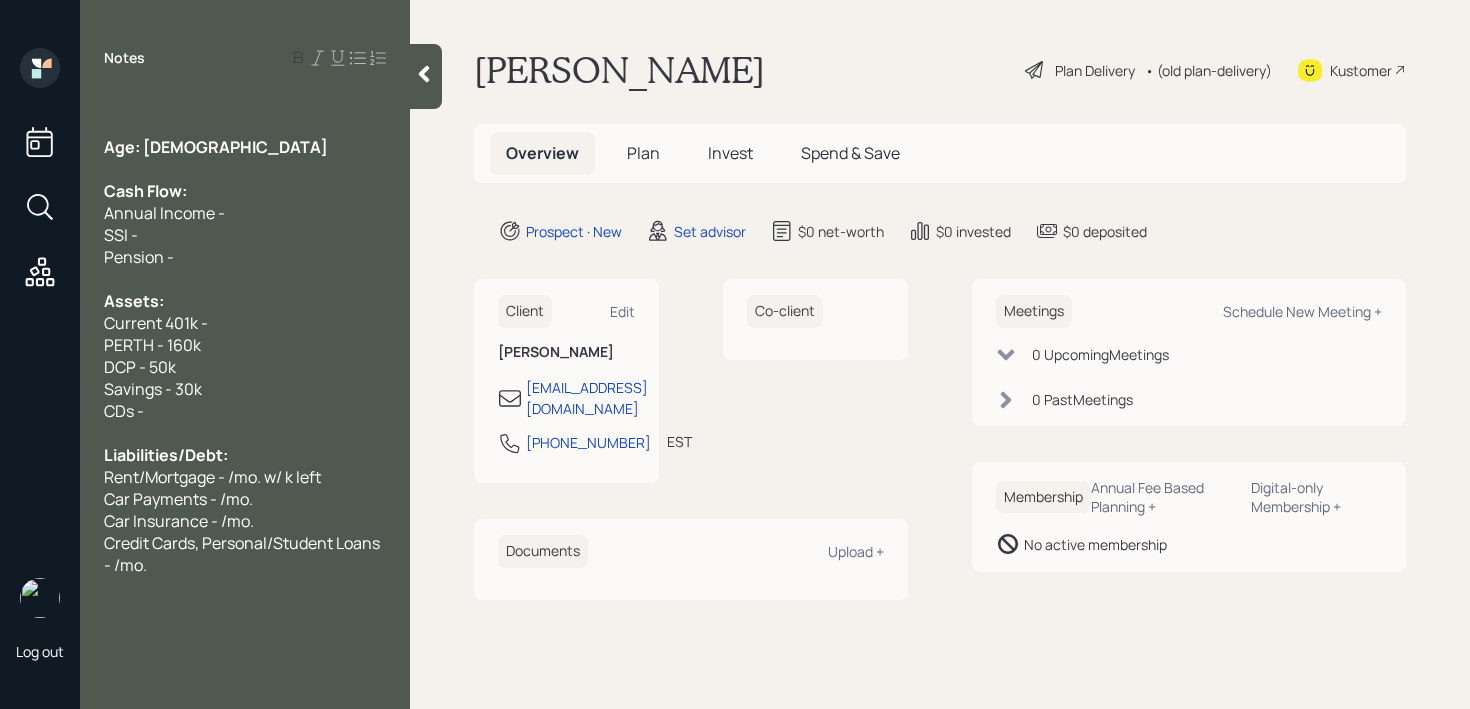 click at bounding box center (245, 125) 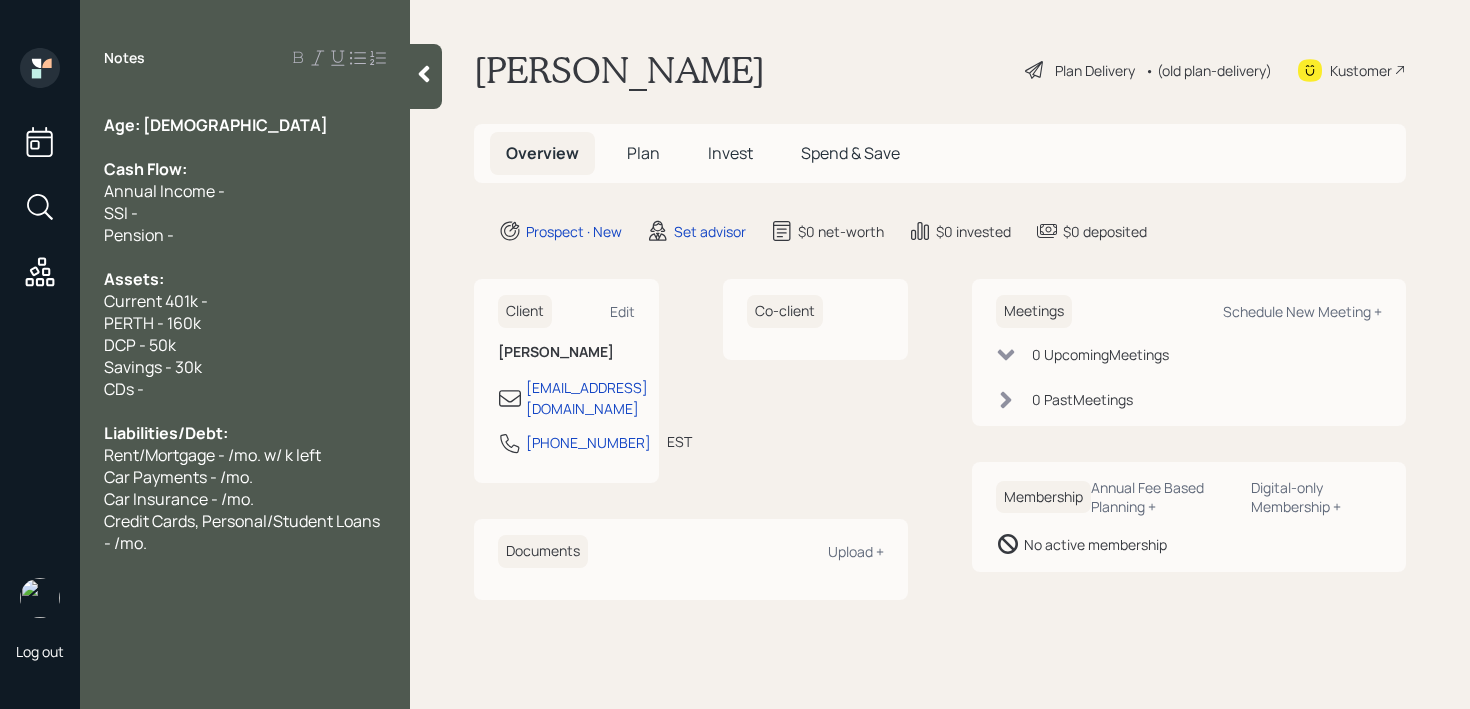 click on "Age: 49" at bounding box center (245, 125) 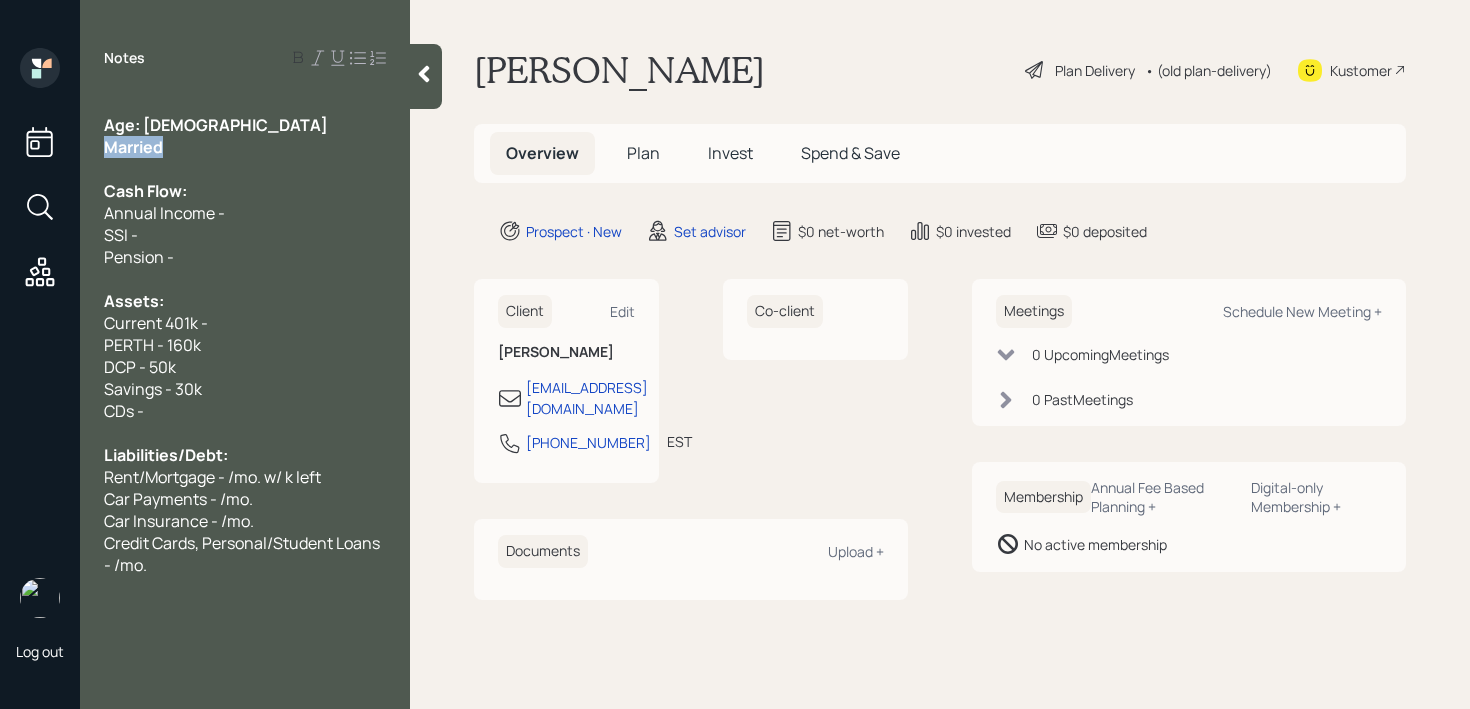 drag, startPoint x: 181, startPoint y: 145, endPoint x: 68, endPoint y: 145, distance: 113 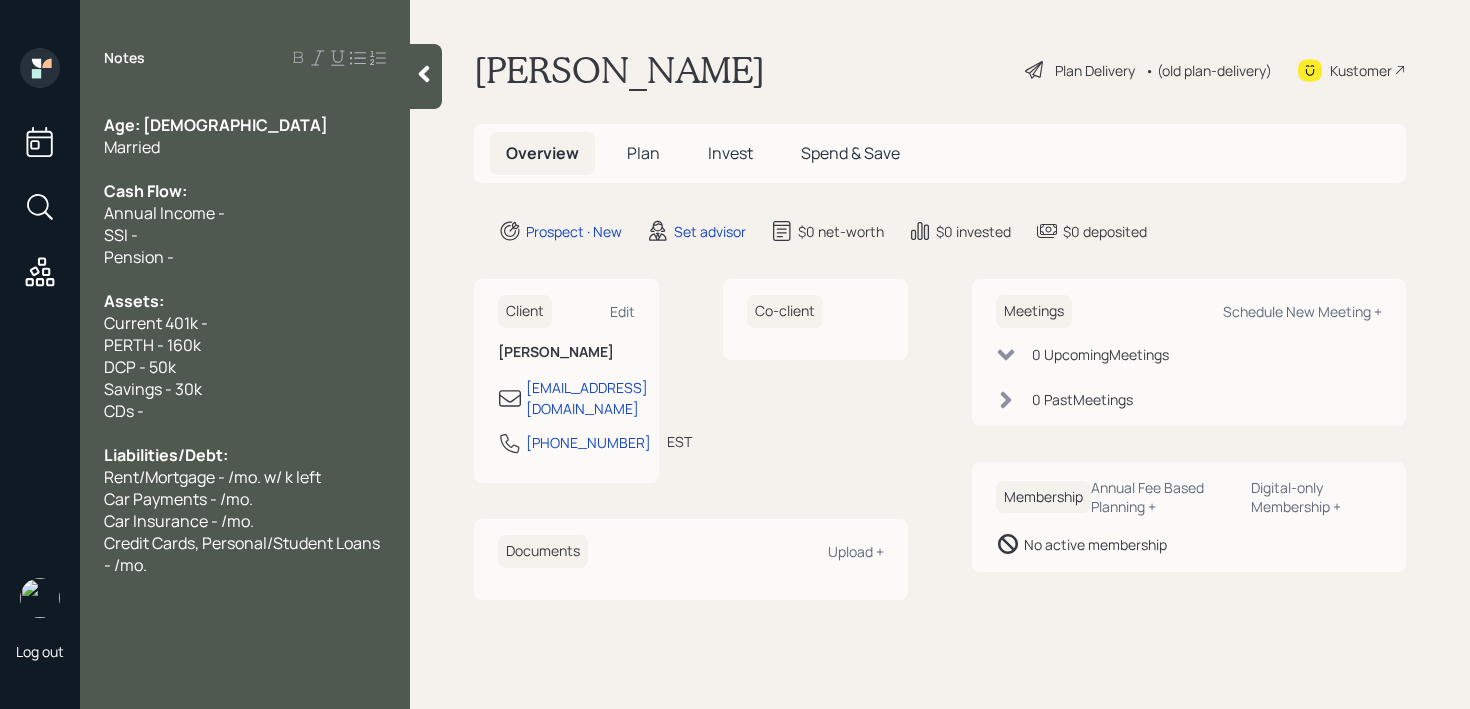 click at bounding box center [245, 169] 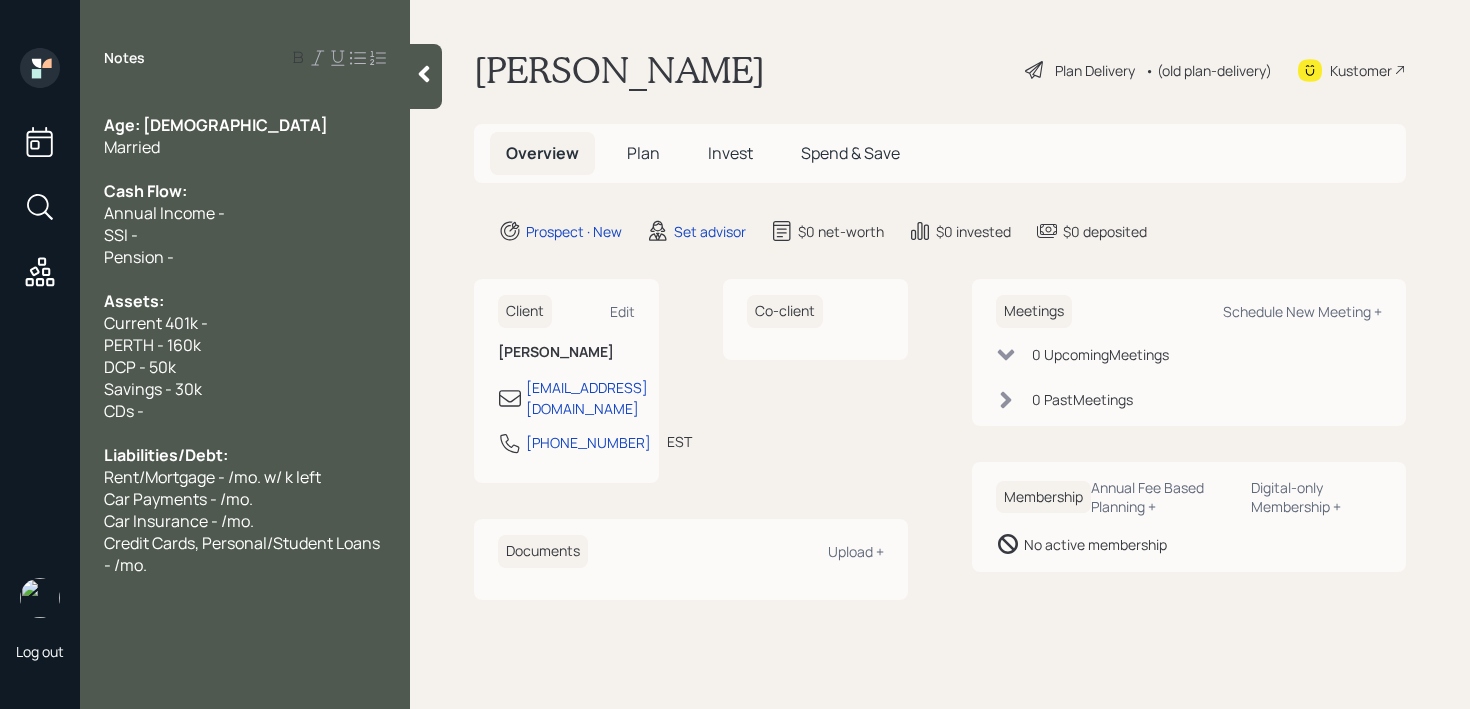 click on "Married" at bounding box center [245, 147] 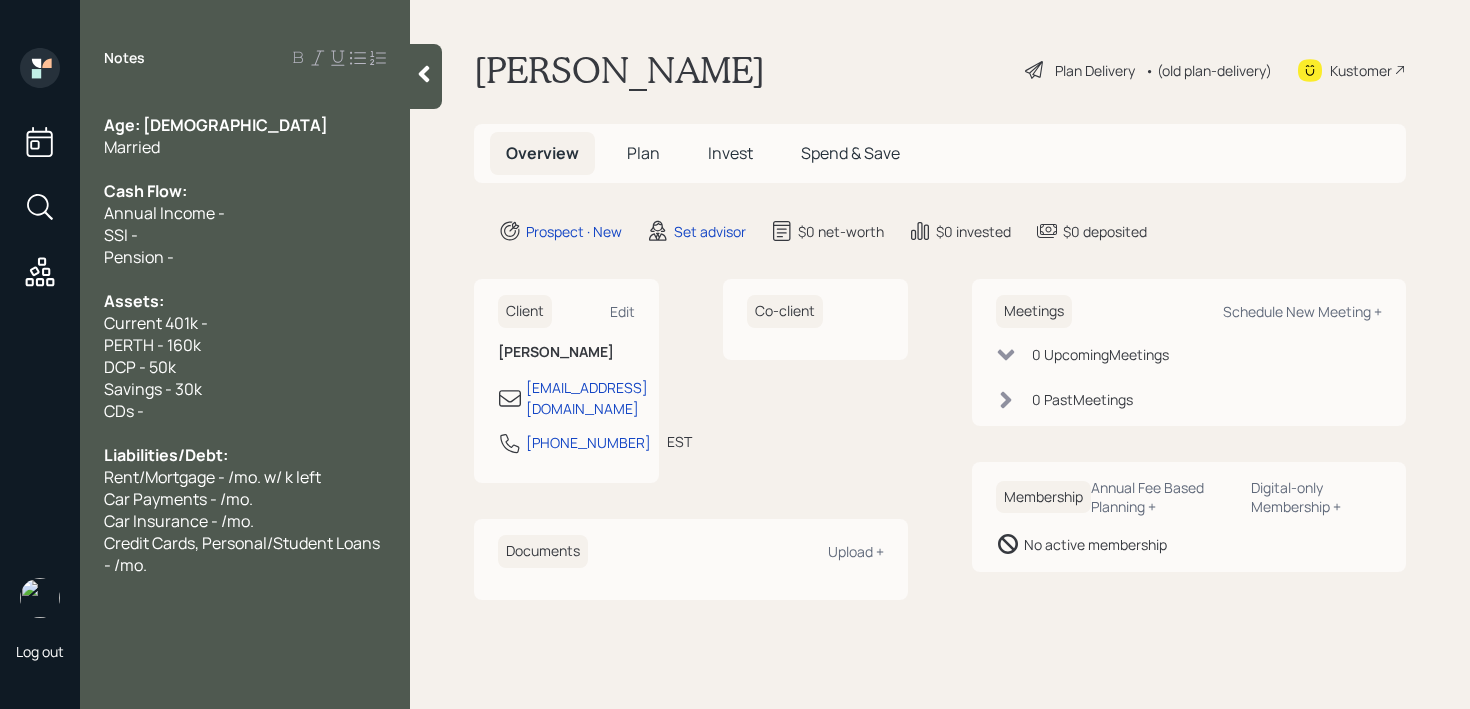 click on "Married" at bounding box center [245, 147] 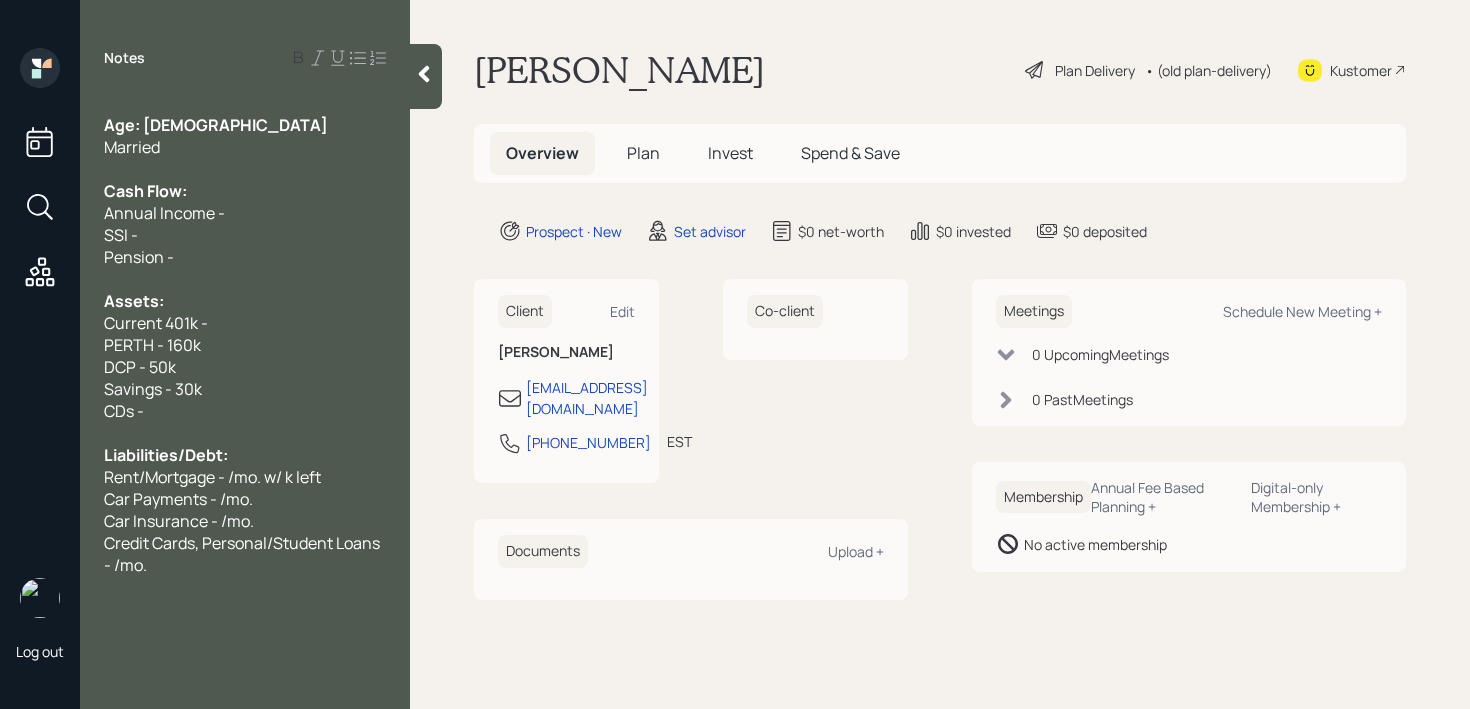 click on "Cash Flow:" at bounding box center (245, 191) 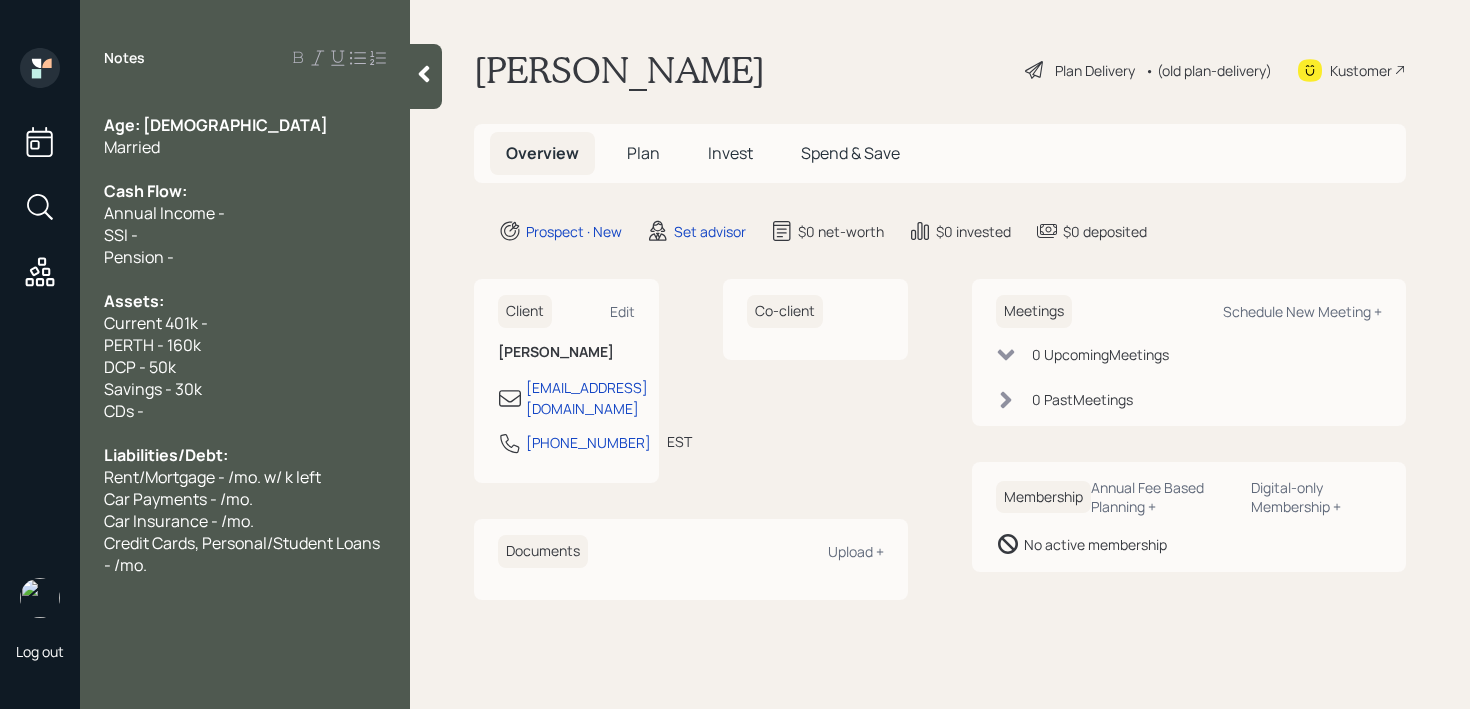 click on "SSI -" at bounding box center [245, 235] 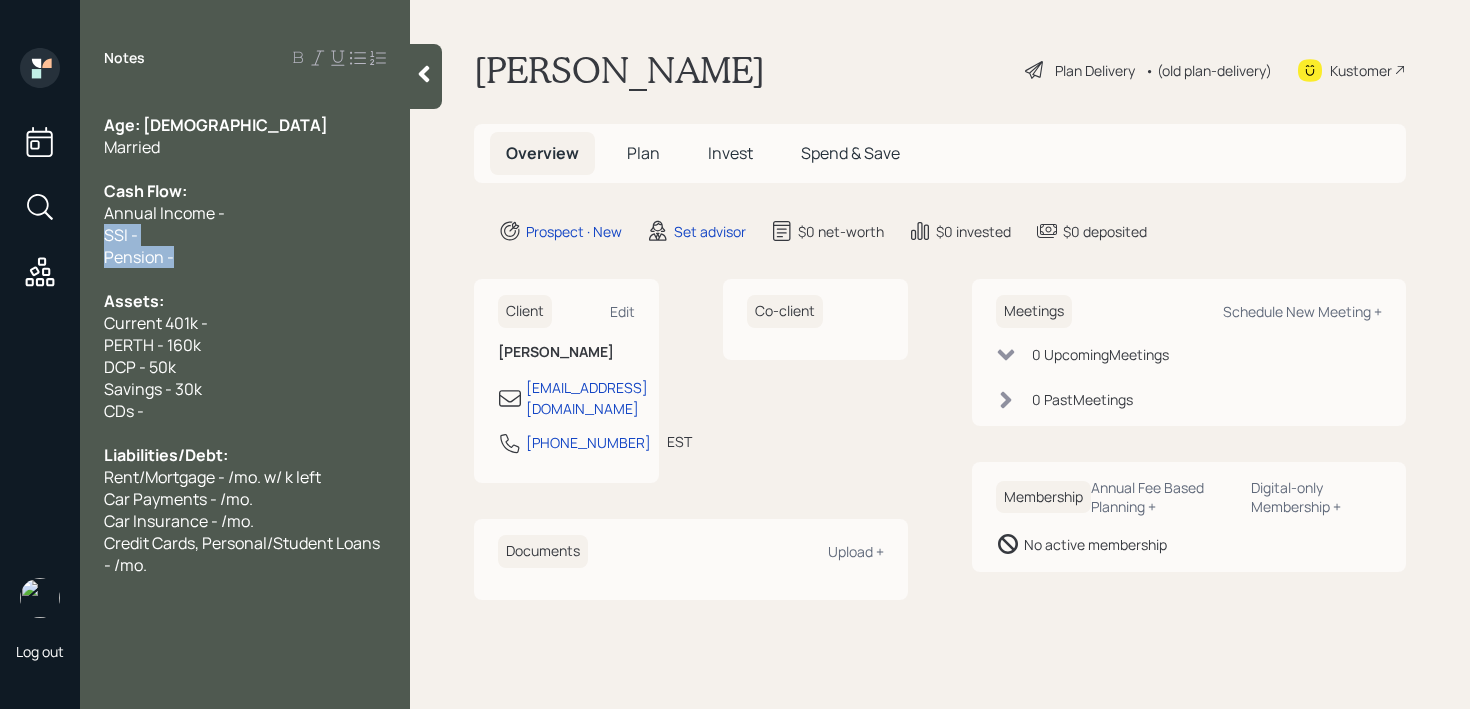 drag, startPoint x: 229, startPoint y: 247, endPoint x: 58, endPoint y: 234, distance: 171.49344 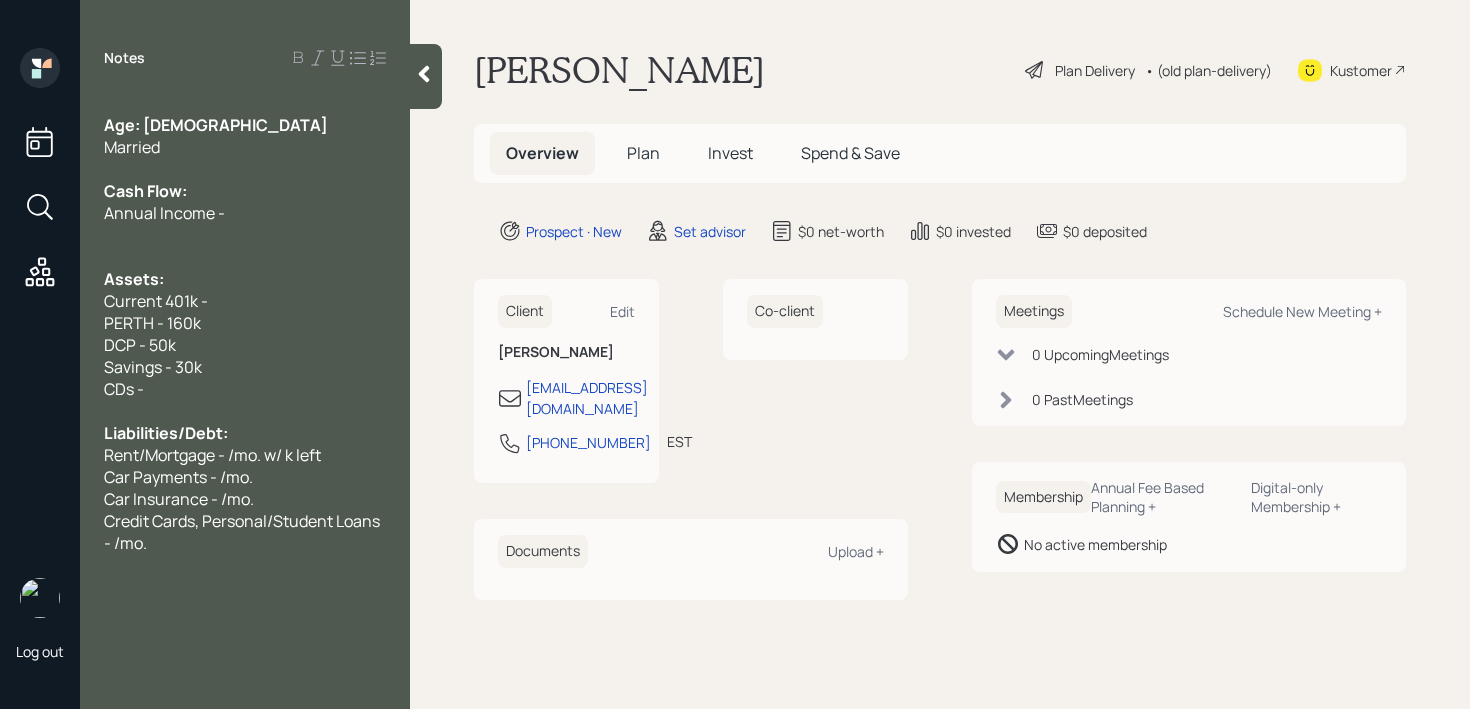 drag, startPoint x: 155, startPoint y: 219, endPoint x: 236, endPoint y: 211, distance: 81.394104 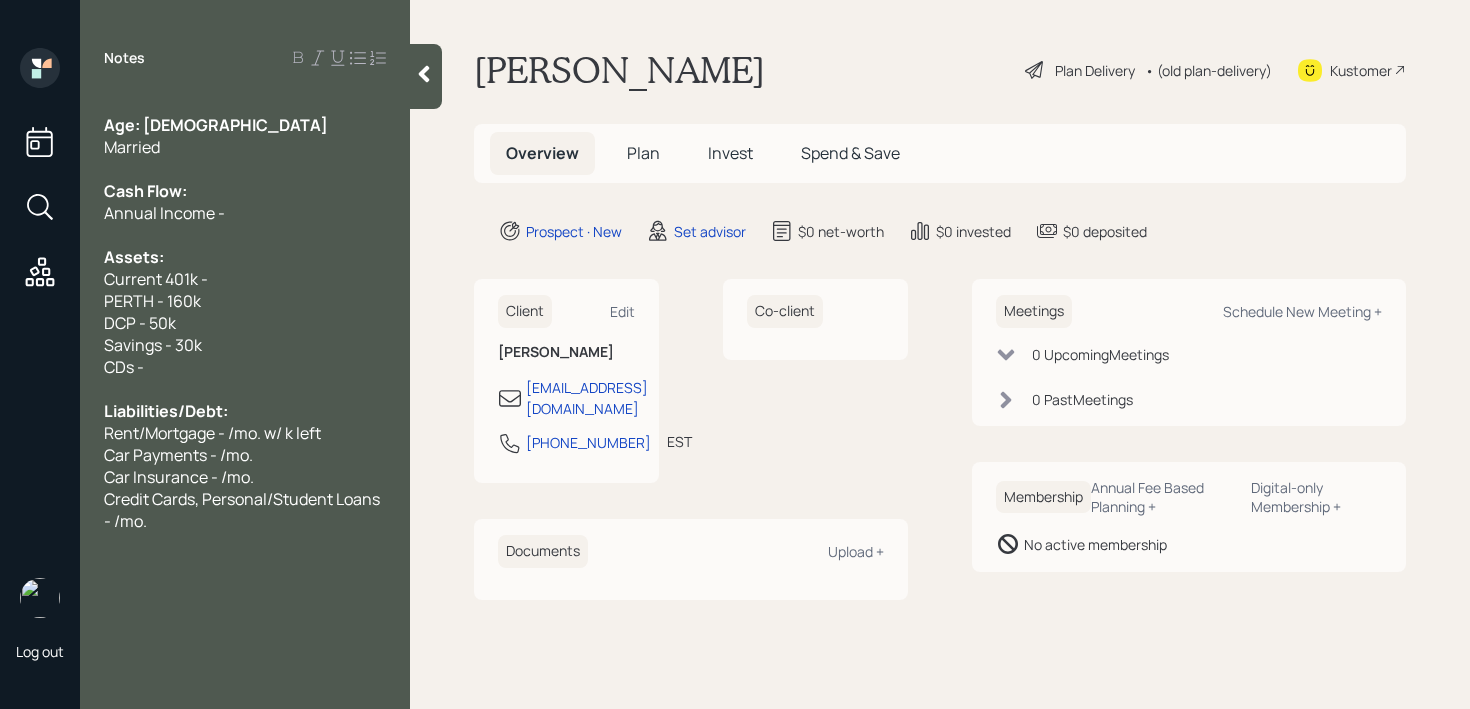 click on "Annual Income -" at bounding box center [245, 213] 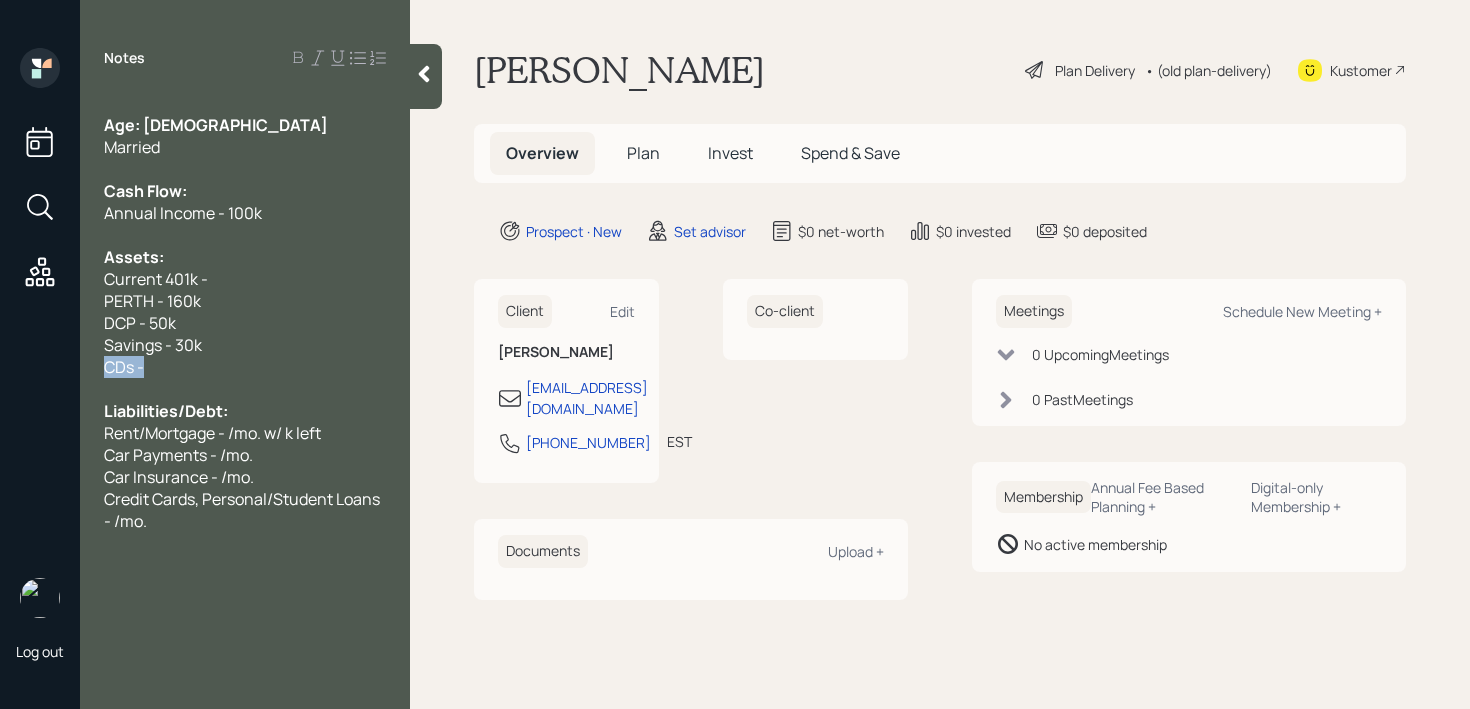 drag, startPoint x: 197, startPoint y: 373, endPoint x: 0, endPoint y: 373, distance: 197 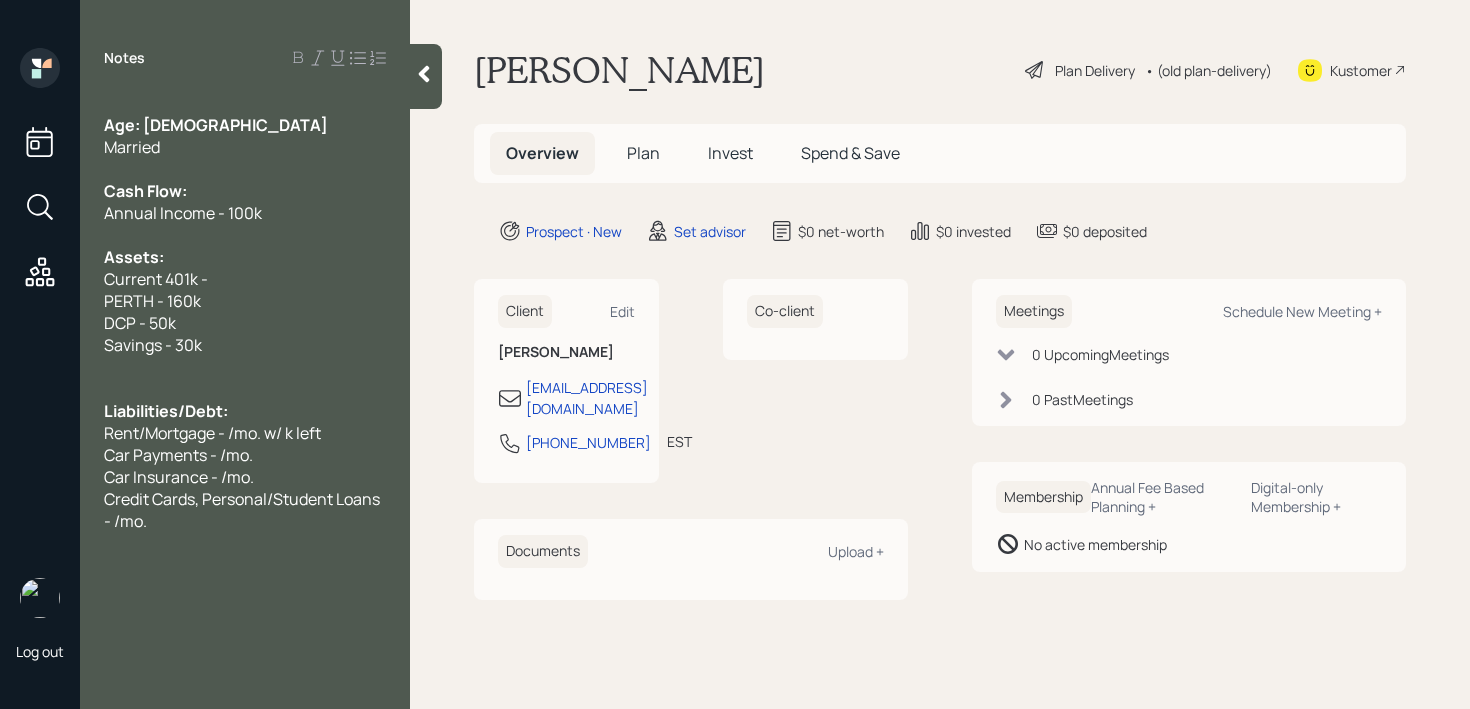 click on "Savings - 30k" at bounding box center [153, 345] 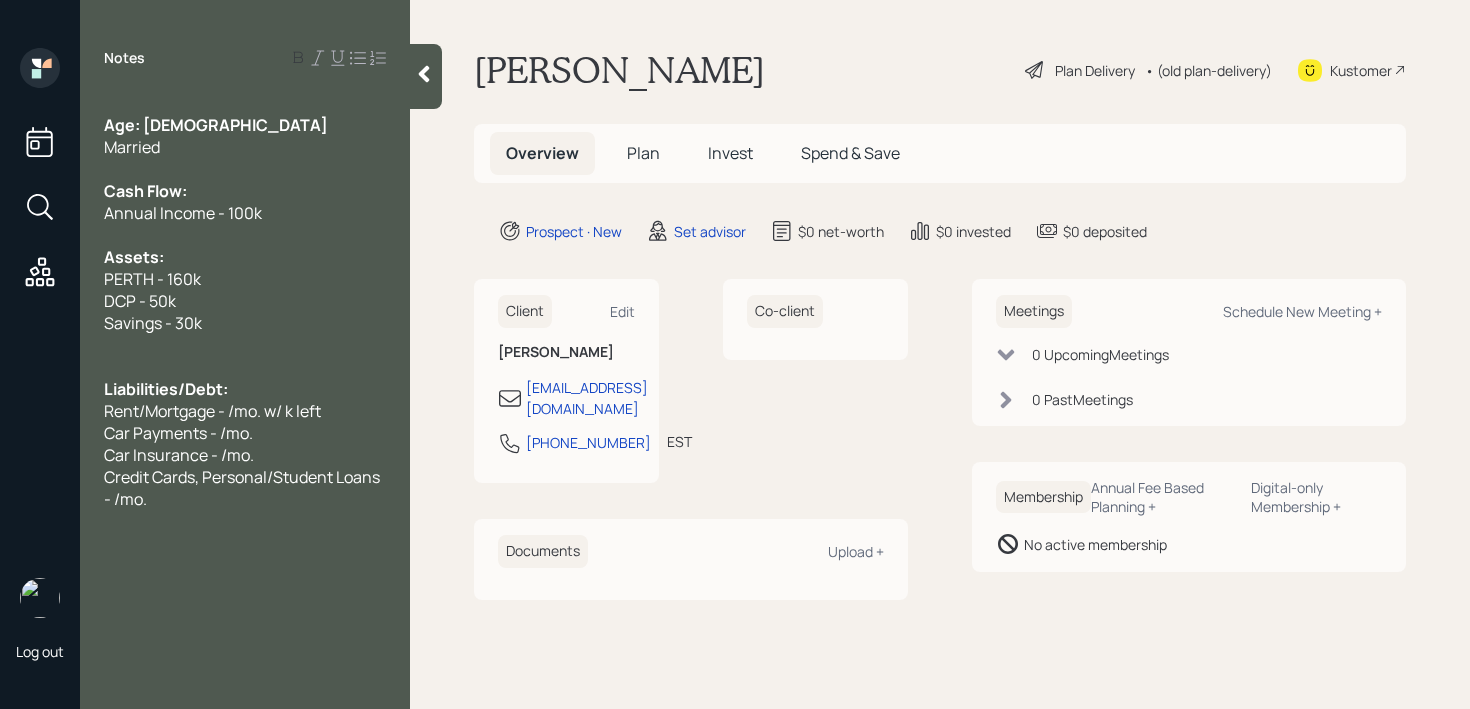 click on "Age: 48 Married Cash Flow: Annual Income - 100k Assets: PERTH - 160k DCP - 50k Savings - 30k Liabilities/Debt: Rent/Mortgage - /mo. w/ k left Car Payments - /mo. Car Insurance - /mo. Credit Cards, Personal/Student Loans - /mo." at bounding box center [245, 312] 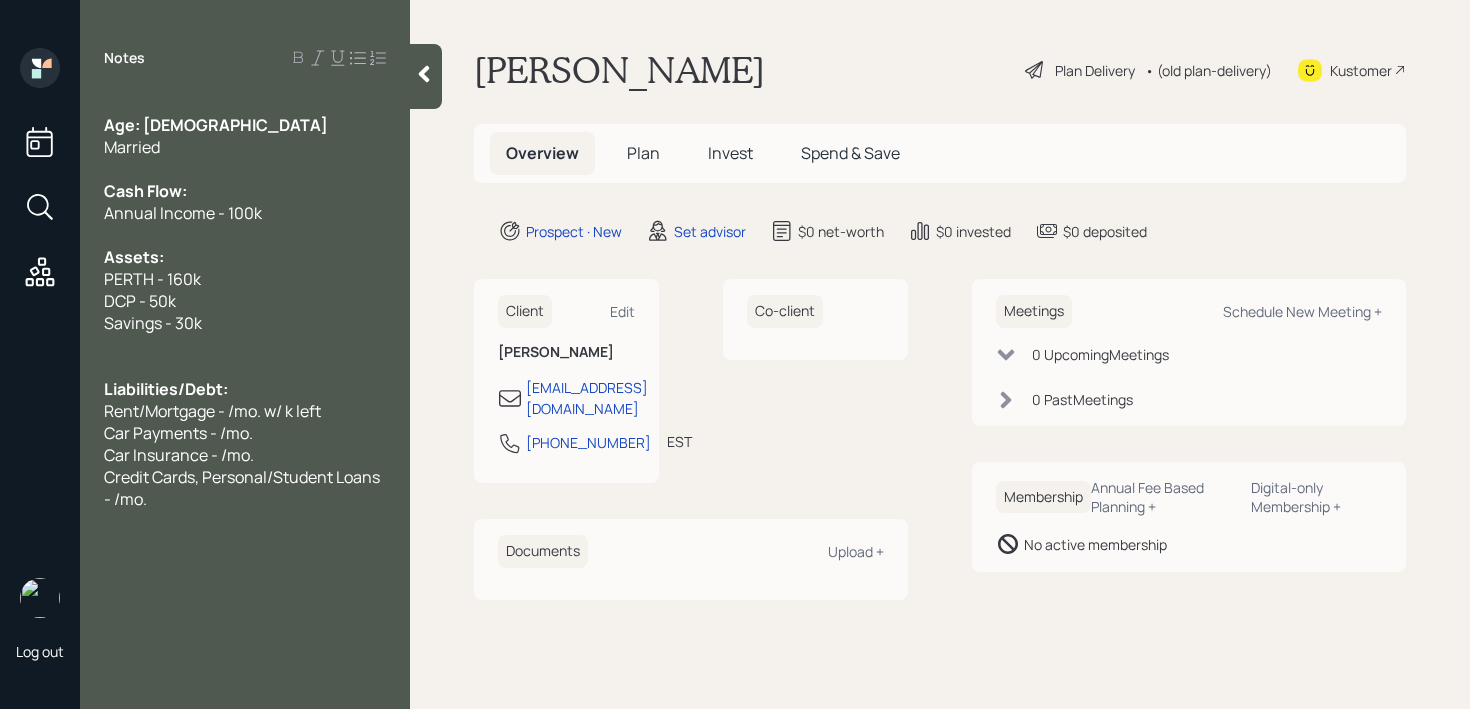 click at bounding box center [245, 367] 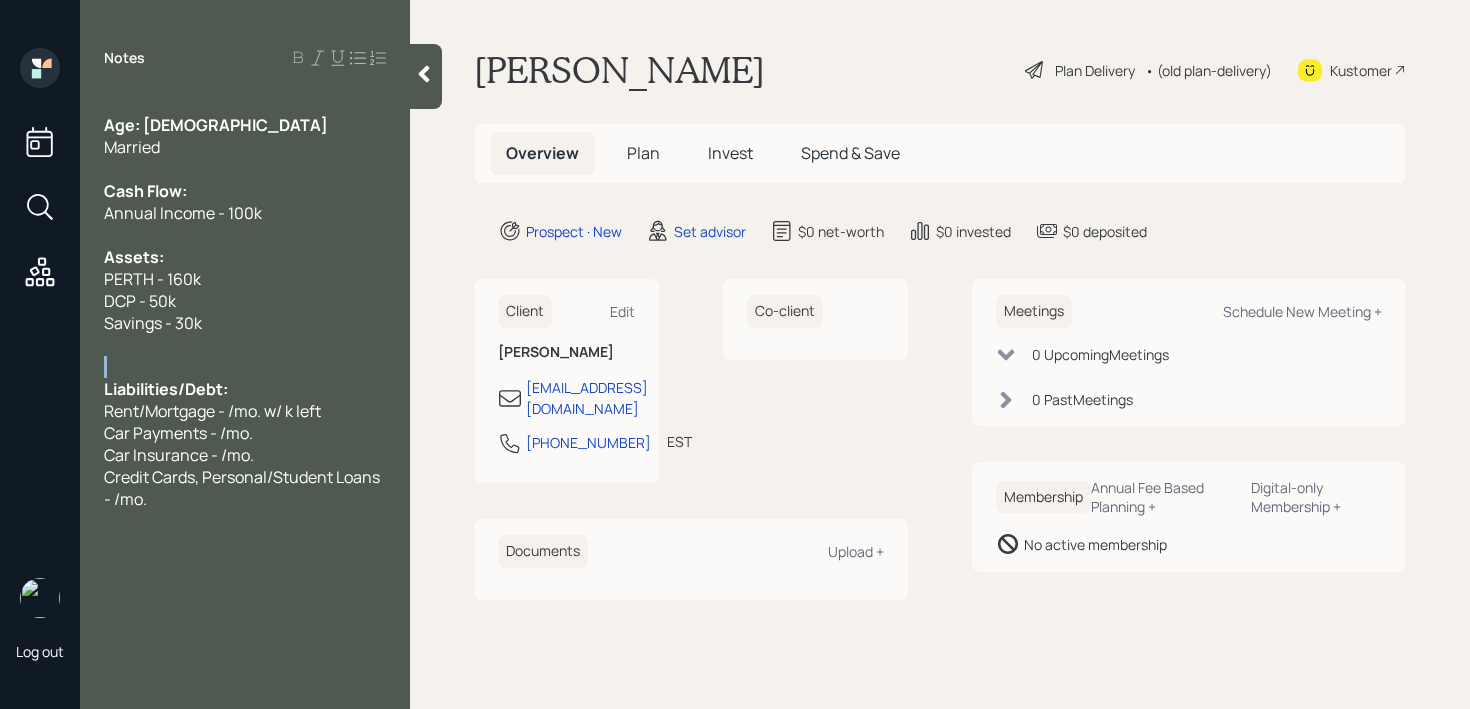 click at bounding box center [245, 367] 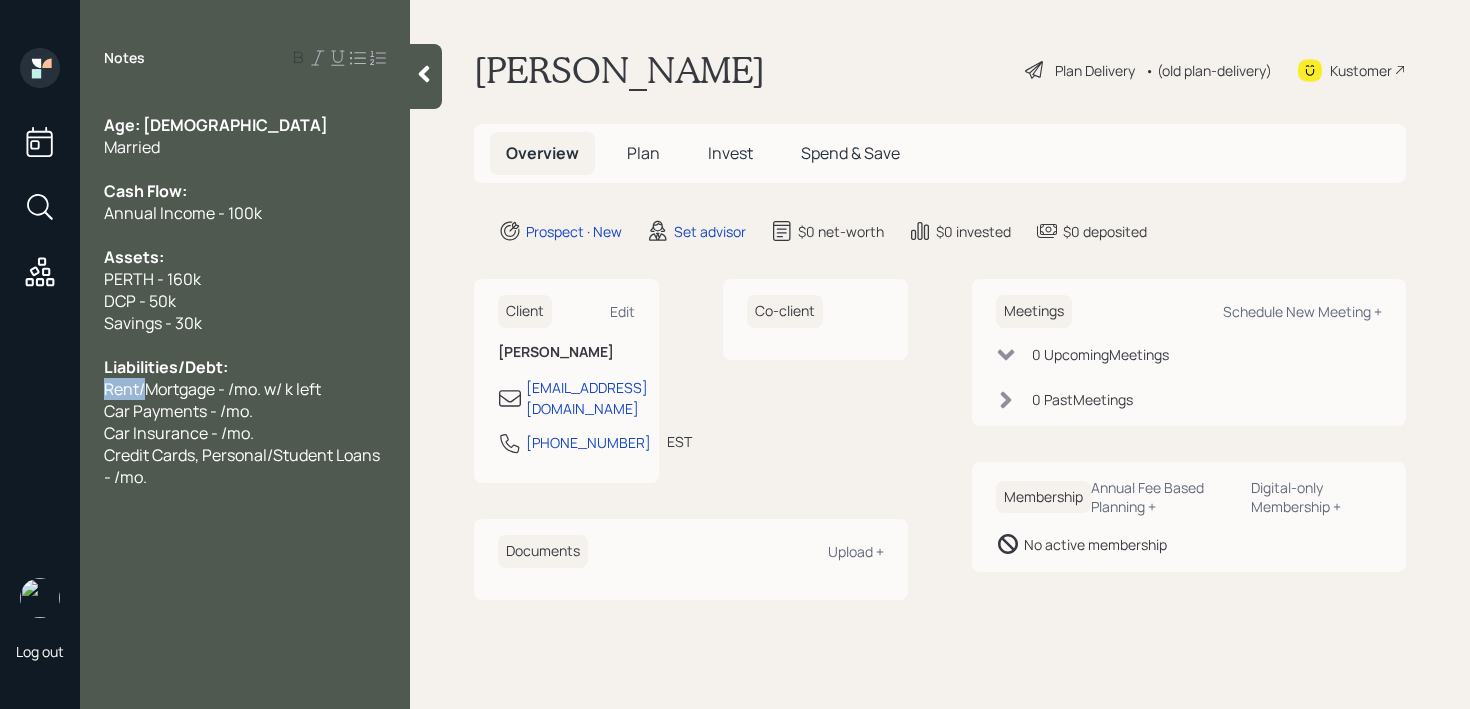drag, startPoint x: 146, startPoint y: 383, endPoint x: 0, endPoint y: 382, distance: 146.00342 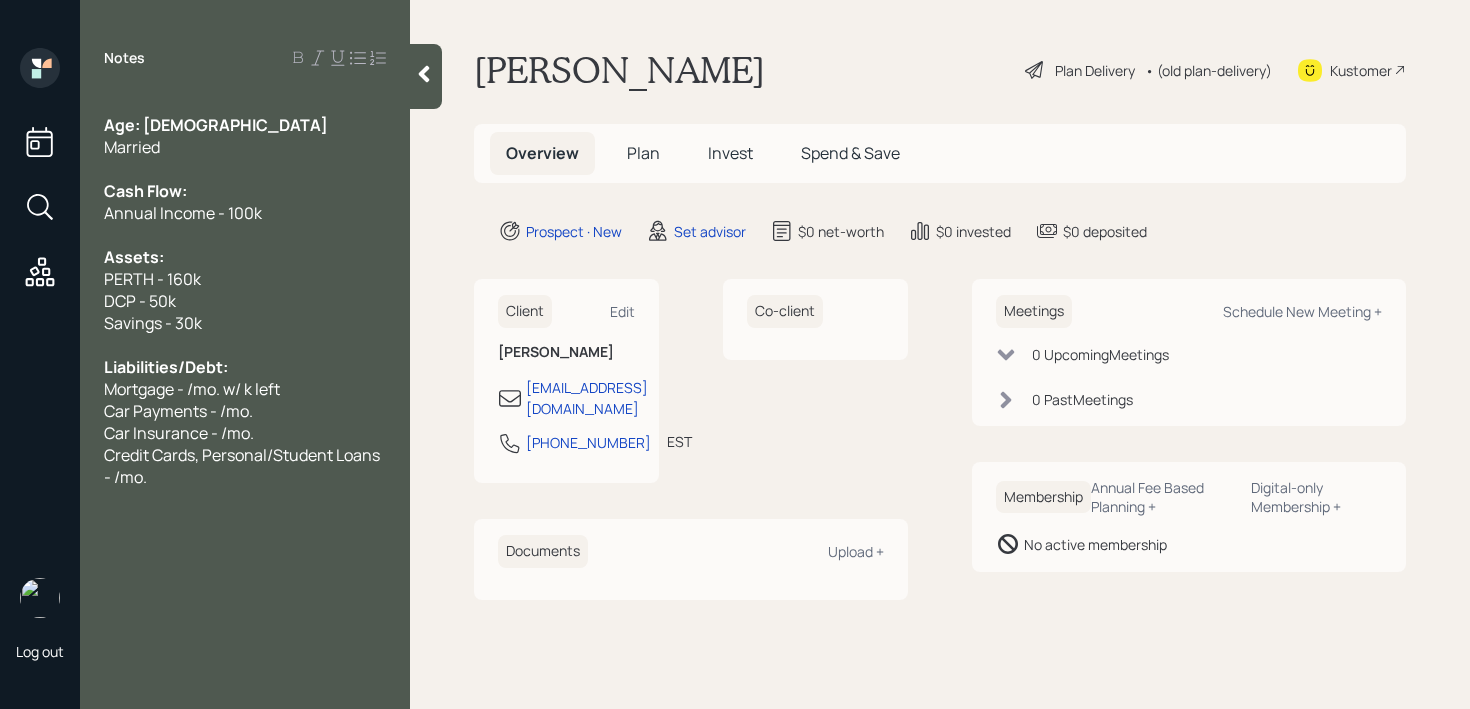 click on "Mortgage - /mo. w/ k left" at bounding box center (192, 389) 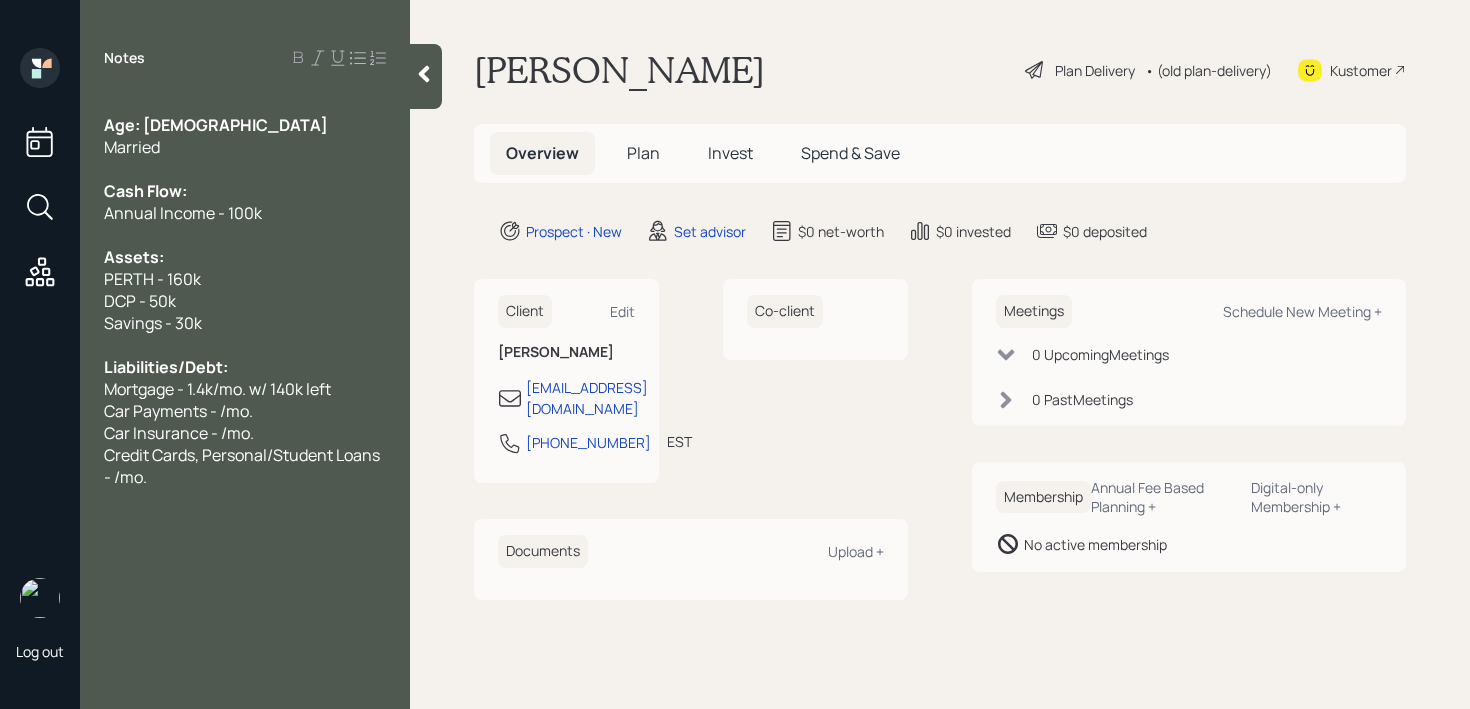 click on "Car Insurance - /mo." at bounding box center [245, 433] 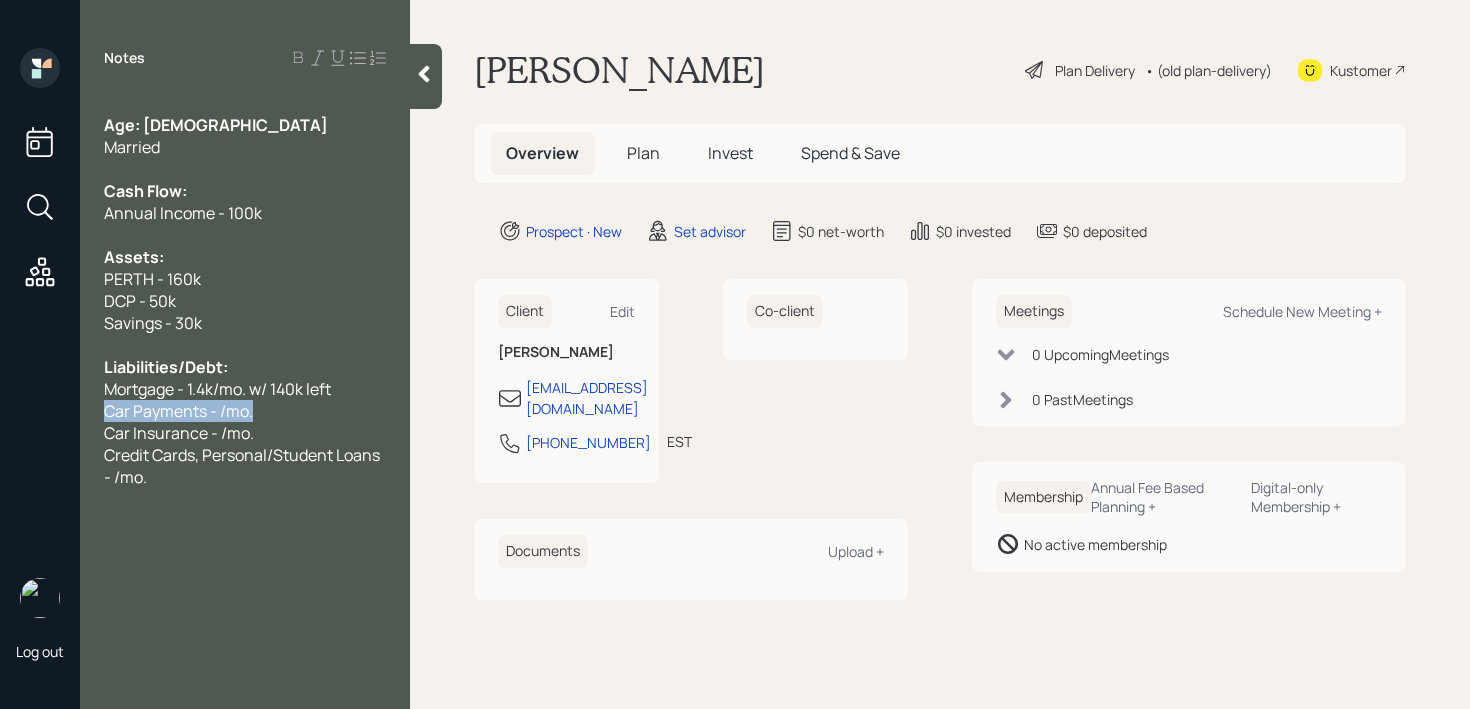 drag, startPoint x: 280, startPoint y: 420, endPoint x: 50, endPoint y: 419, distance: 230.00217 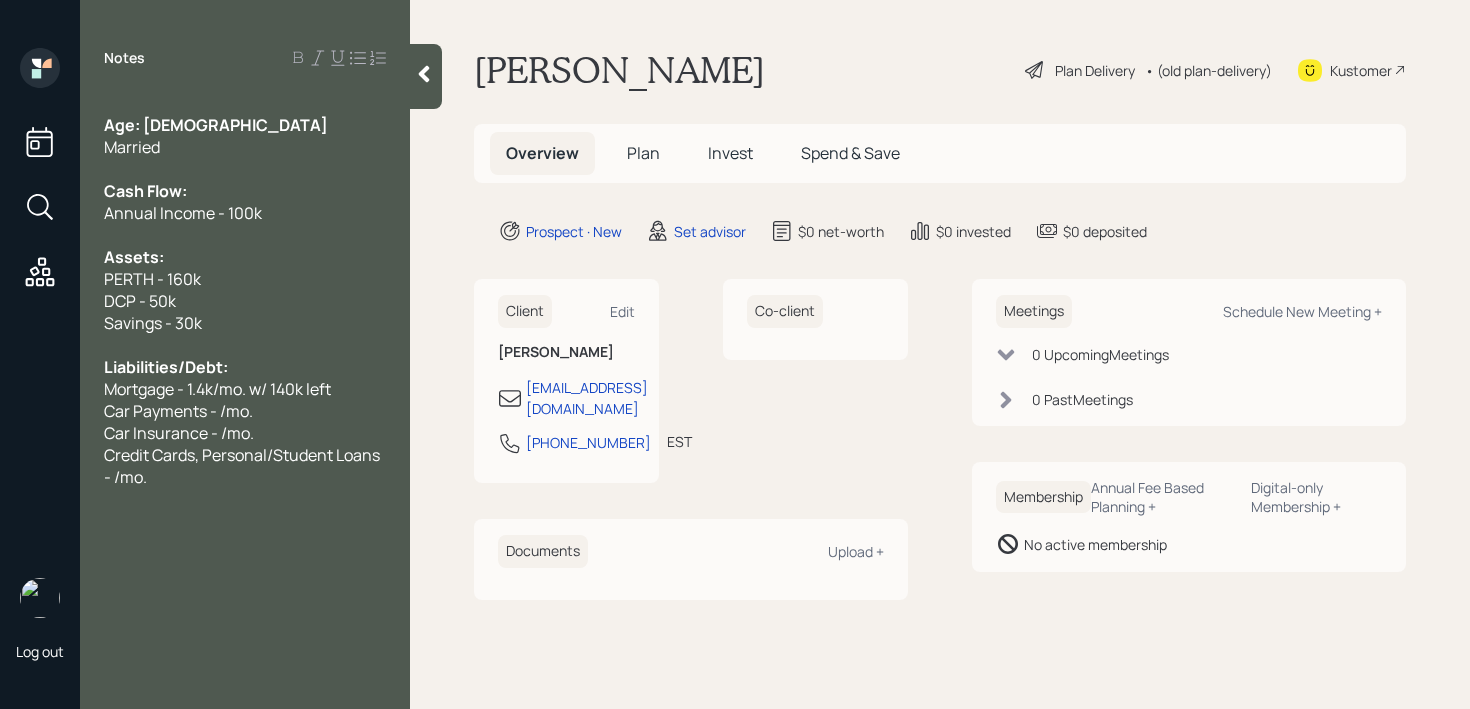 click on "Car Payments - /mo." at bounding box center [178, 411] 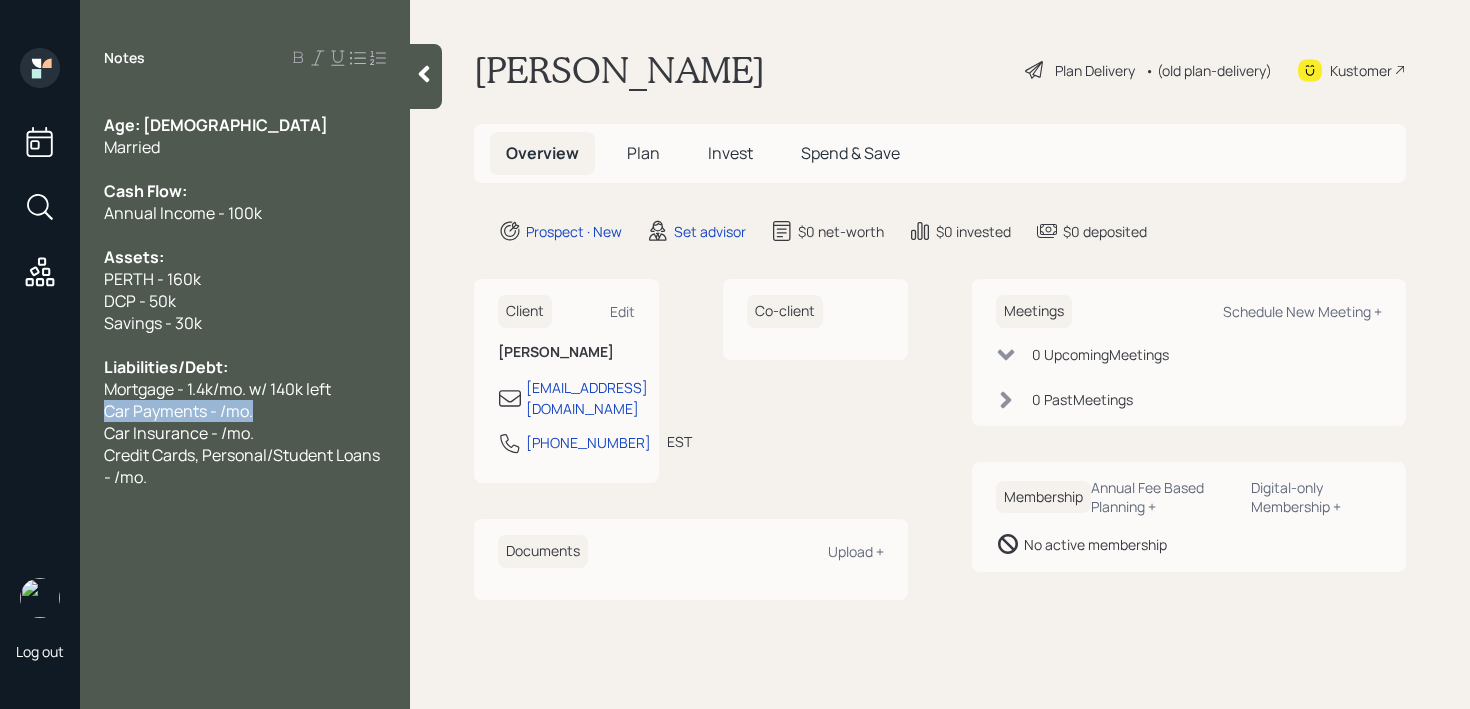 drag, startPoint x: 261, startPoint y: 407, endPoint x: 0, endPoint y: 407, distance: 261 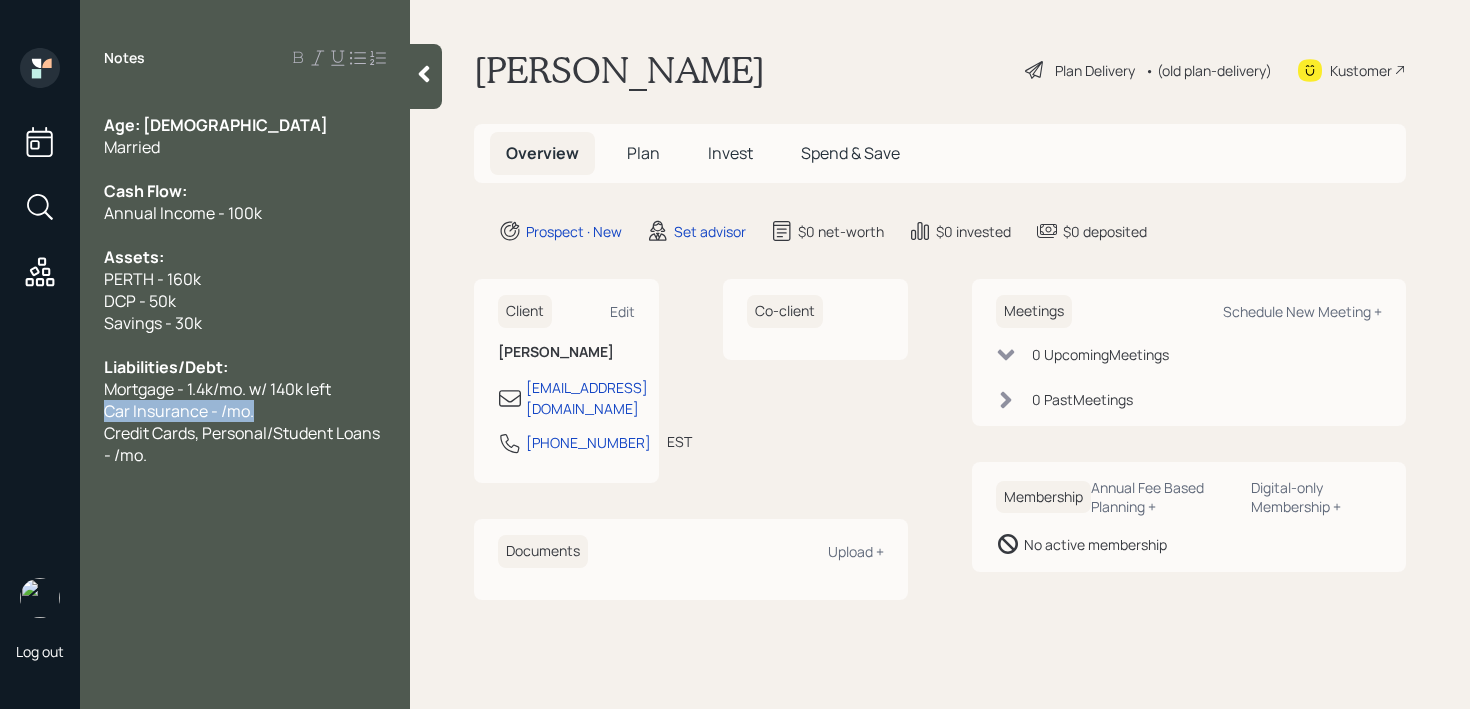 drag, startPoint x: 304, startPoint y: 416, endPoint x: 0, endPoint y: 416, distance: 304 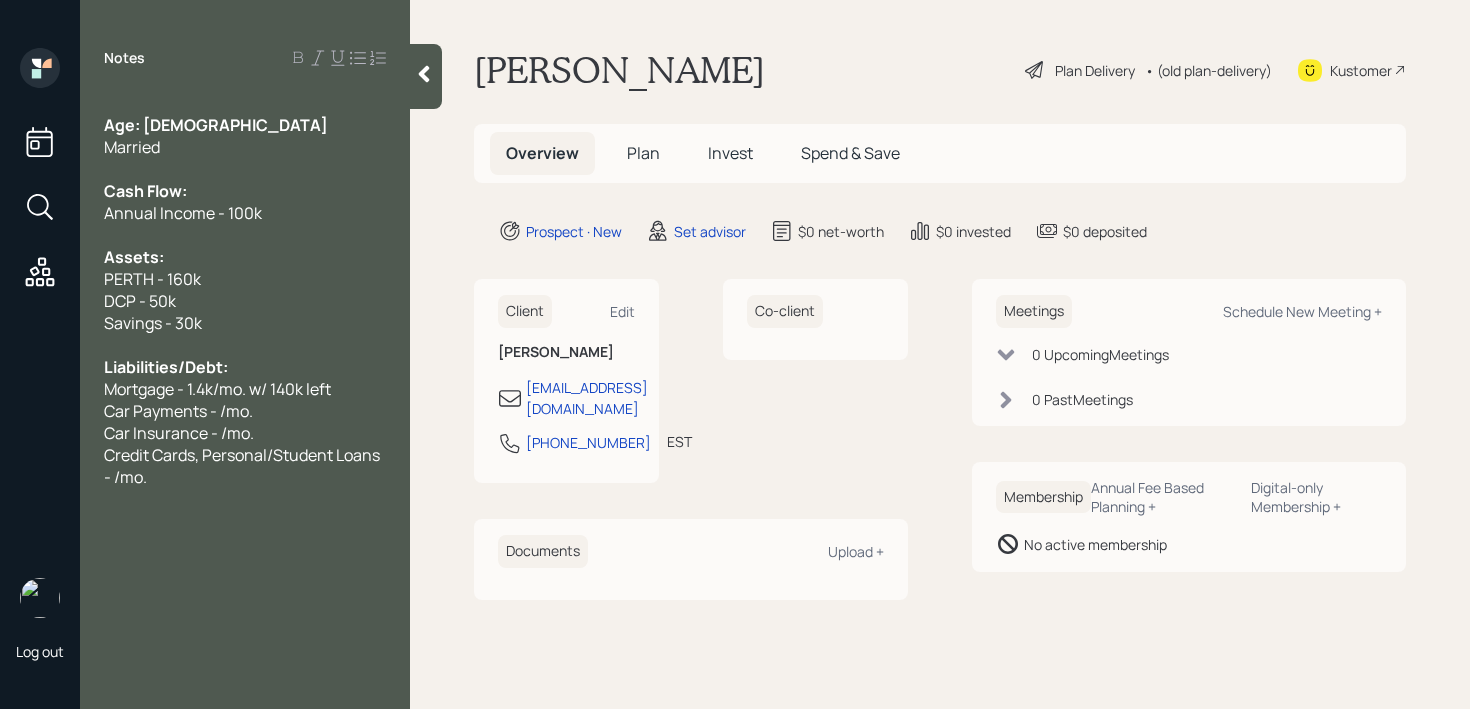 click on "Car Payments - /mo." at bounding box center [178, 411] 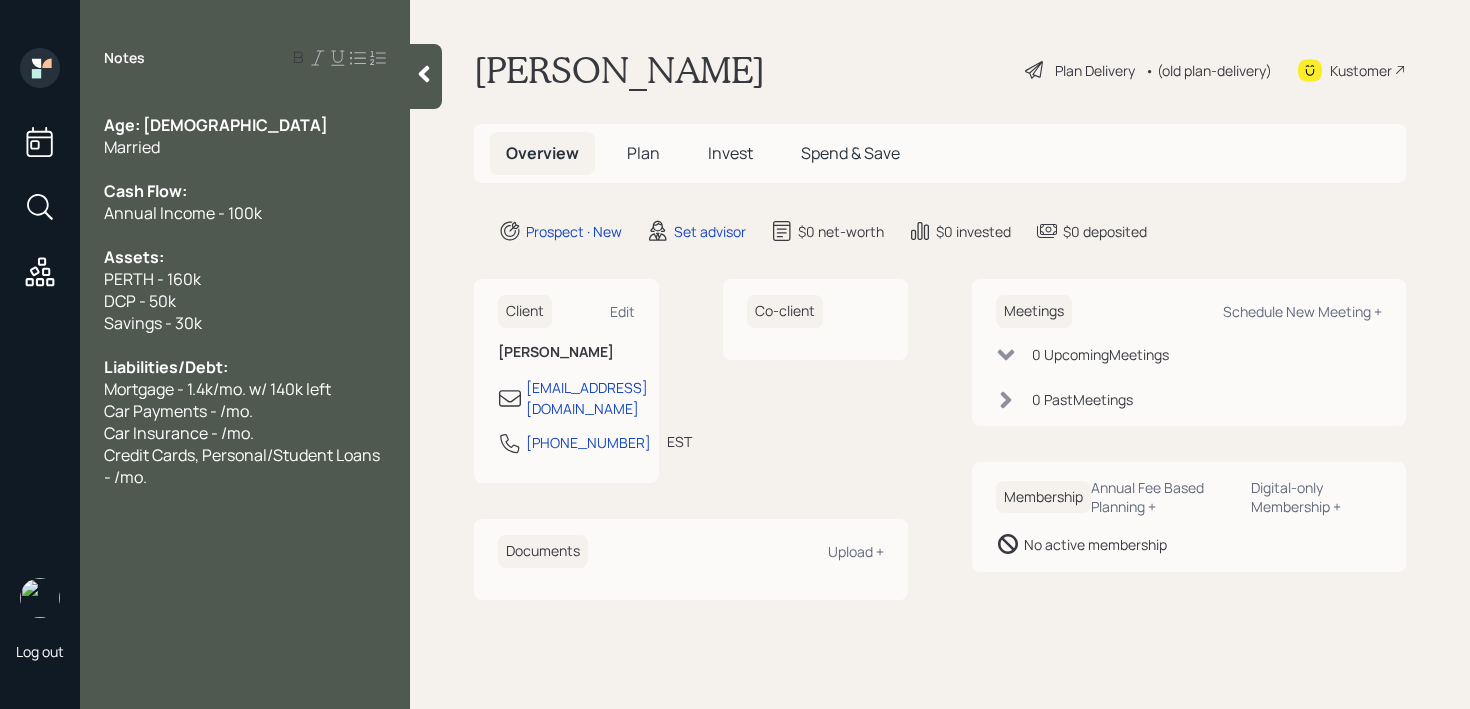 click on "Car Payments - /mo." at bounding box center (178, 411) 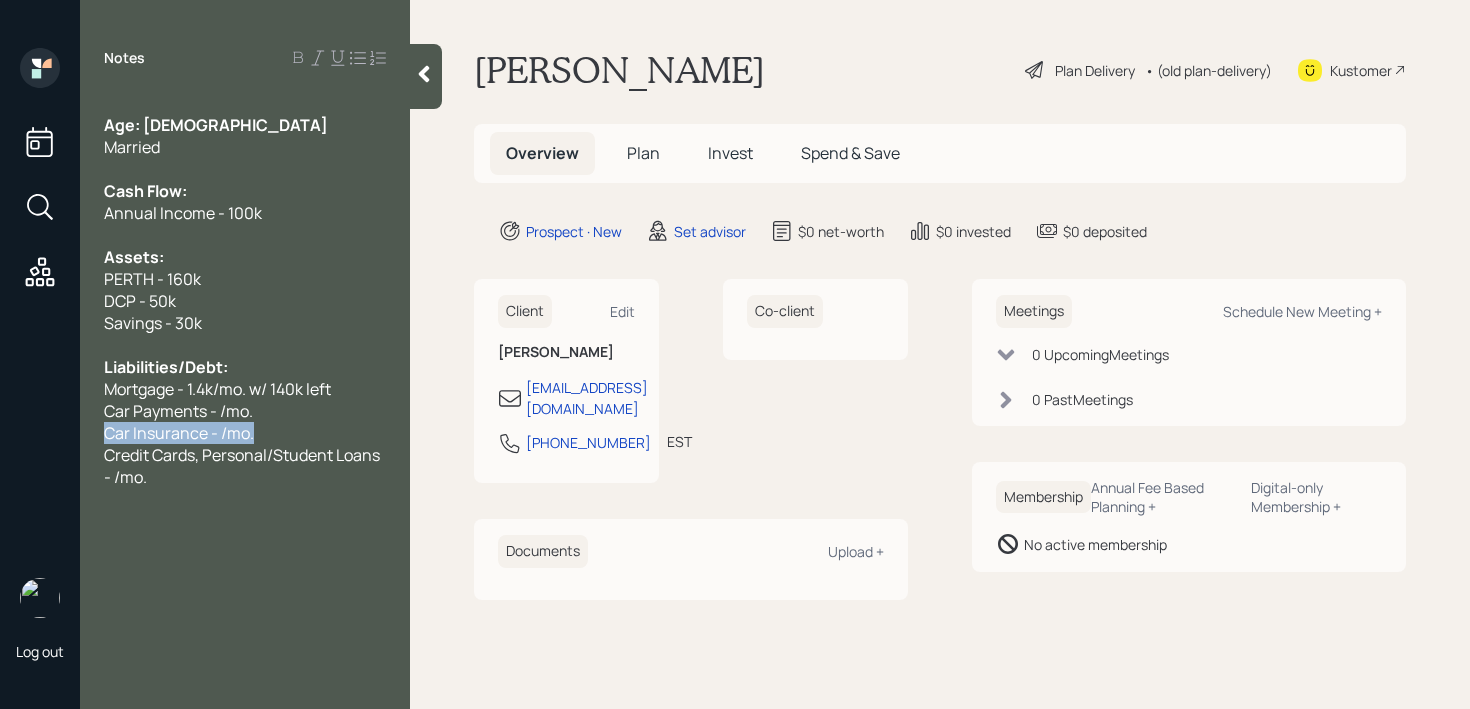drag, startPoint x: 263, startPoint y: 428, endPoint x: 0, endPoint y: 408, distance: 263.75937 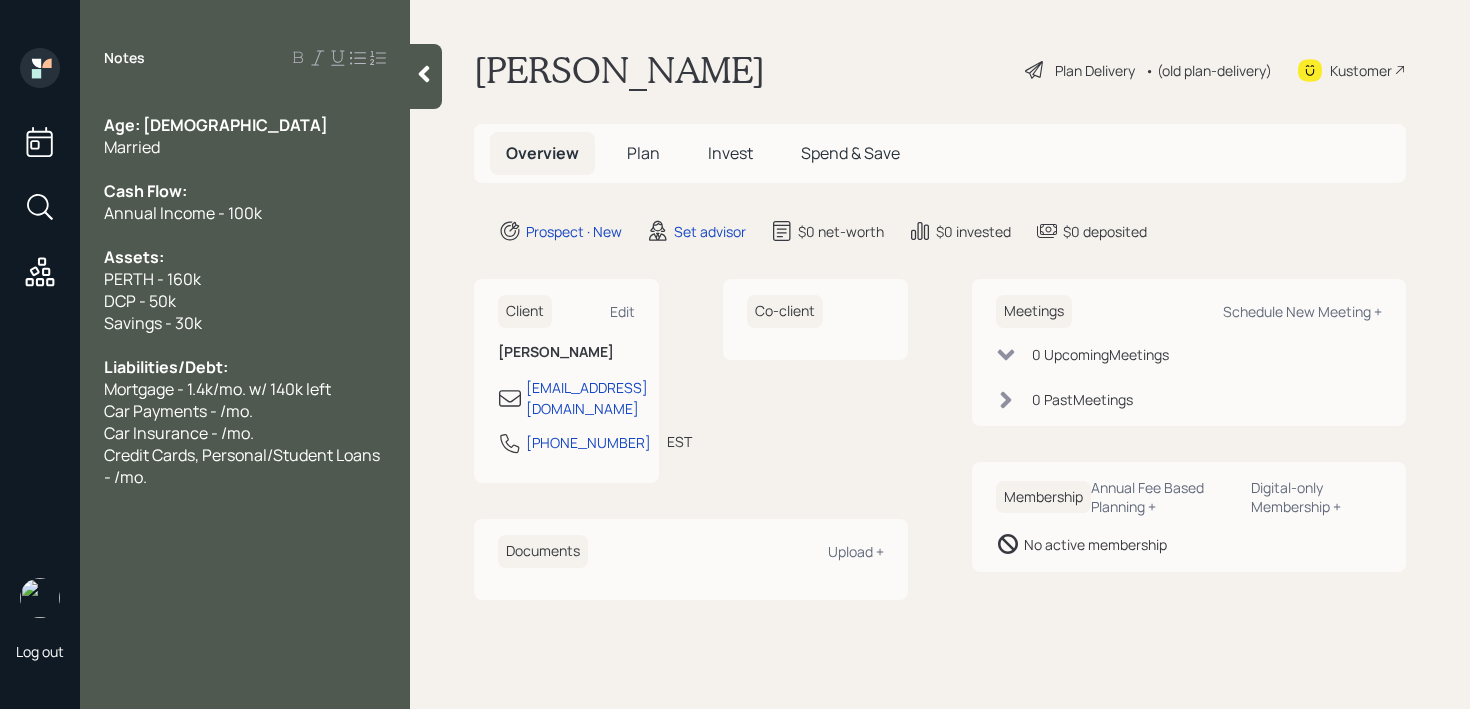 click on "Car Payments - /mo." at bounding box center (178, 411) 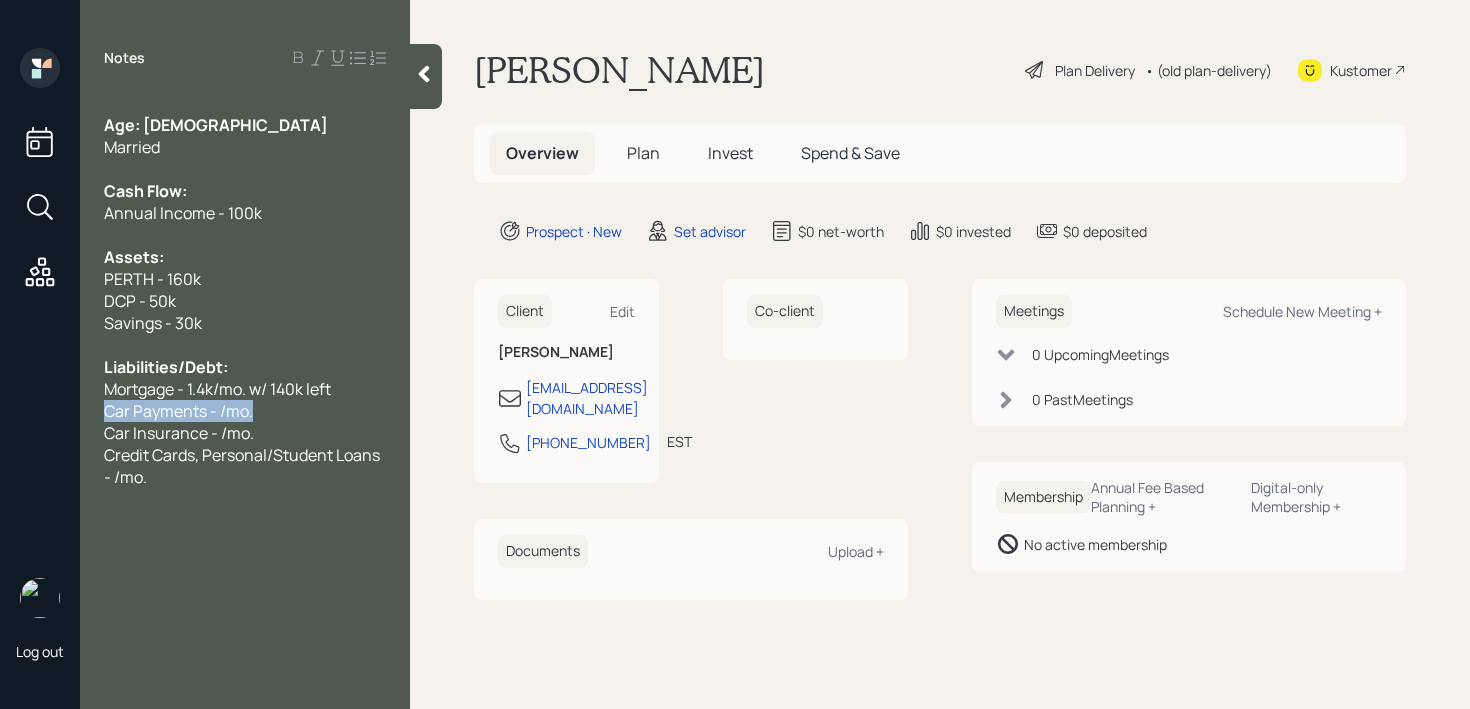 drag, startPoint x: 150, startPoint y: 411, endPoint x: 0, endPoint y: 411, distance: 150 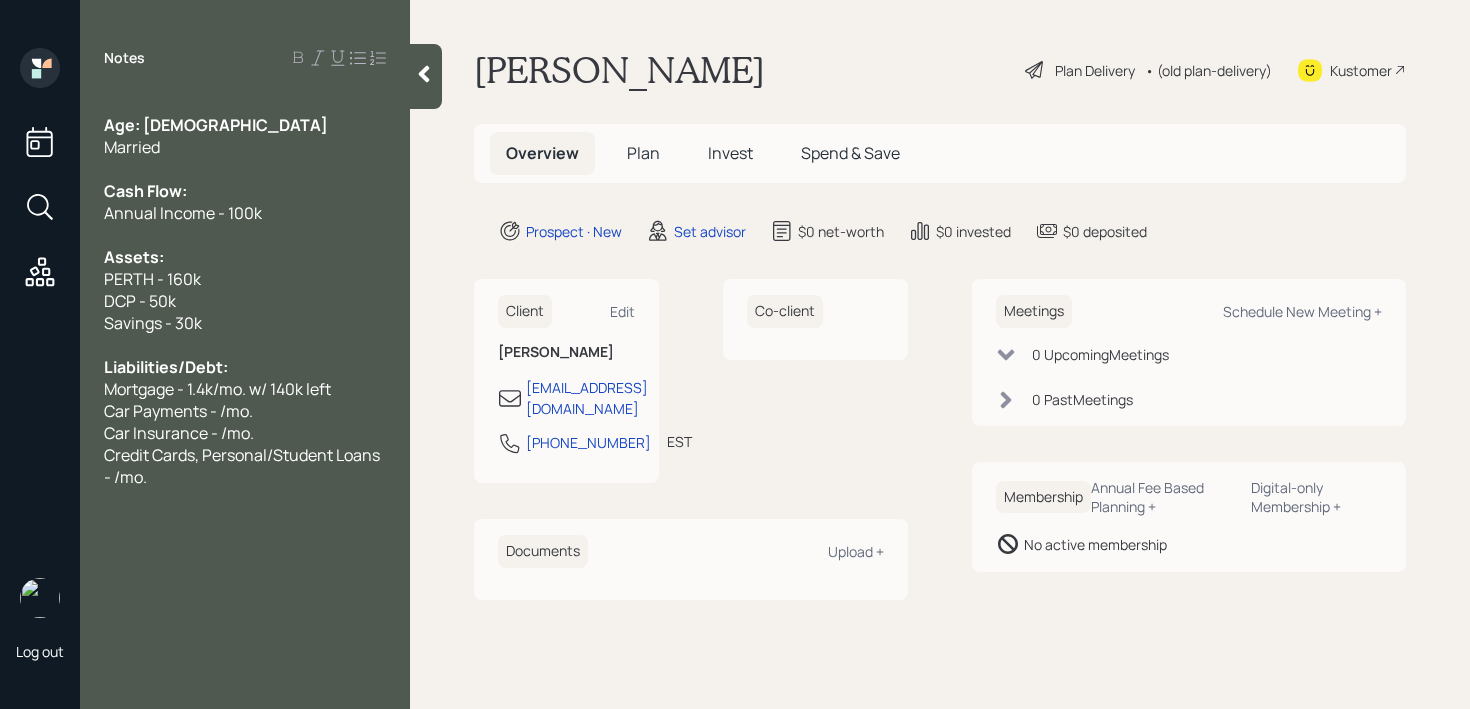 click on "Car Payments - /mo." at bounding box center [245, 411] 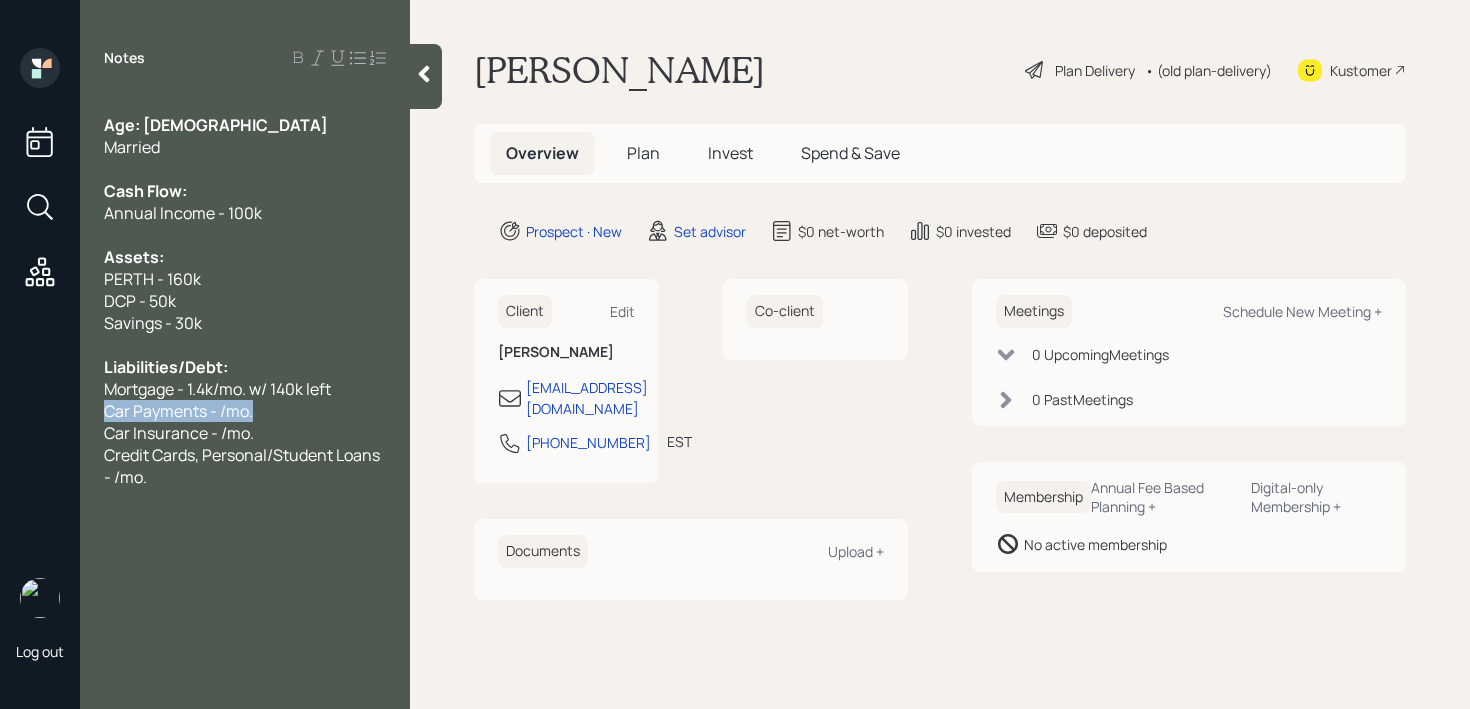 drag, startPoint x: 275, startPoint y: 414, endPoint x: 0, endPoint y: 414, distance: 275 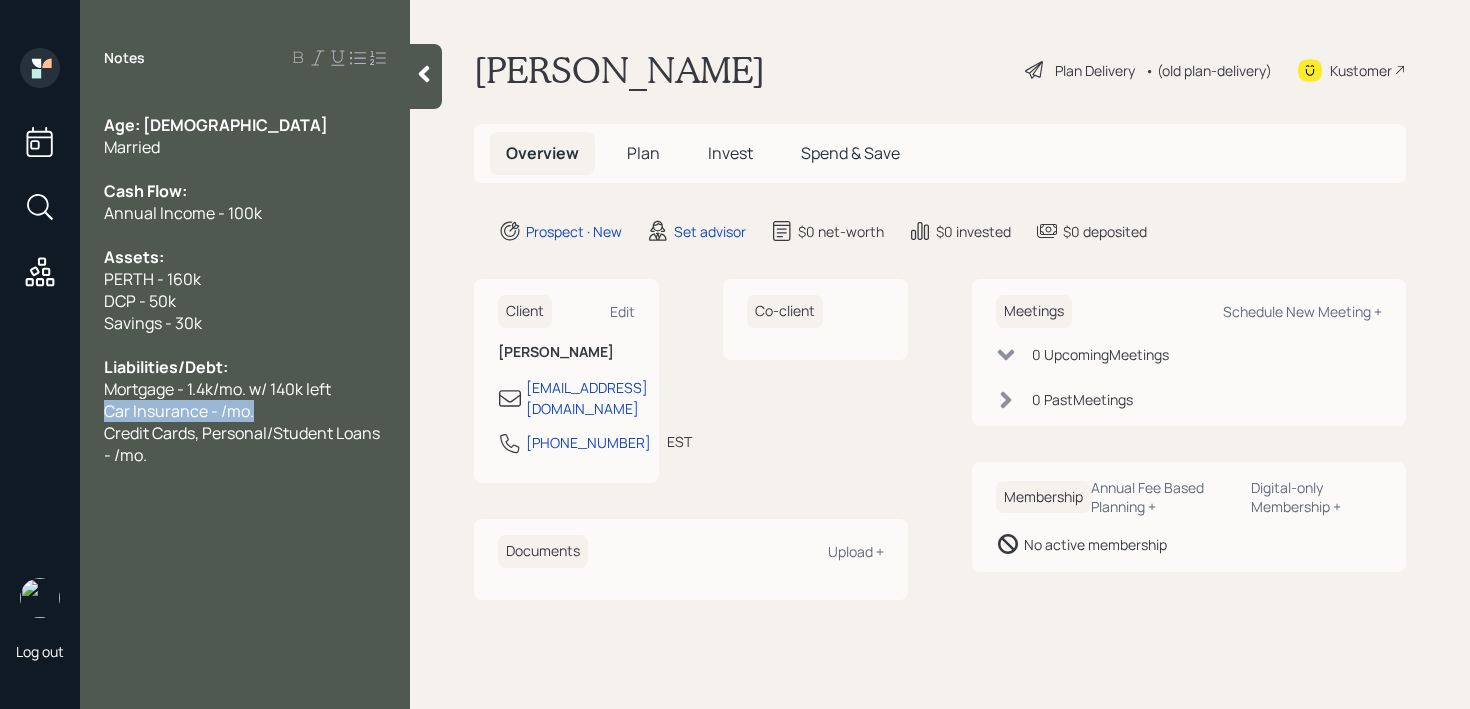 drag, startPoint x: 208, startPoint y: 405, endPoint x: 0, endPoint y: 405, distance: 208 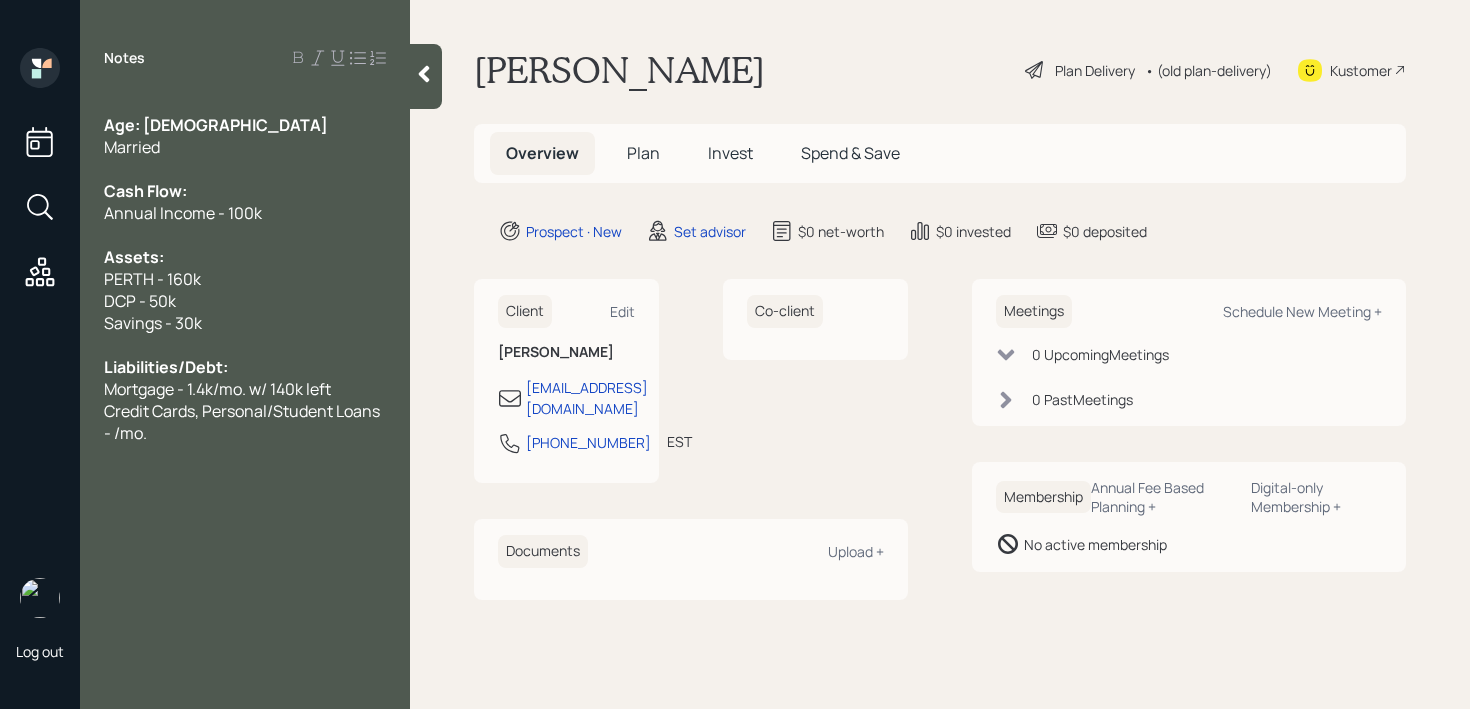 click on "Credit Cards, Personal/Student Loans - /mo." at bounding box center [243, 422] 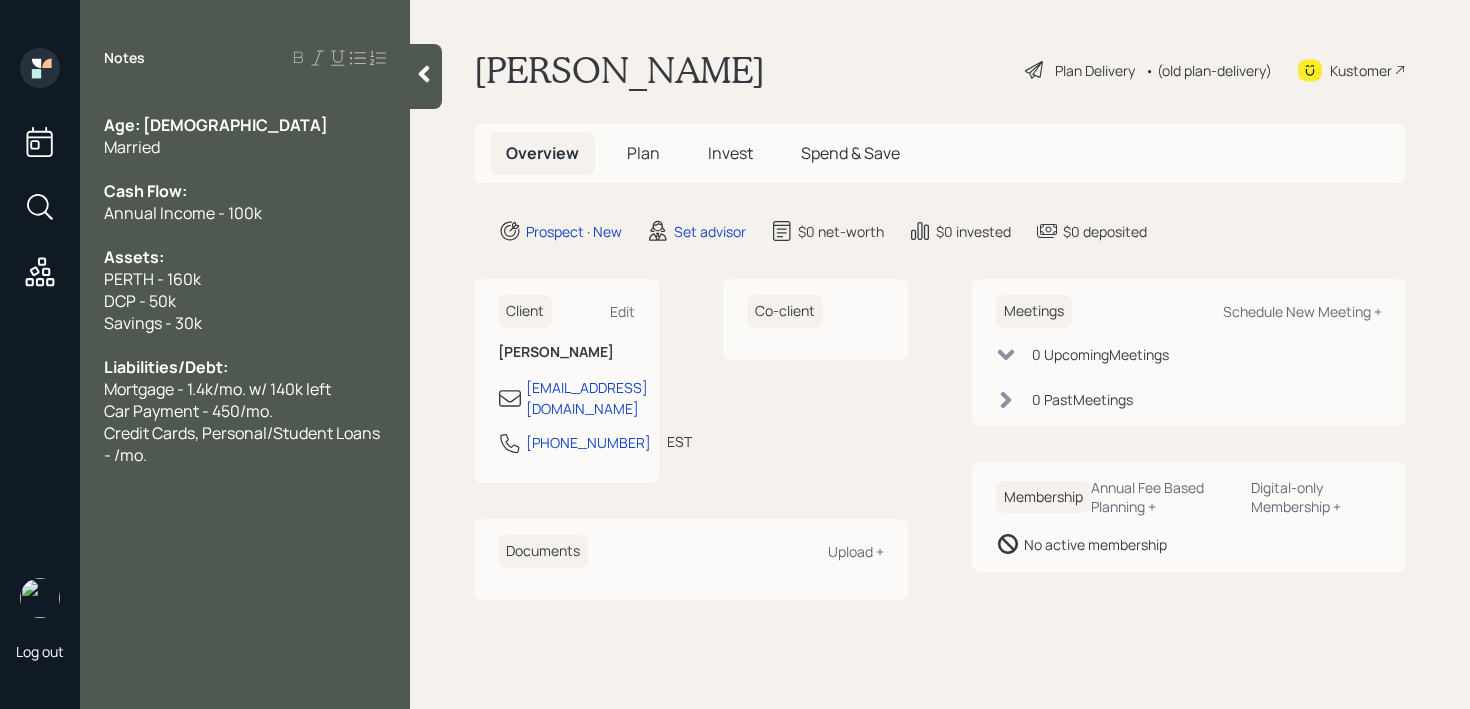 click on "Age: 48 Married Cash Flow: Annual Income - 100k Assets: PERTH - 160k DCP - 50k Savings - 30k Liabilities/Debt: Mortgage - 1.4k/mo. w/ 140k left Car Payment - 450/mo. Credit Cards, Personal/Student Loans - /mo." at bounding box center [245, 290] 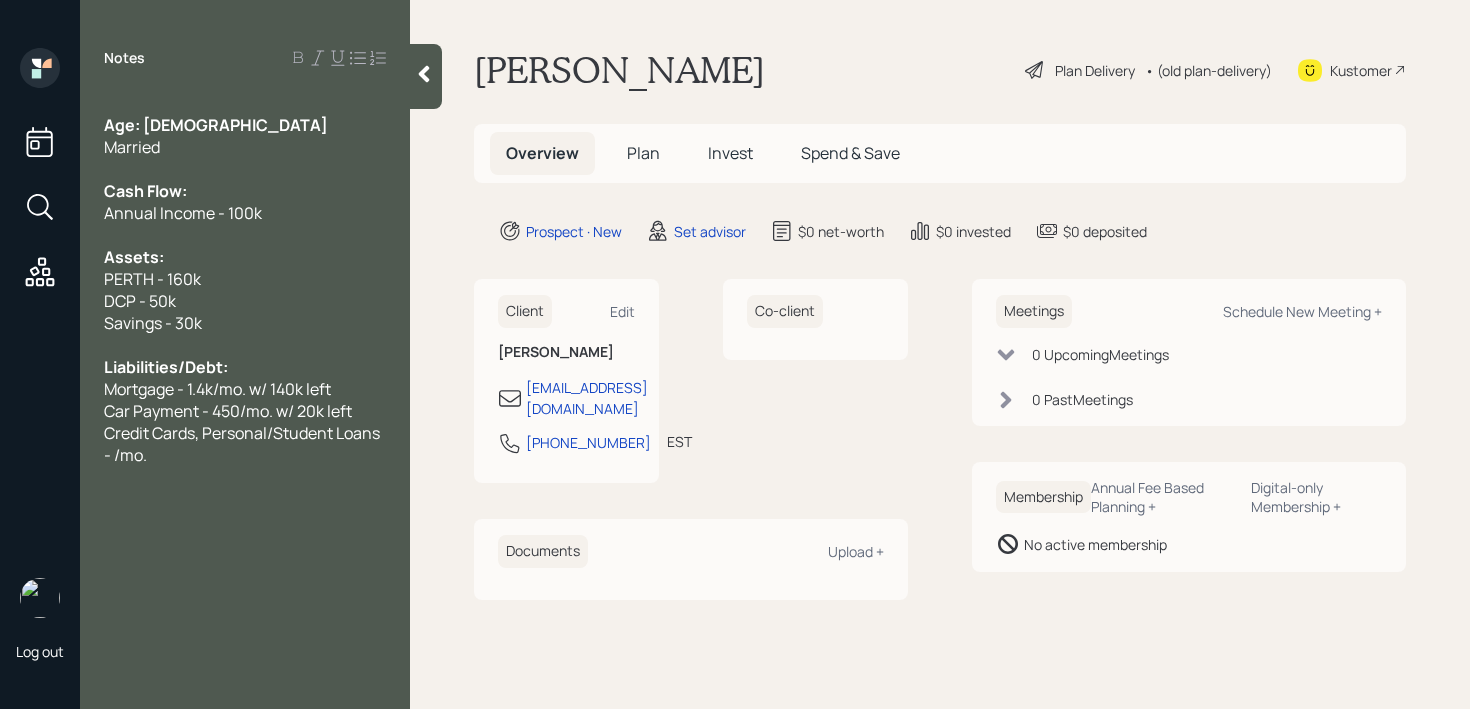click at bounding box center [245, 477] 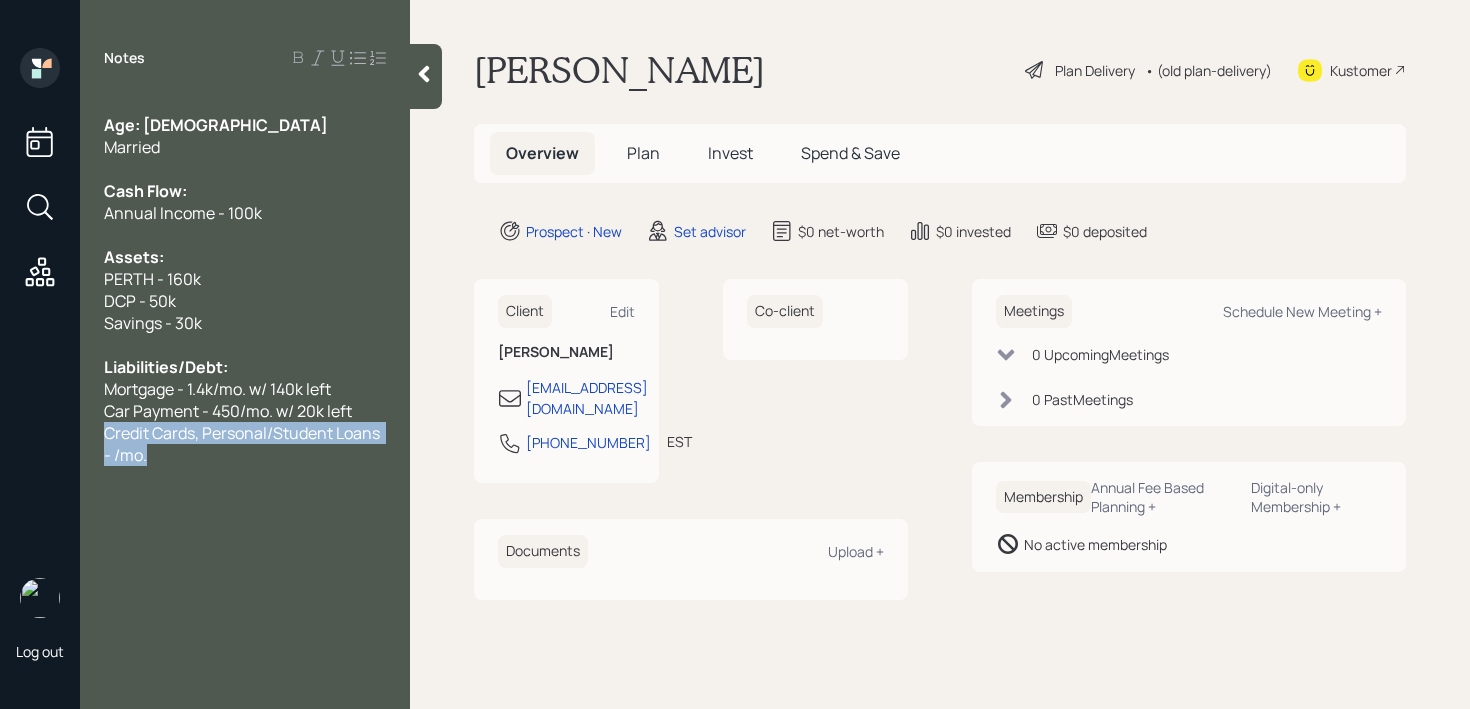 drag, startPoint x: 230, startPoint y: 476, endPoint x: 99, endPoint y: 439, distance: 136.12494 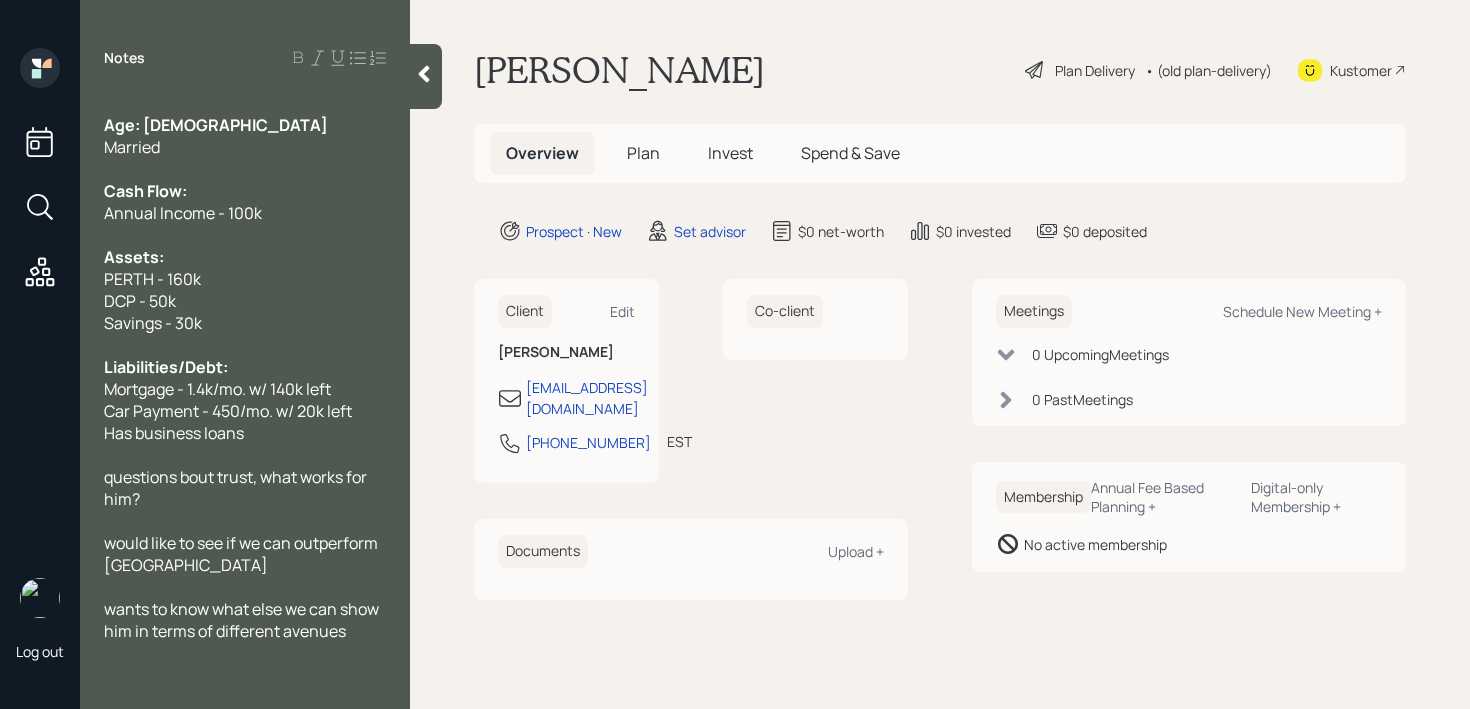 scroll, scrollTop: 0, scrollLeft: 0, axis: both 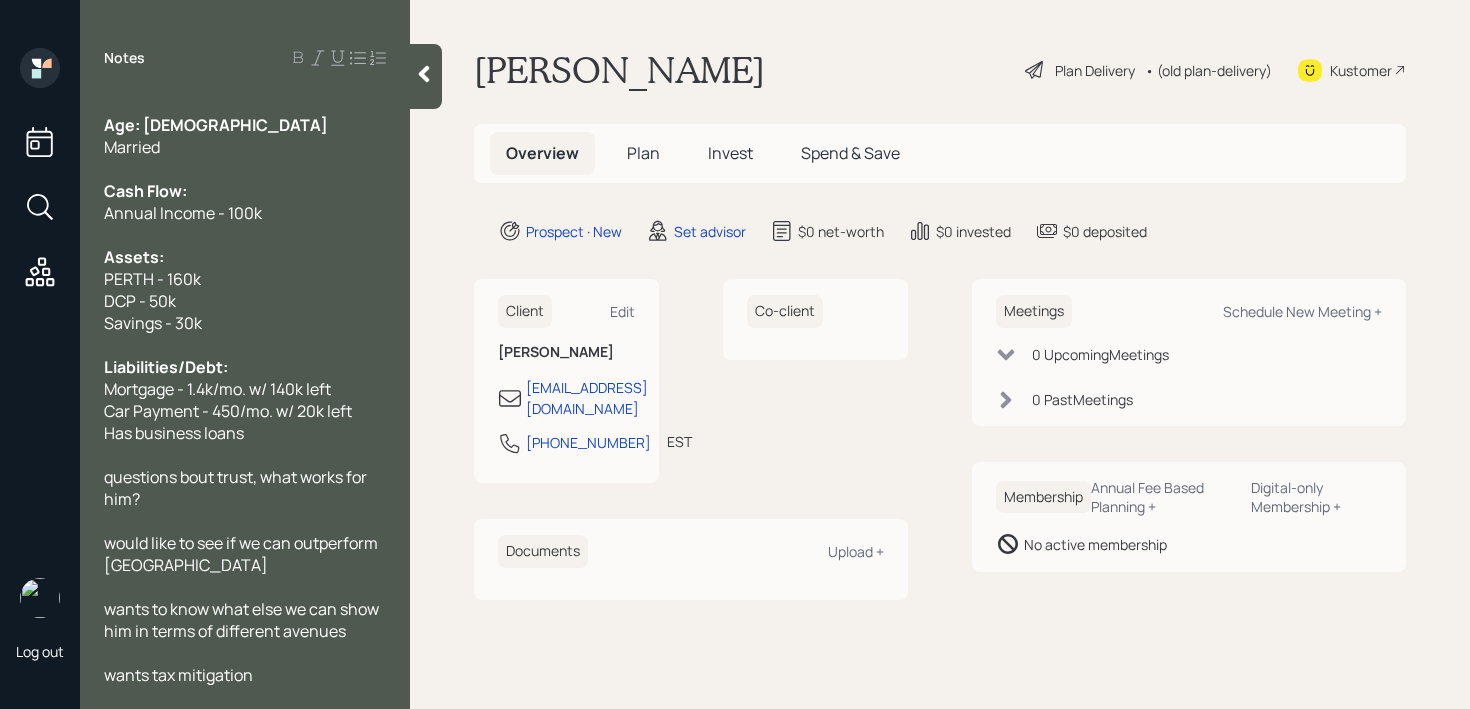 click on "Overview Plan Invest Spend & Save" at bounding box center [940, 153] 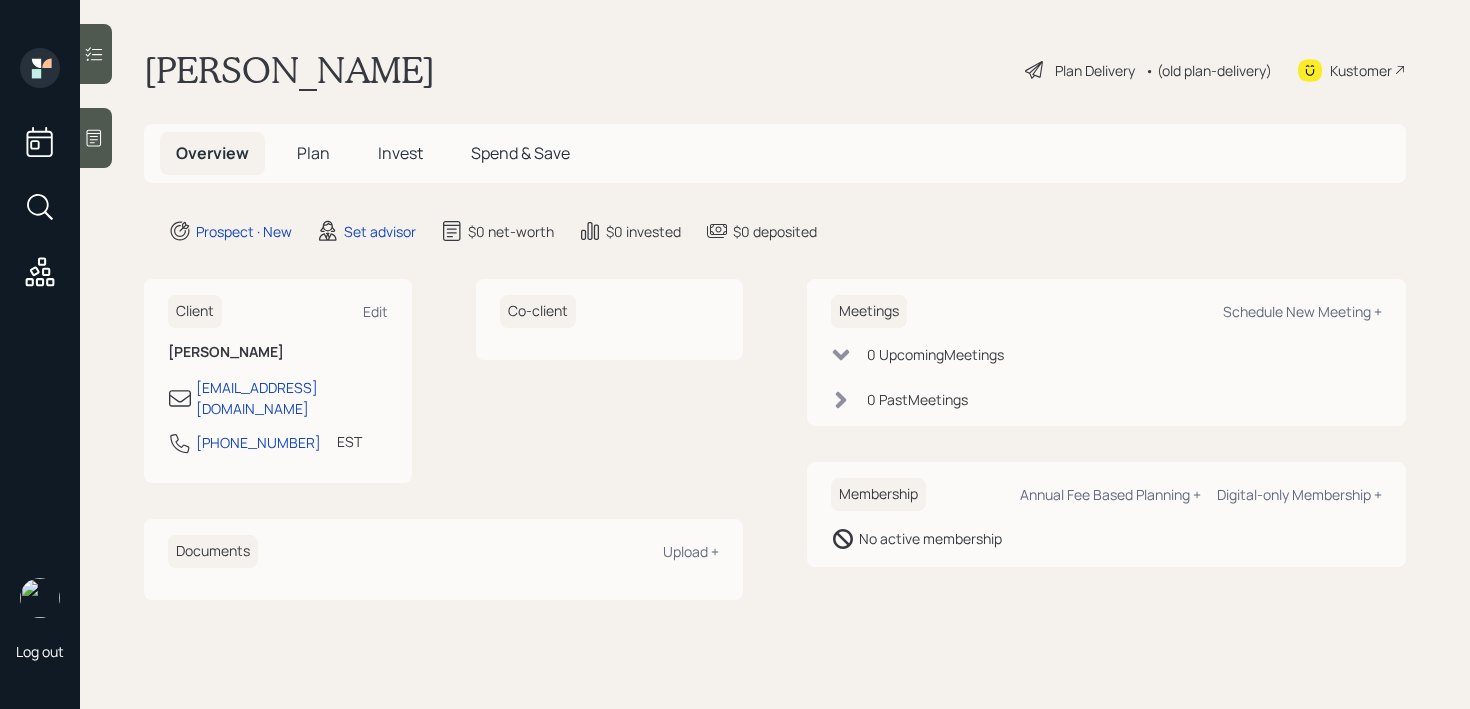 click on "Shawn Bonar Plan Delivery • (old plan-delivery) Kustomer Overview Plan Invest Spend & Save Prospect ·
New Set advisor $0 net-worth $0 invested $0 deposited Client Edit Shawn Bonar mackleyllc@gmail.com 260-466-7678 EST Currently 4:28 PM Co-client Documents Upload + Meetings Schedule New Meeting + 0   Upcoming  Meeting s 0   Past  Meeting s Membership Annual Fee Based Planning + Digital-only Membership + No active membership" at bounding box center [775, 354] 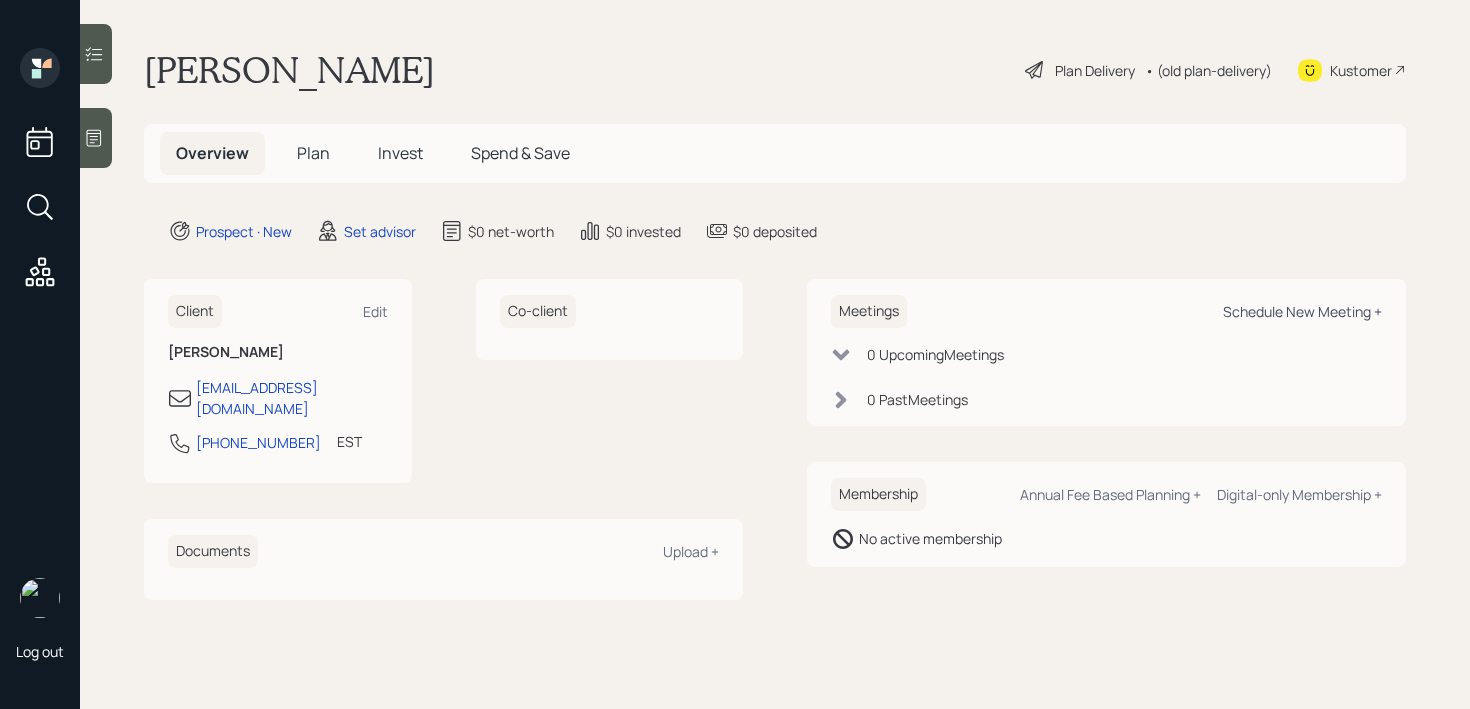 click on "Schedule New Meeting +" at bounding box center (1302, 311) 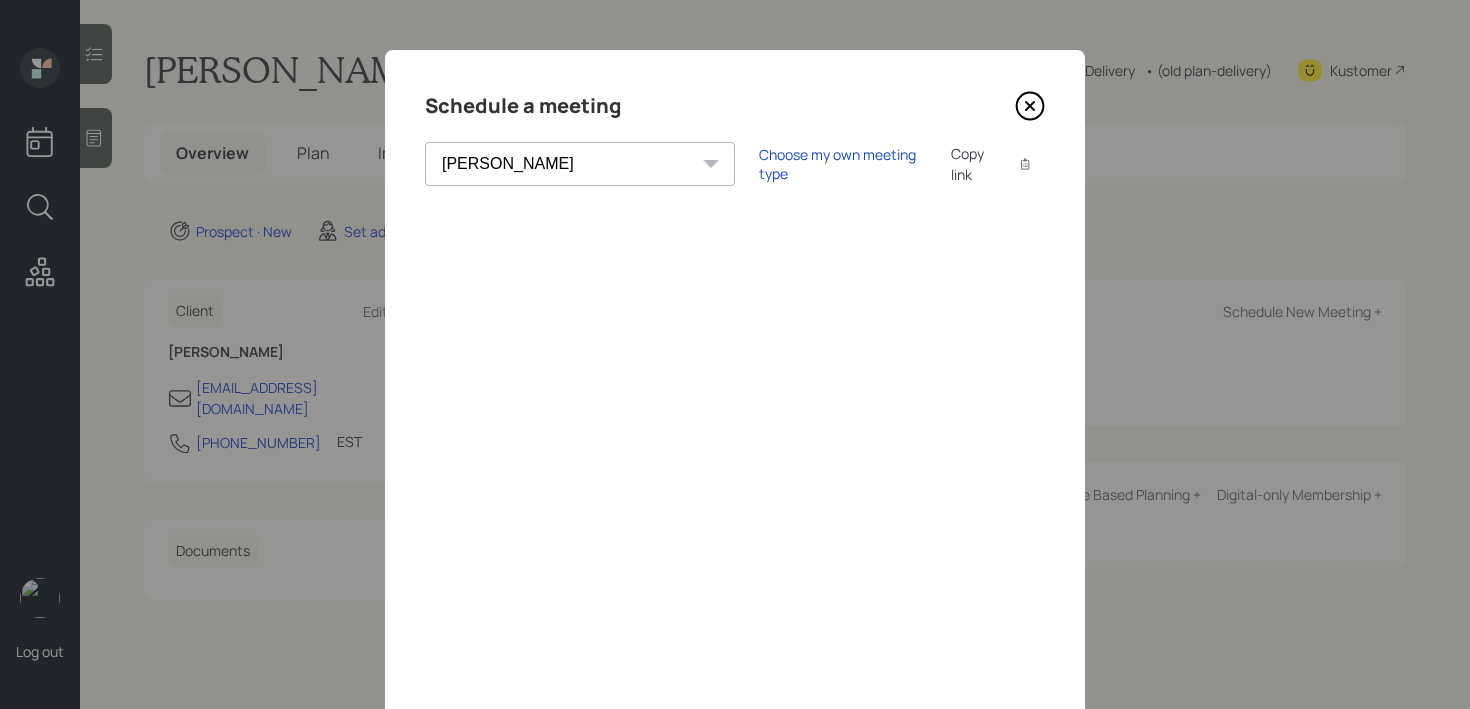 click on "Schedule a meeting" at bounding box center [735, 106] 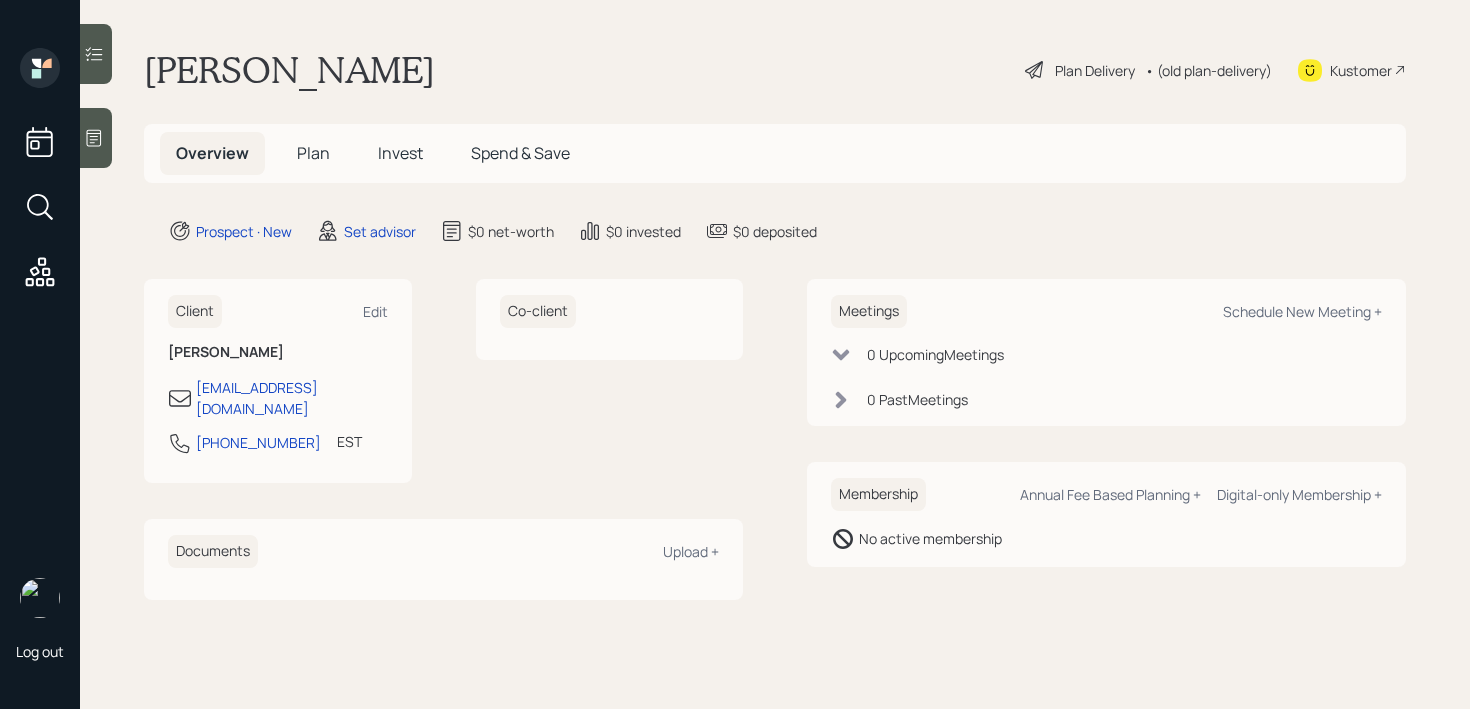 click at bounding box center [96, 138] 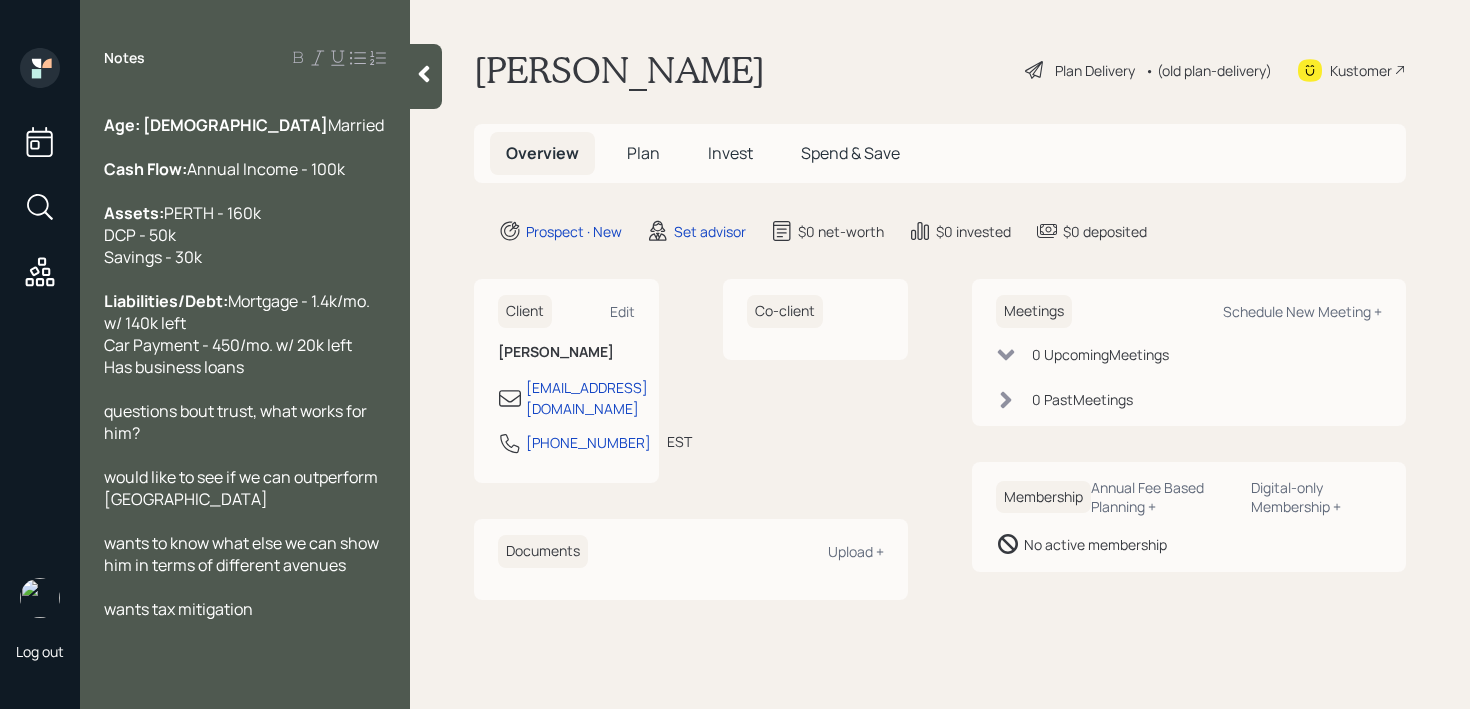 scroll, scrollTop: 44, scrollLeft: 0, axis: vertical 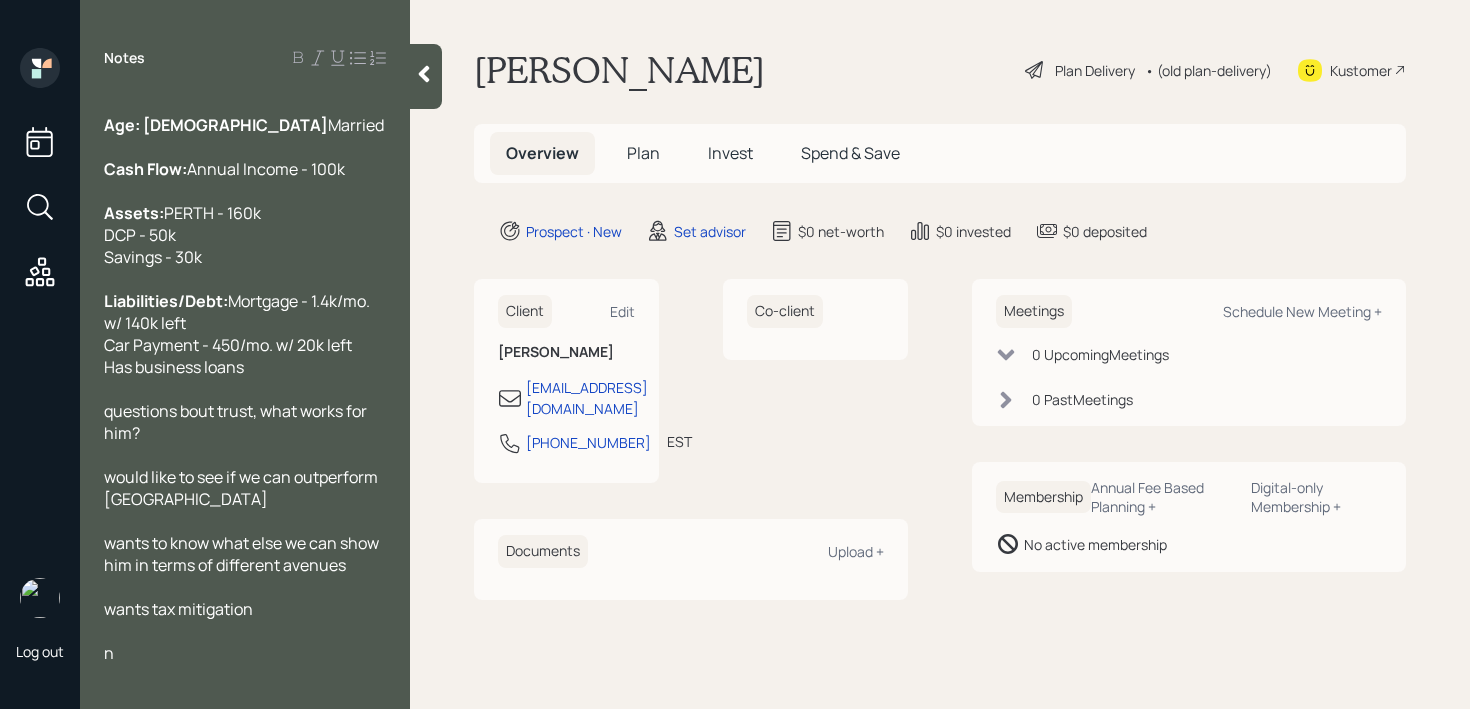 type 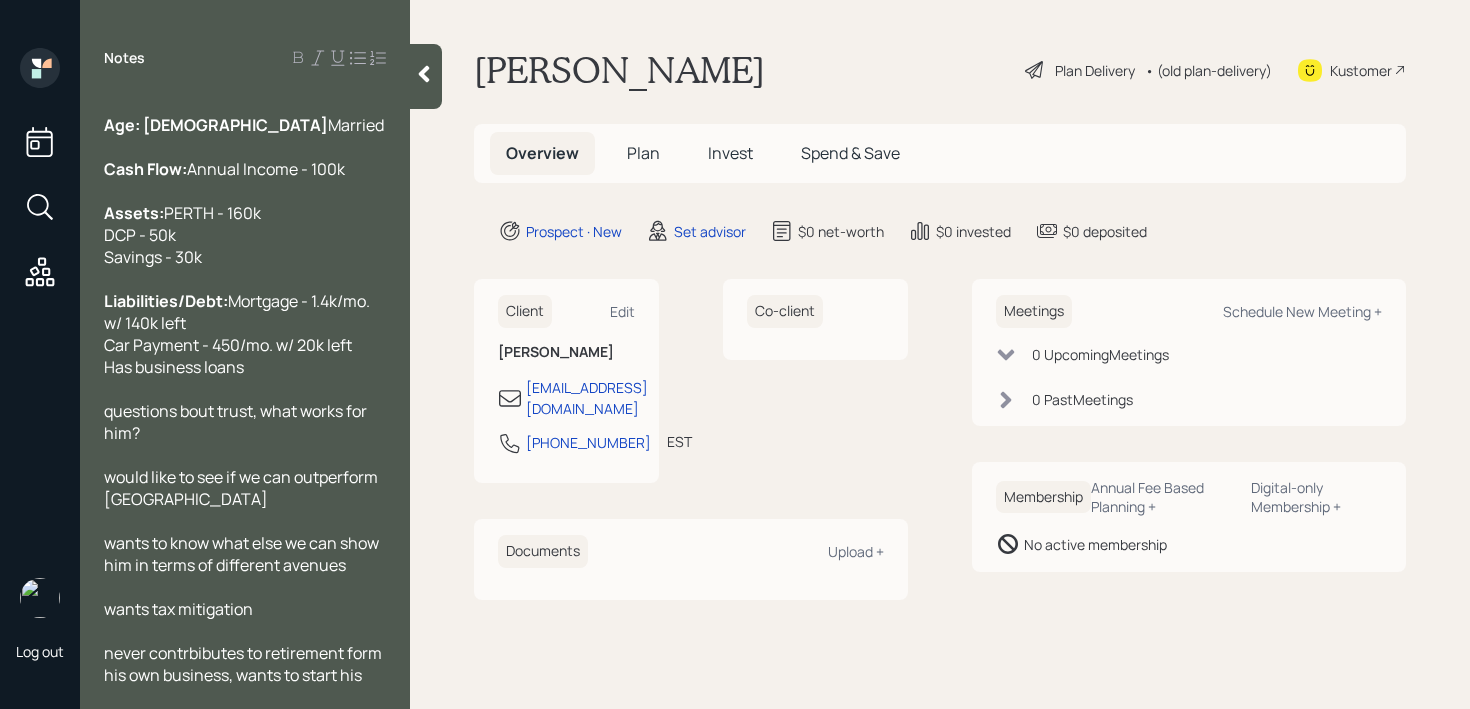 scroll, scrollTop: 88, scrollLeft: 0, axis: vertical 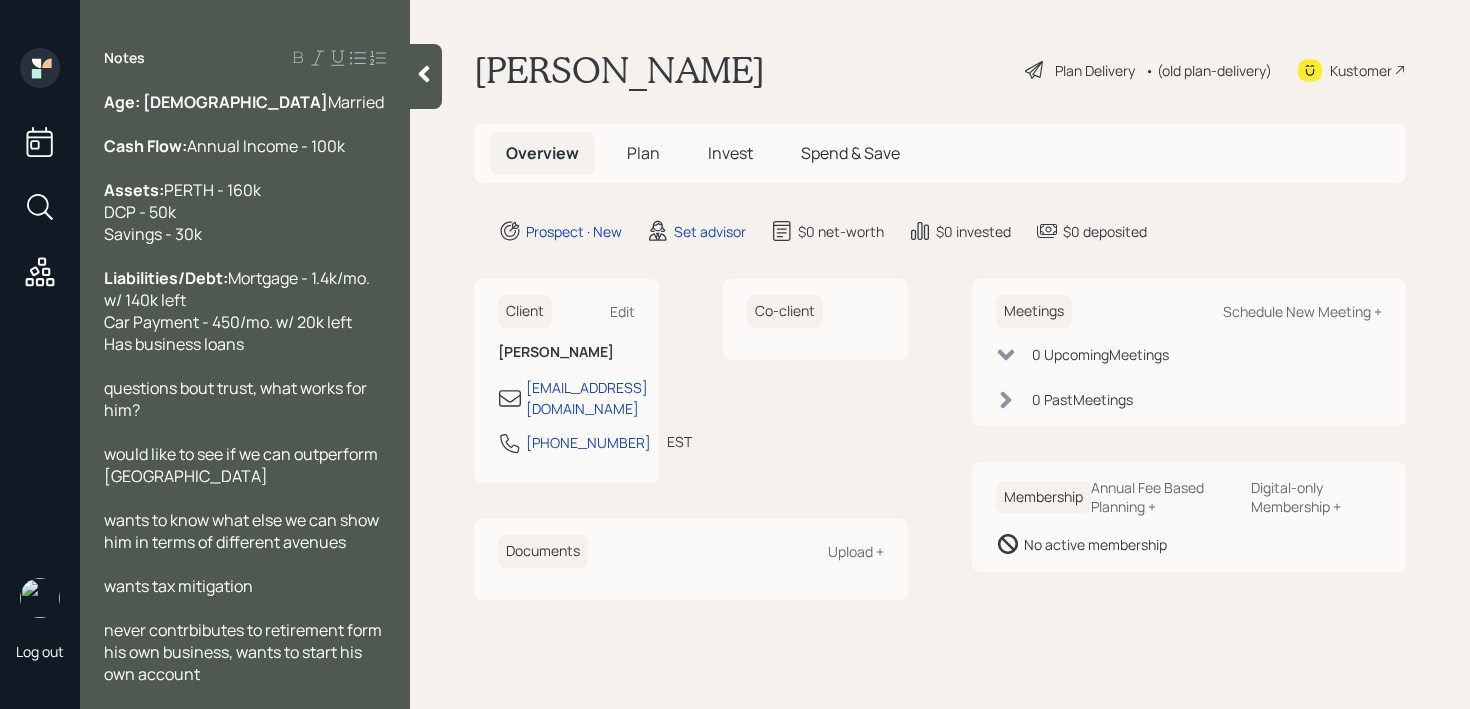 click at bounding box center [426, 76] 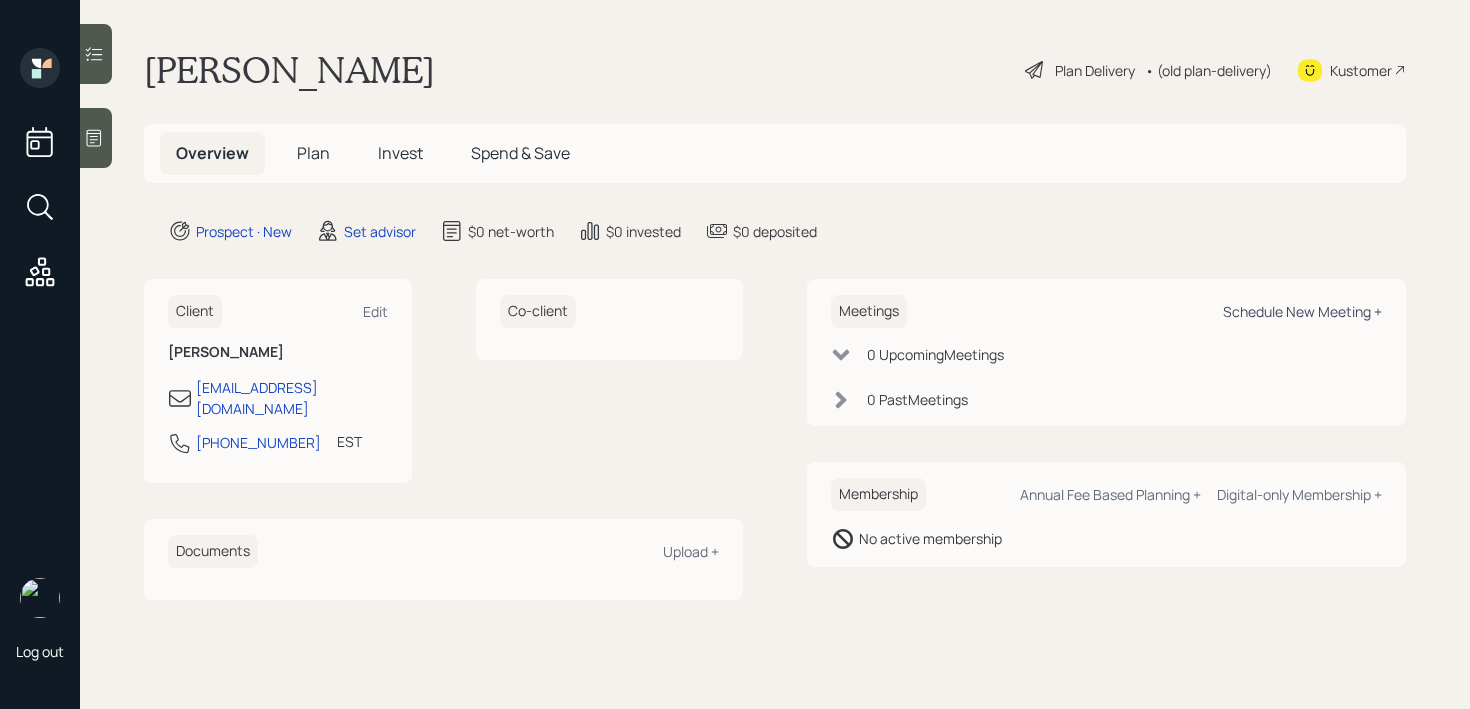 click on "Schedule New Meeting +" at bounding box center (1302, 311) 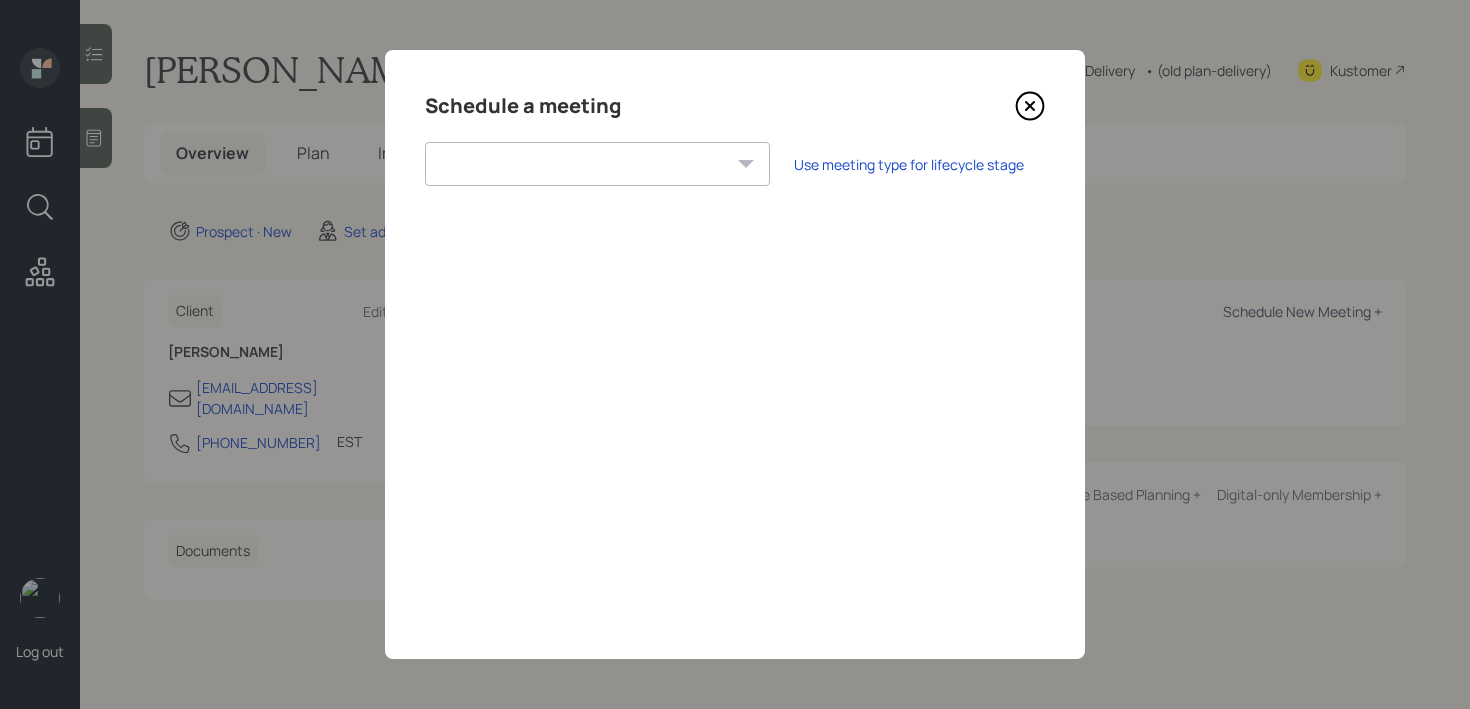 select on "round-robin" 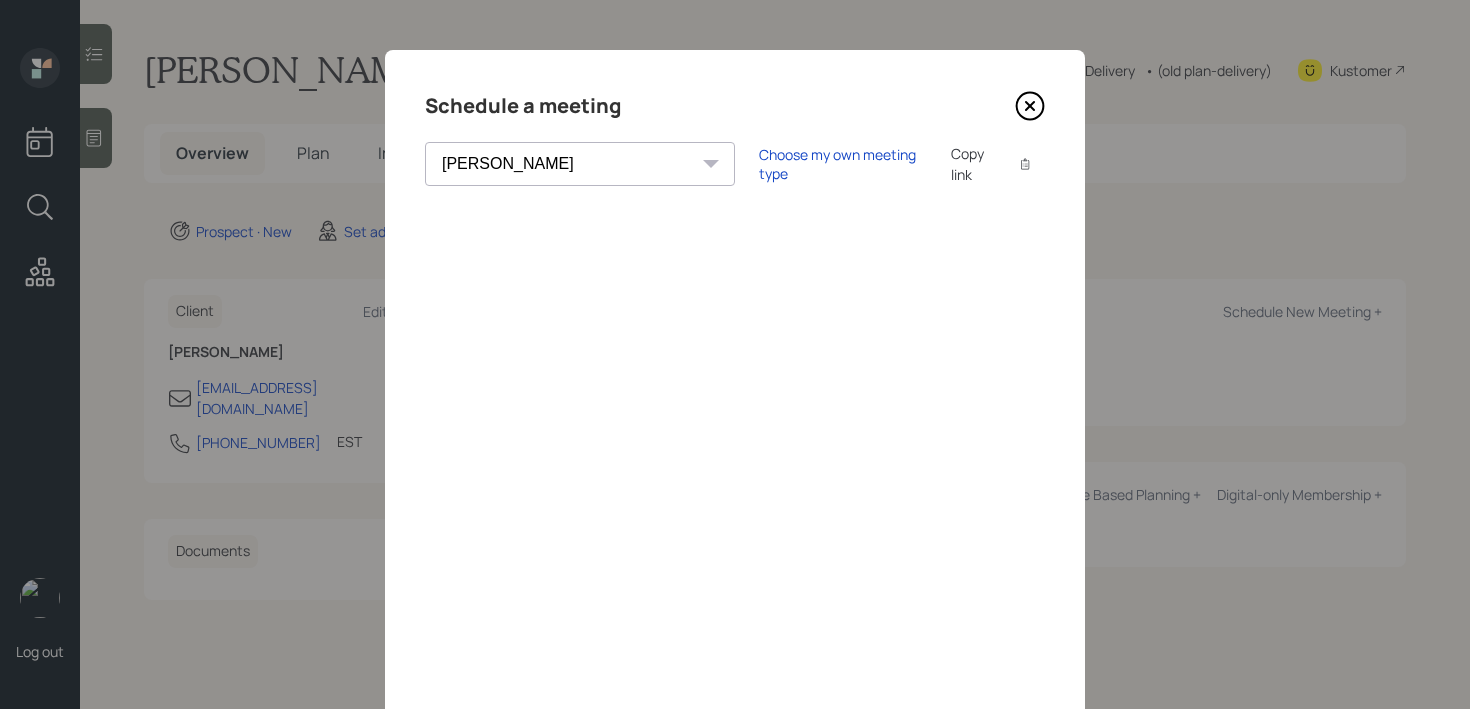scroll, scrollTop: 191, scrollLeft: 0, axis: vertical 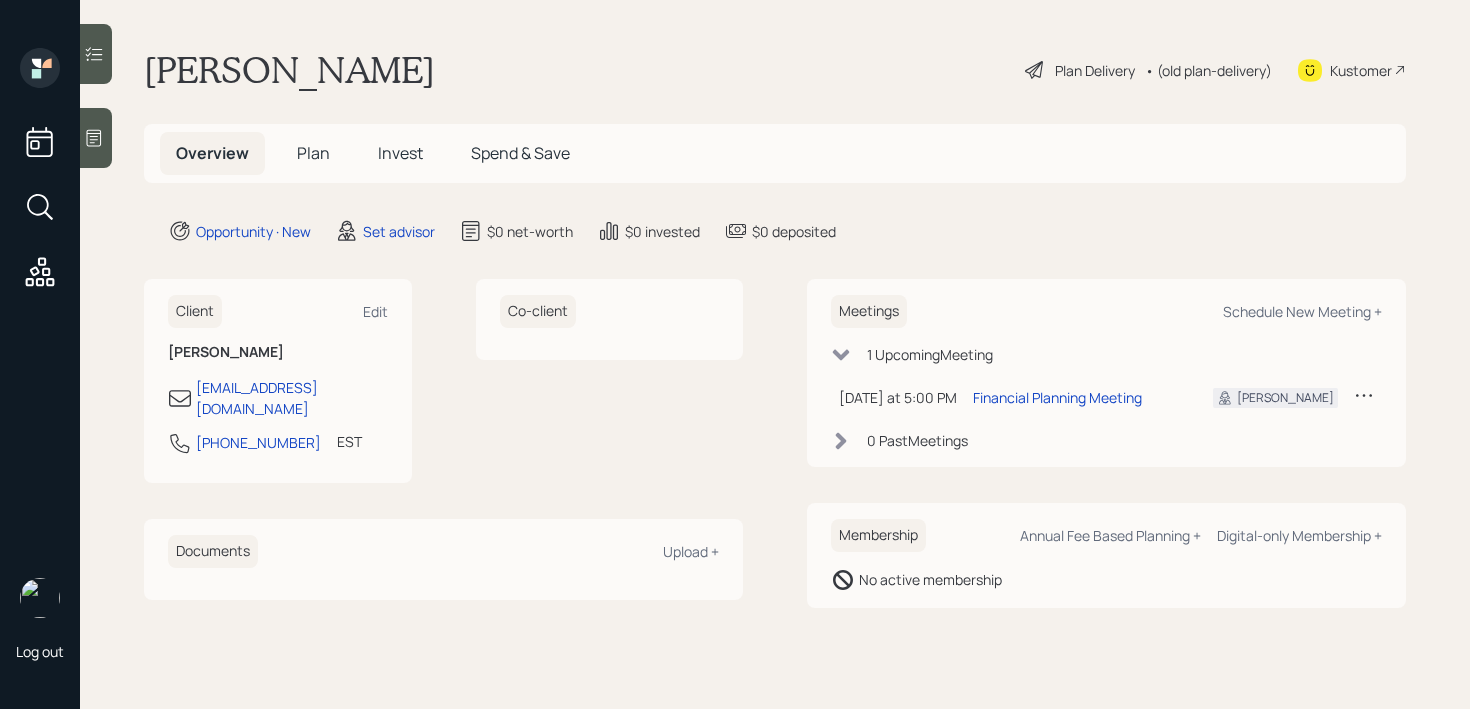 click at bounding box center [96, 138] 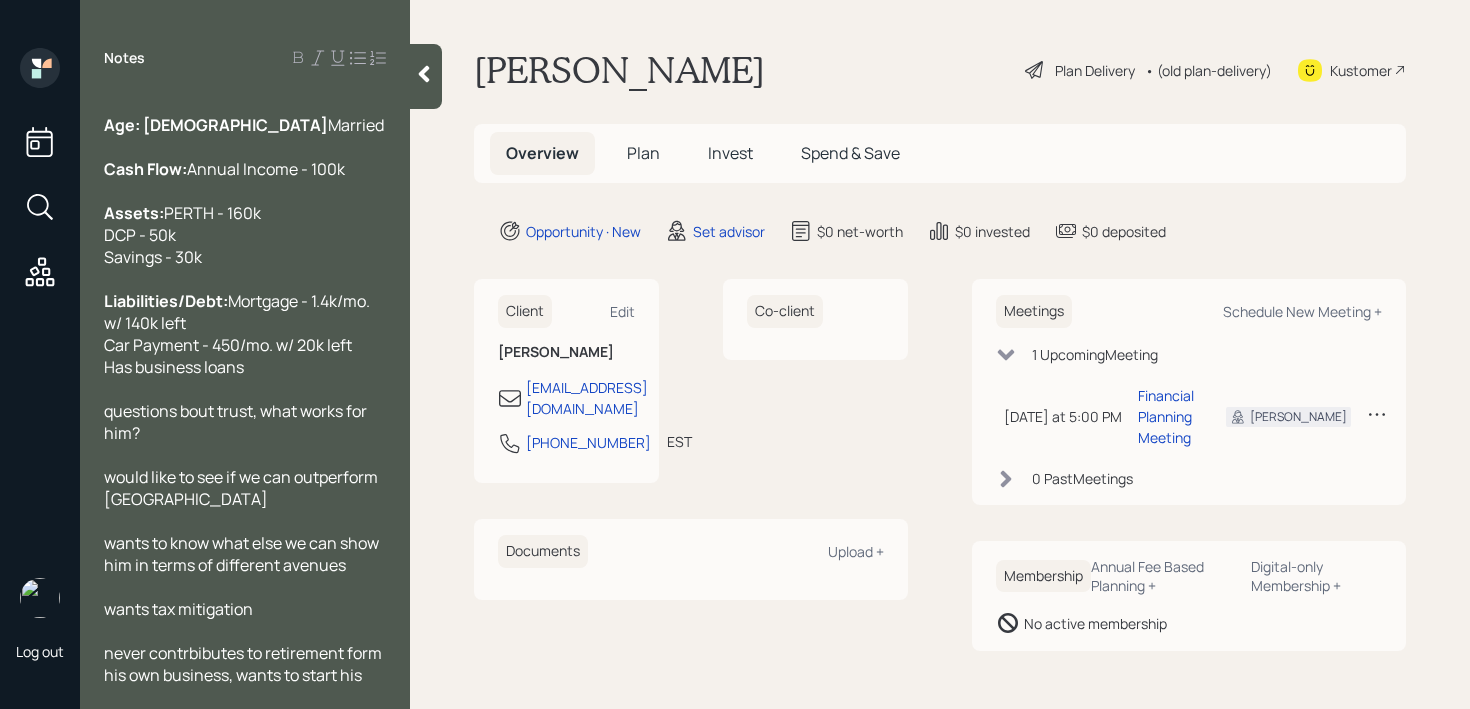 scroll, scrollTop: 88, scrollLeft: 0, axis: vertical 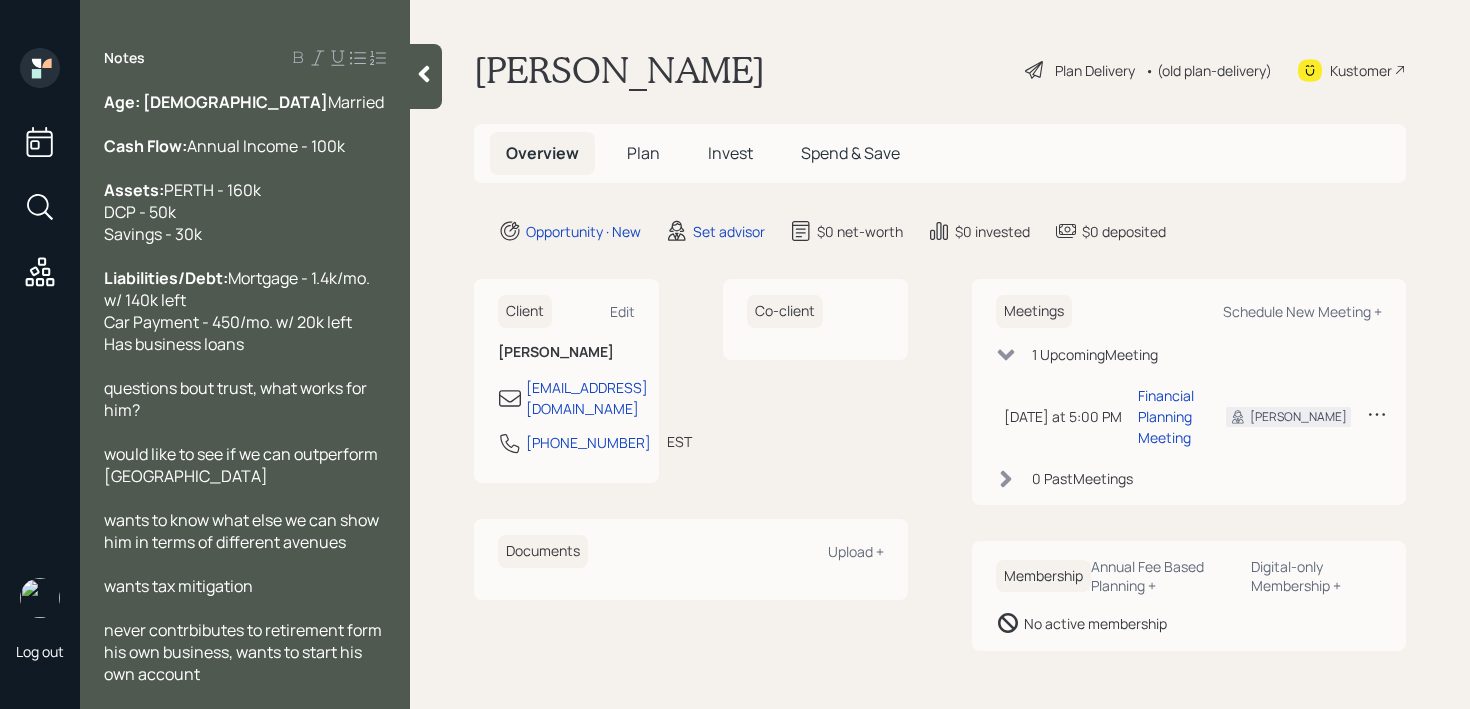 click on "PERTH - 160k
DCP - 50k
Savings - 30k" at bounding box center [182, 212] 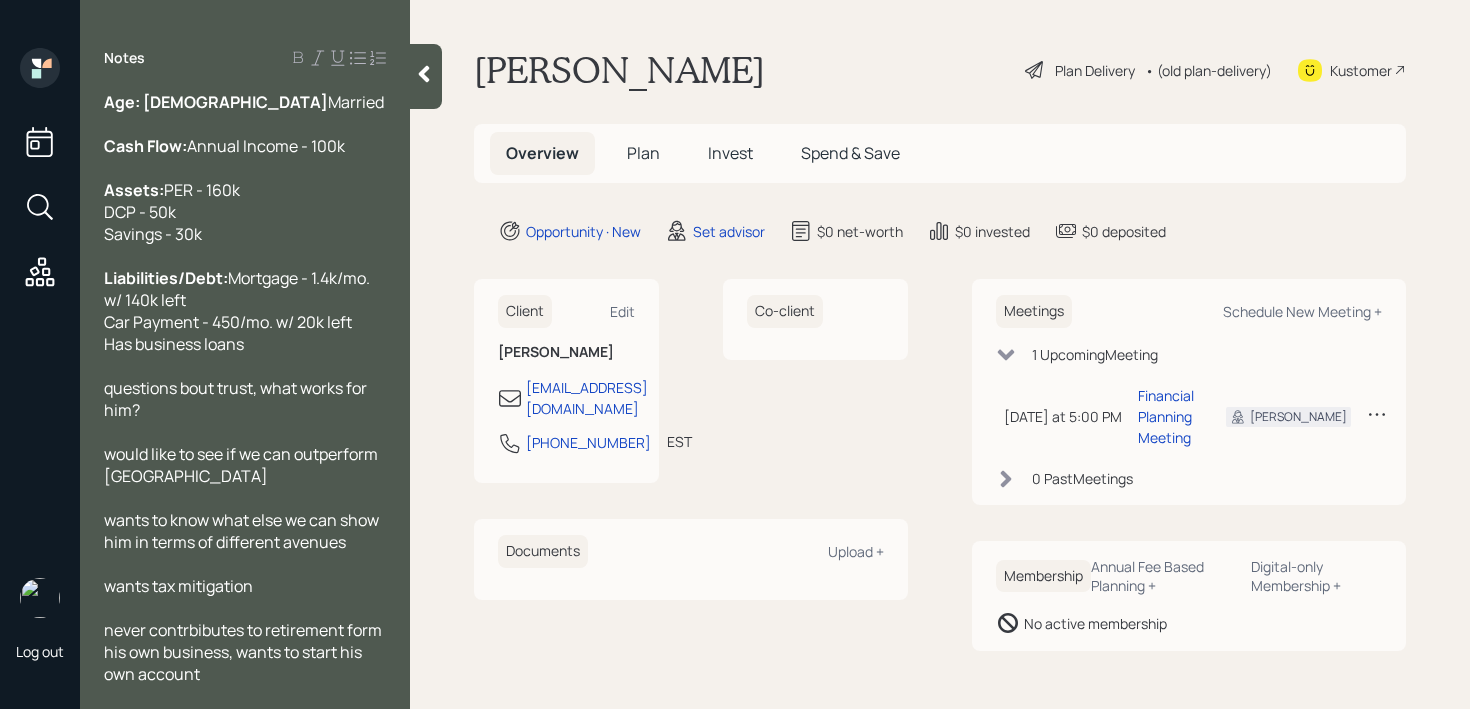 type 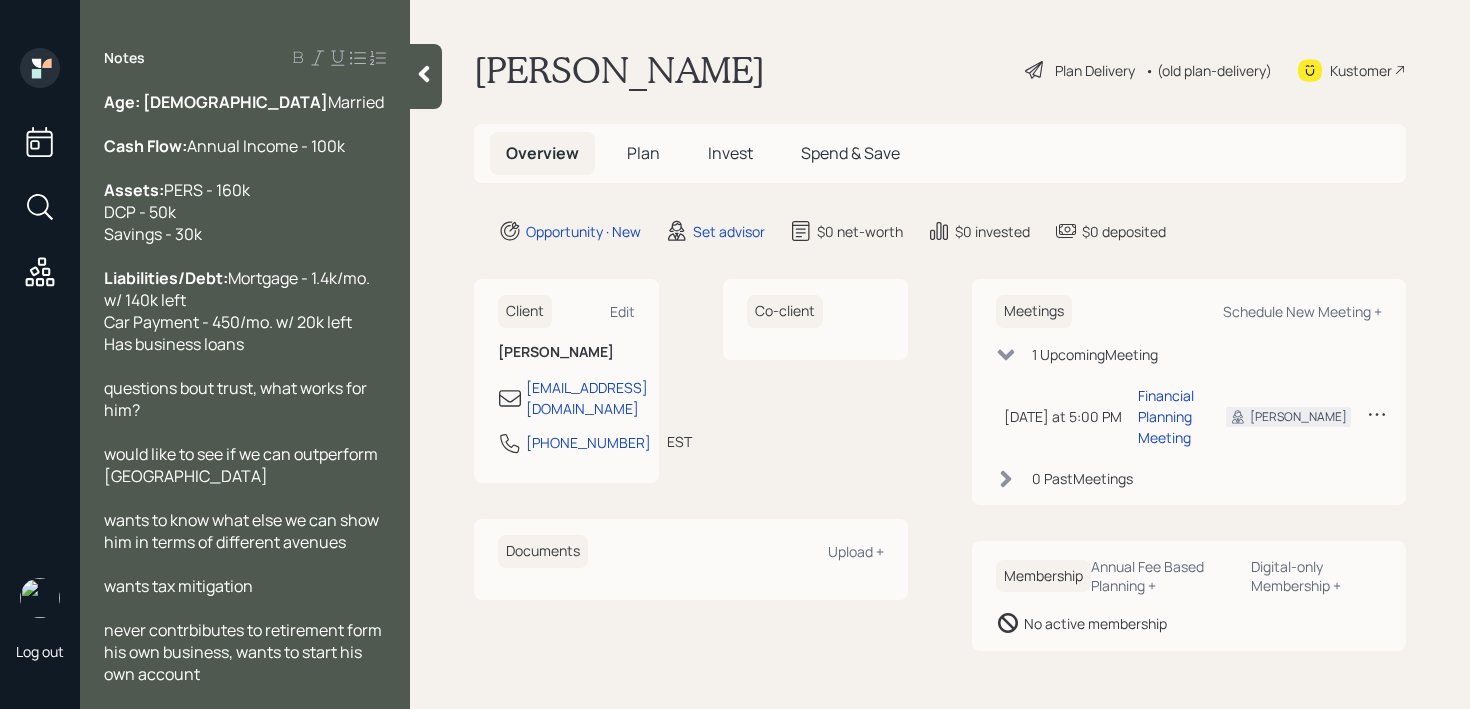 click on "Assets:
PERS - 160k
DCP - 50k
Savings - 30k" at bounding box center (245, 212) 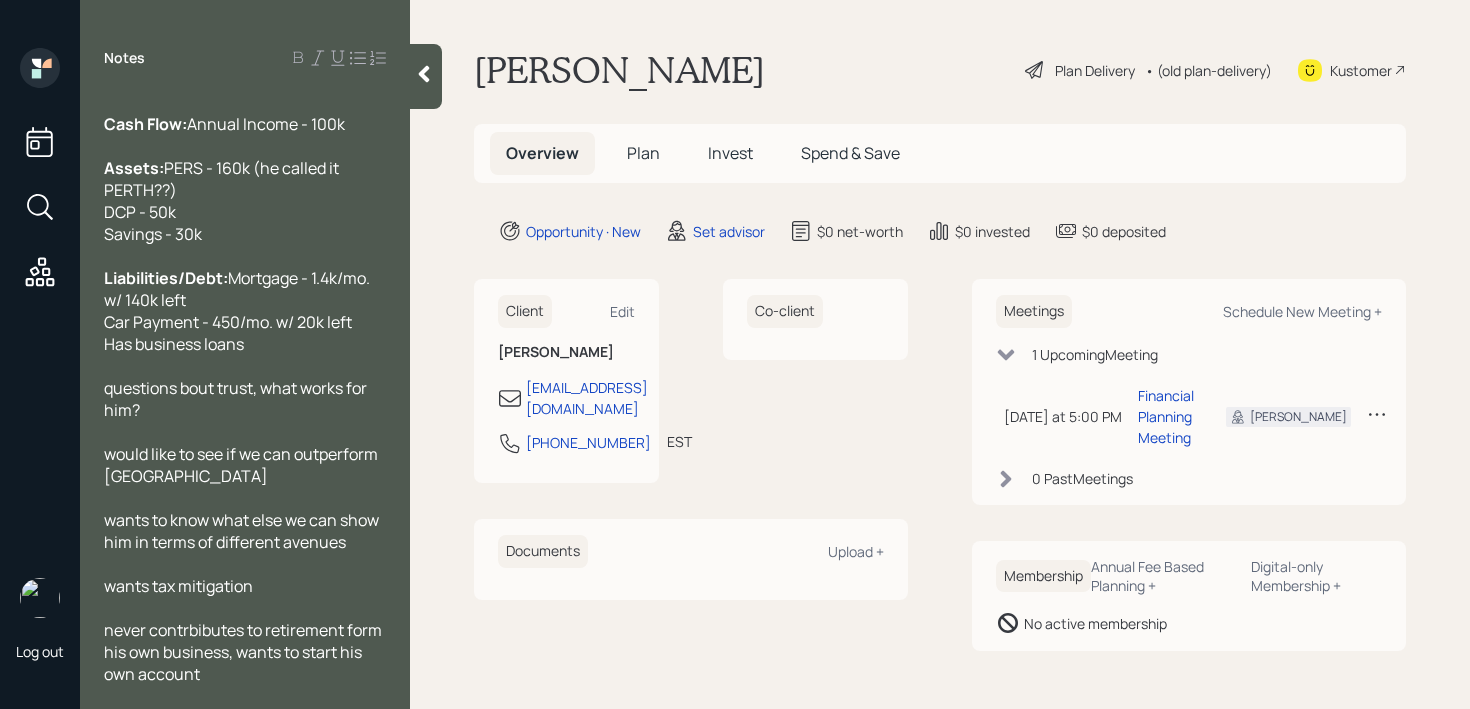 click on "Assets:
PERS - 160k (he called it PERTH??)
DCP - 50k
Savings - 30k" at bounding box center [245, 201] 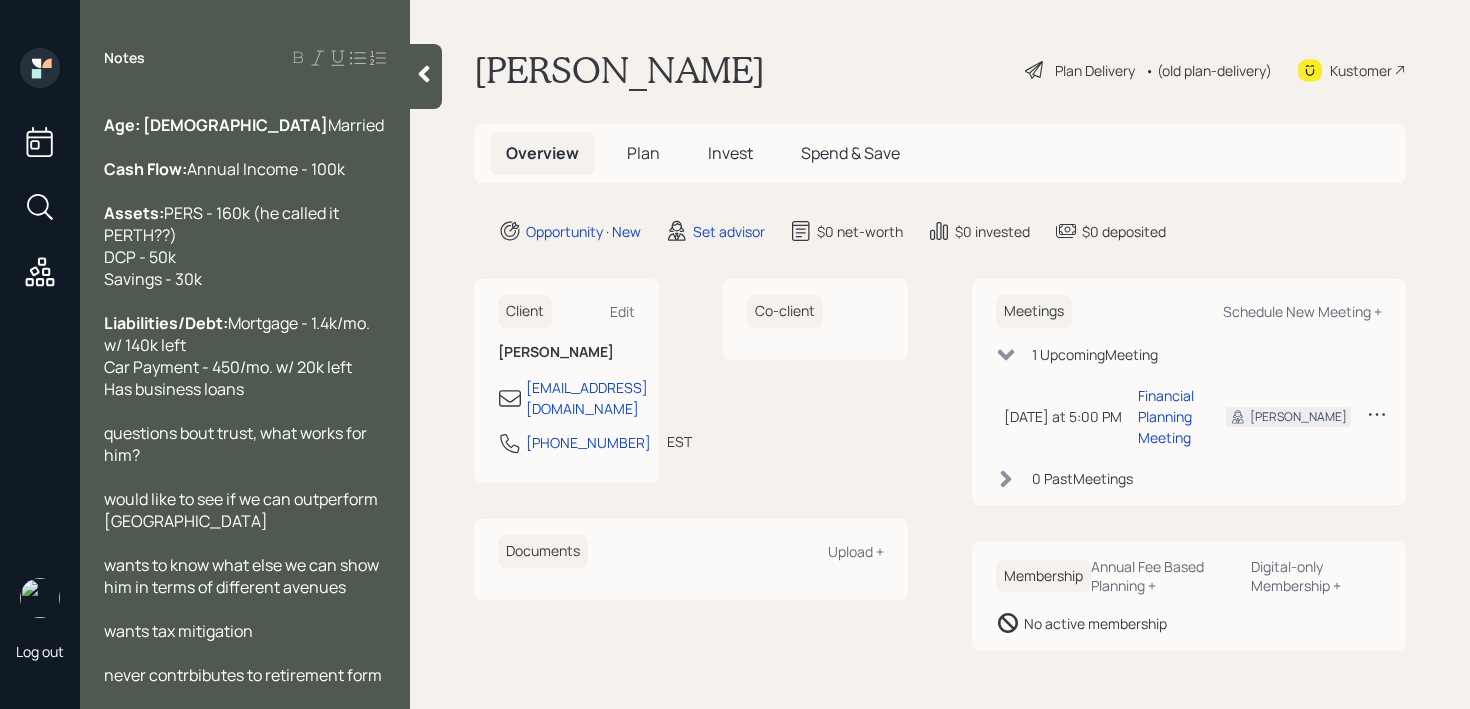 scroll, scrollTop: 88, scrollLeft: 0, axis: vertical 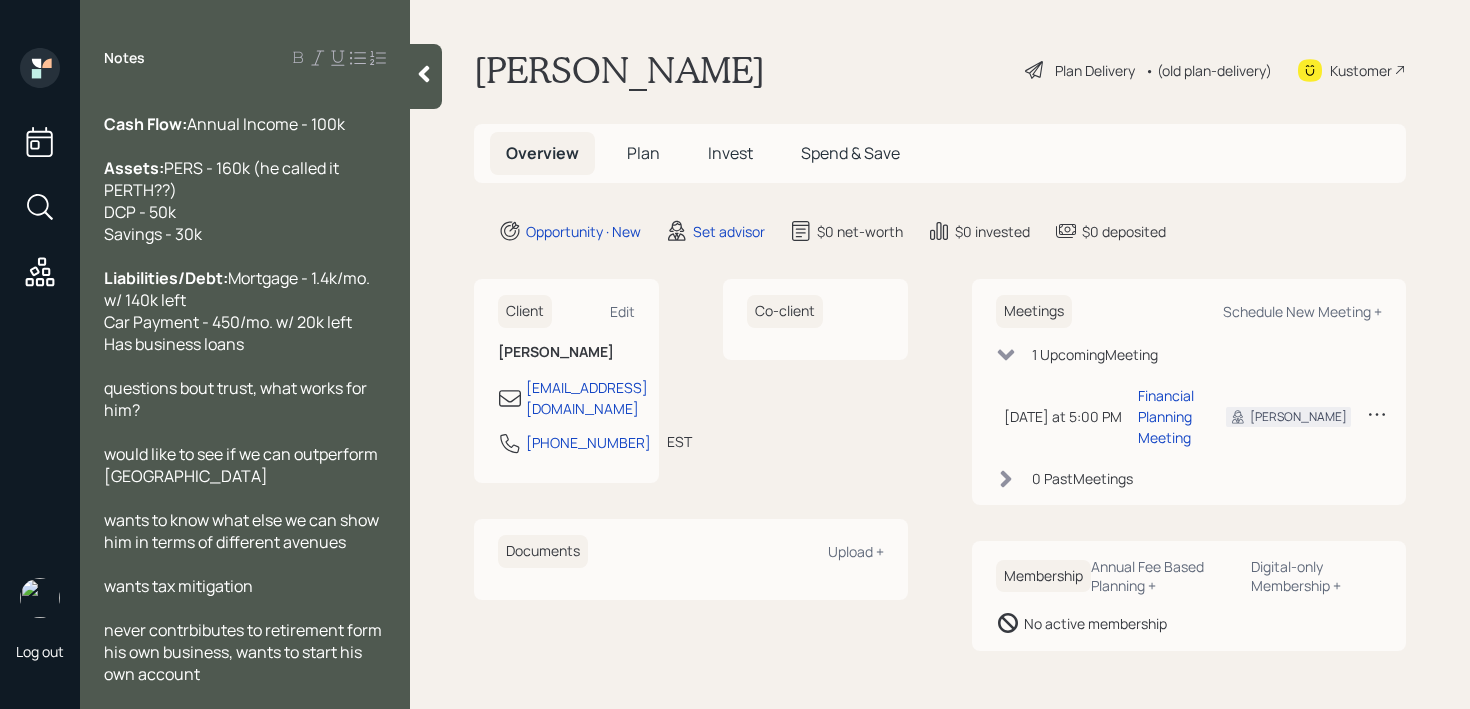 click on "would like to see if we can outperform [GEOGRAPHIC_DATA]" at bounding box center (245, 465) 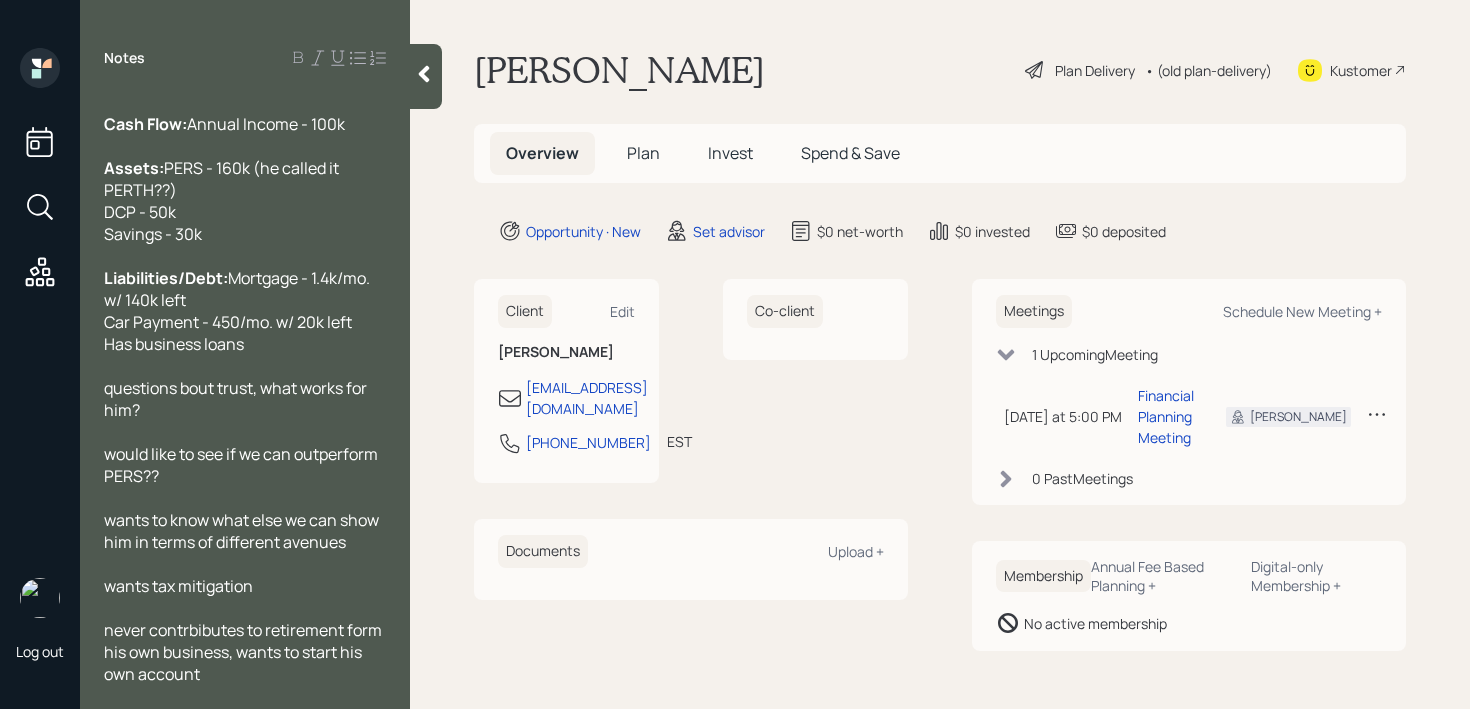 click on "would like to see if we can outperform PERS??" at bounding box center [242, 465] 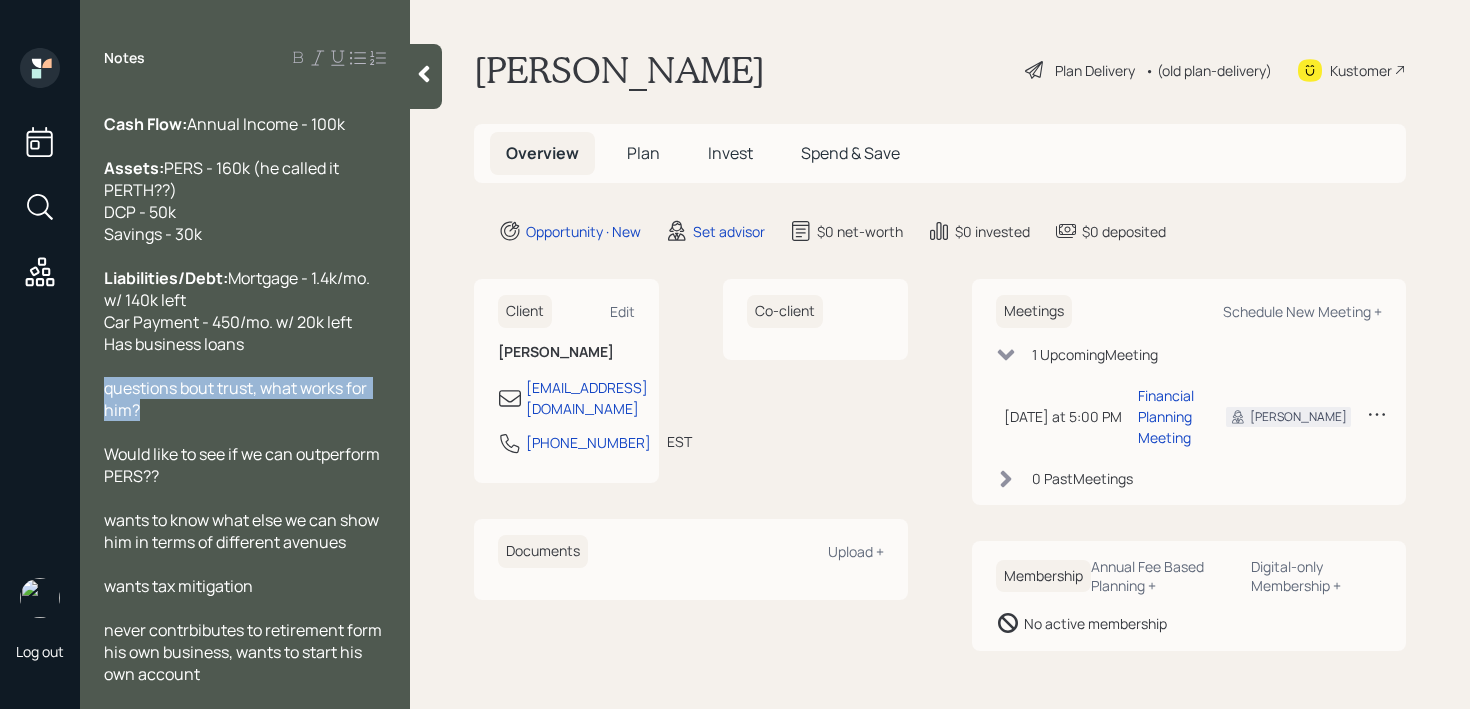 drag, startPoint x: 149, startPoint y: 422, endPoint x: 88, endPoint y: 397, distance: 65.9242 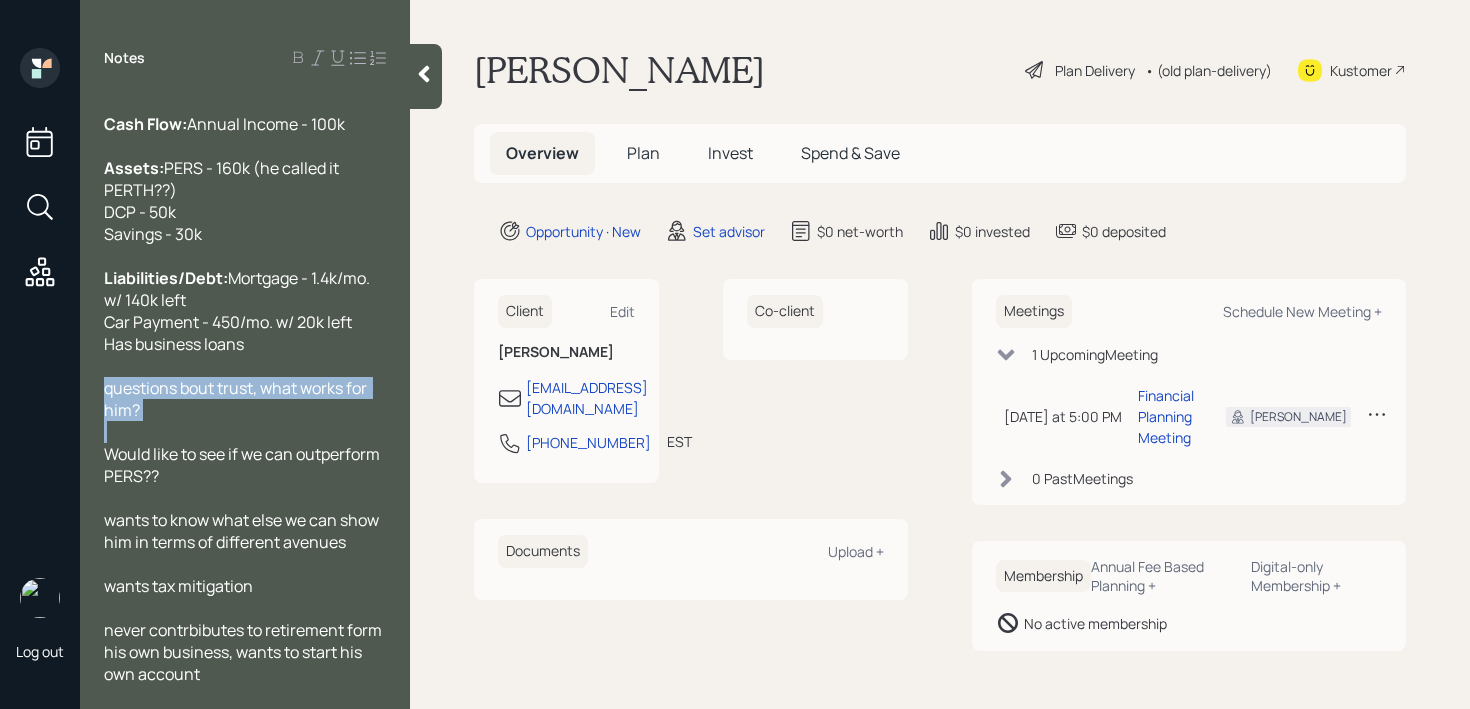 copy on "questions bout trust, what works for him?" 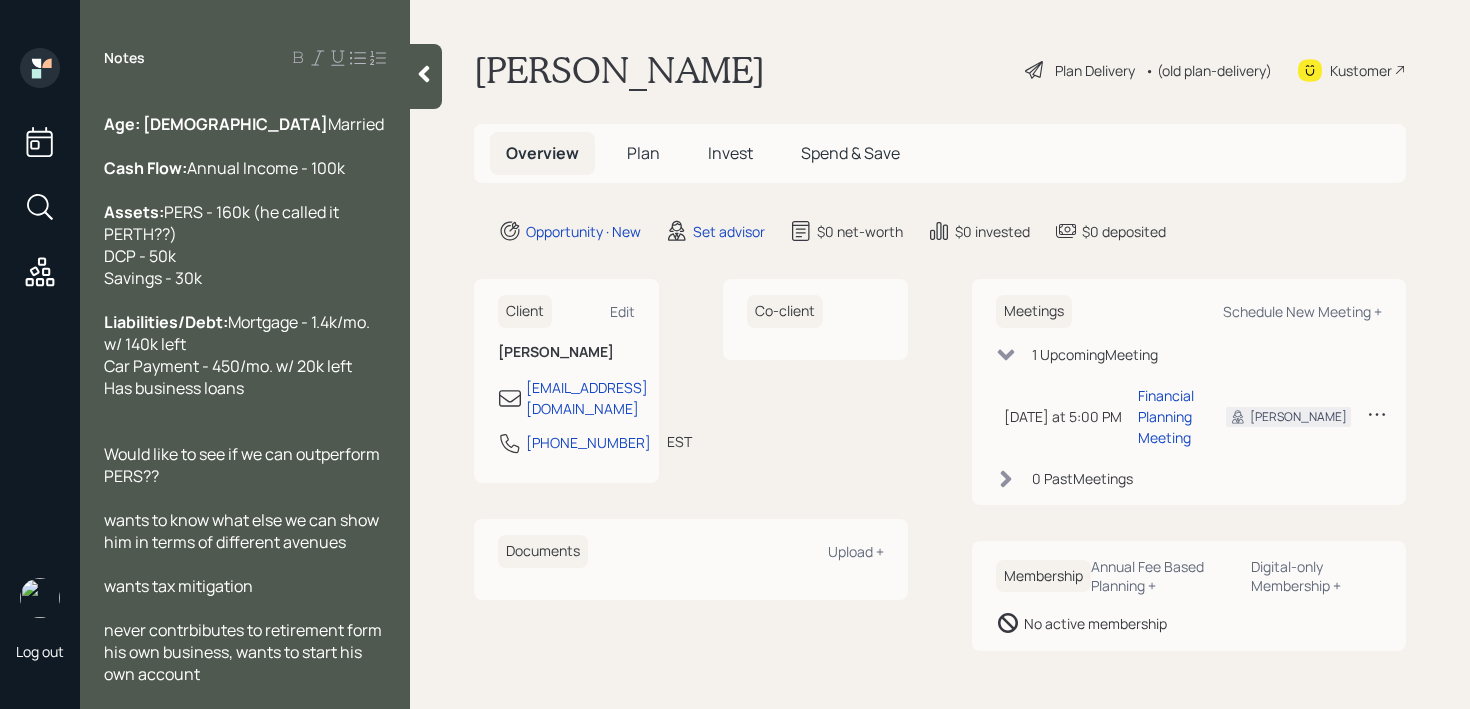 scroll, scrollTop: 22, scrollLeft: 0, axis: vertical 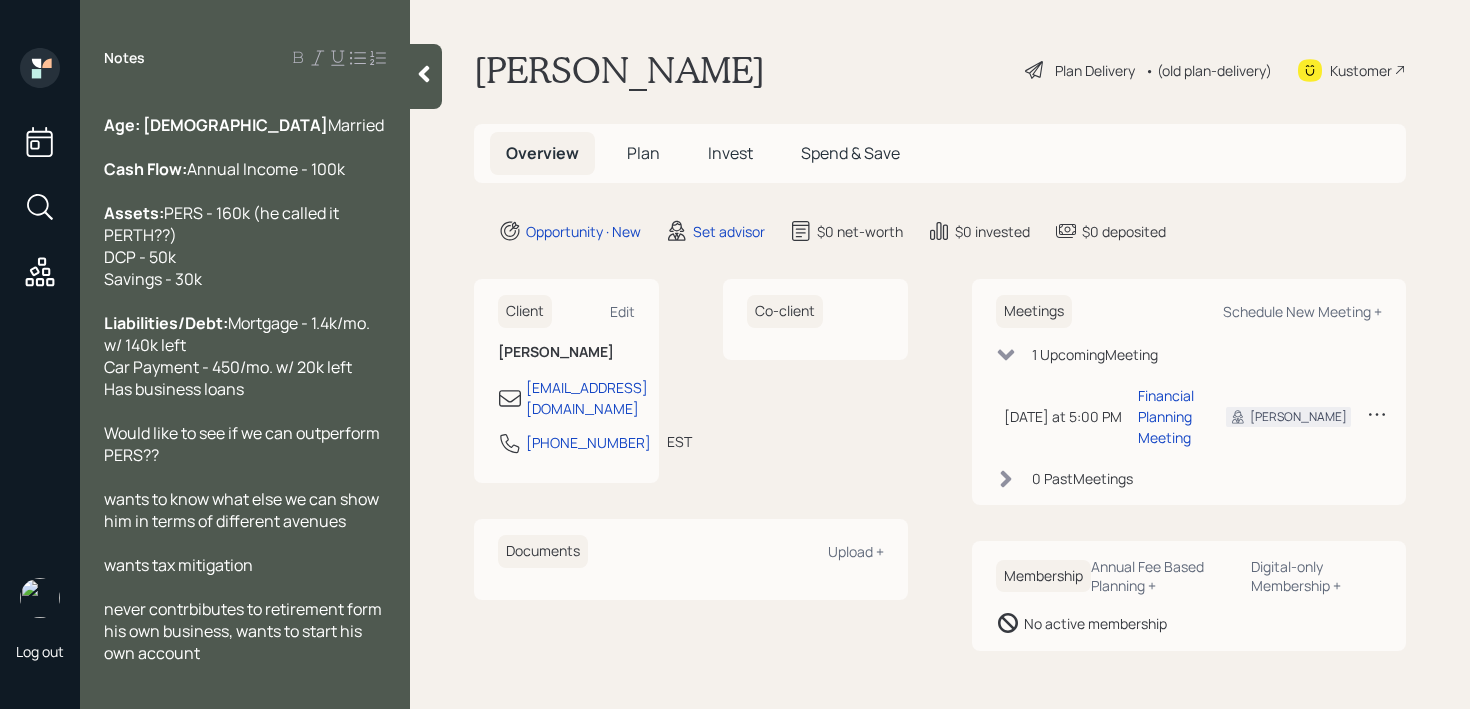 click on "never contrbibutes to retirement form his own business, wants to start his own account" at bounding box center (245, 631) 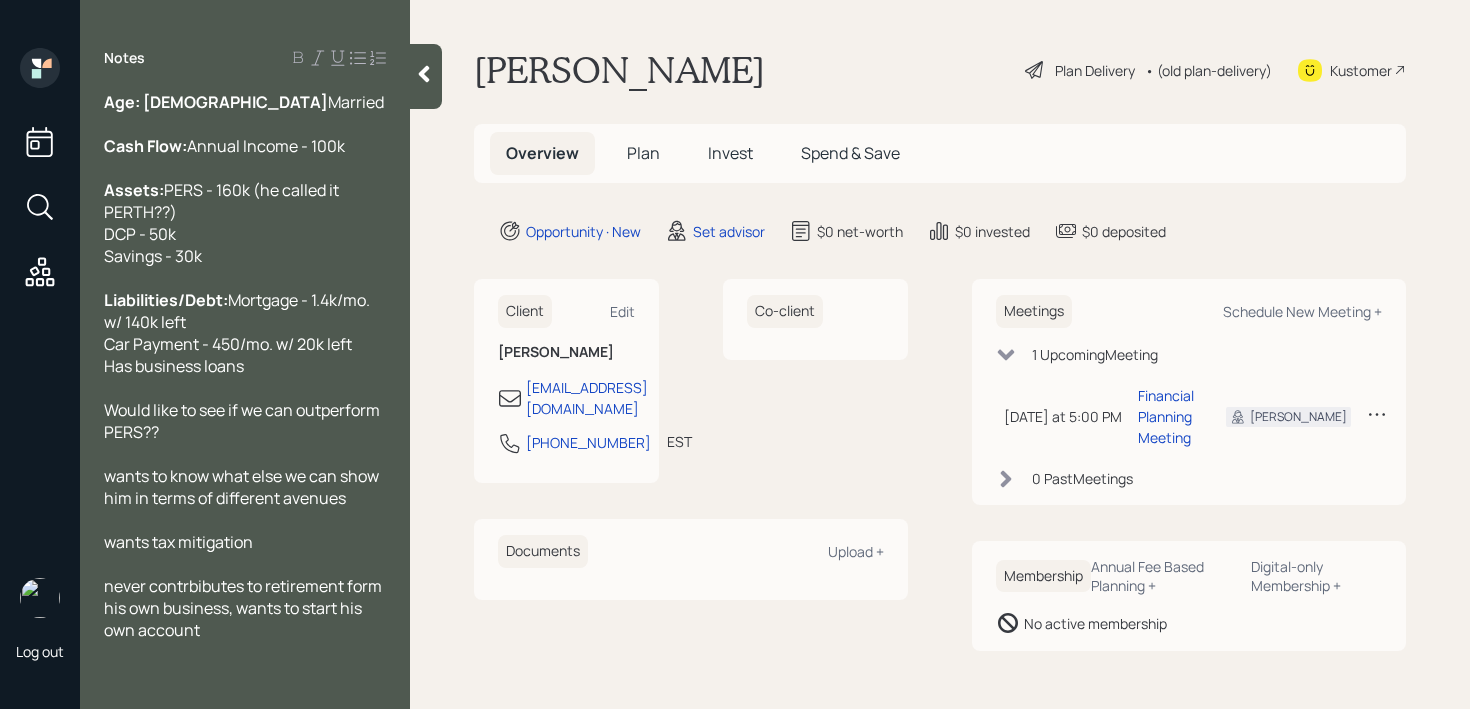 scroll, scrollTop: 110, scrollLeft: 0, axis: vertical 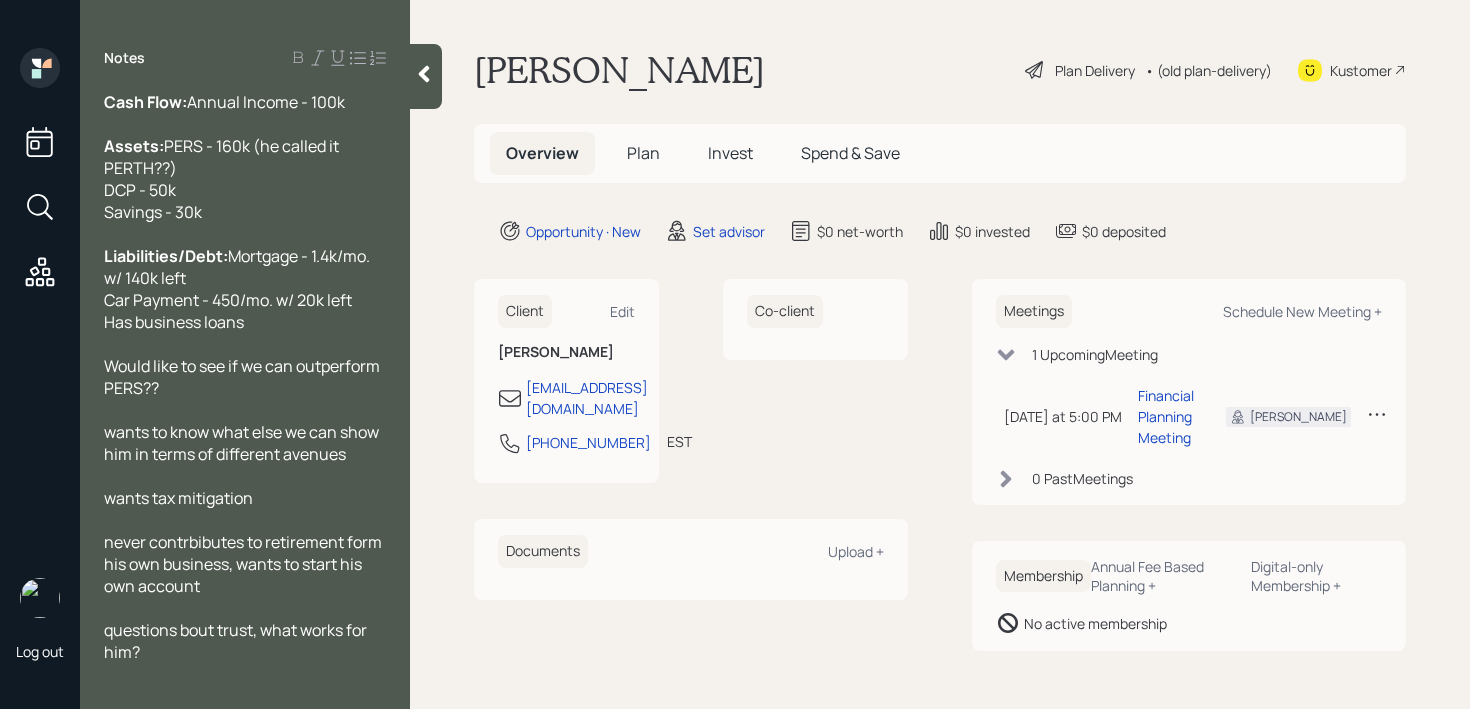 click on "questions bout trust, what works for him?" at bounding box center [237, 641] 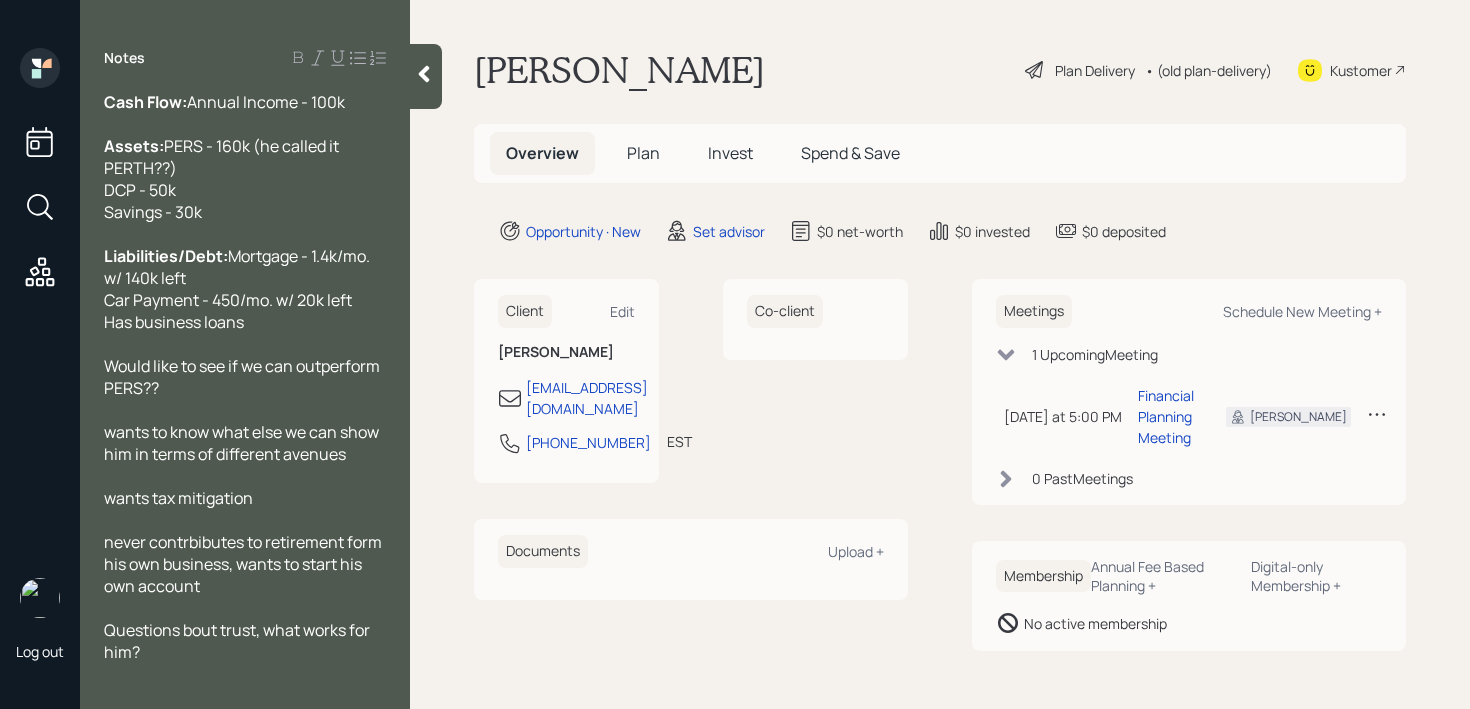 click at bounding box center [245, 674] 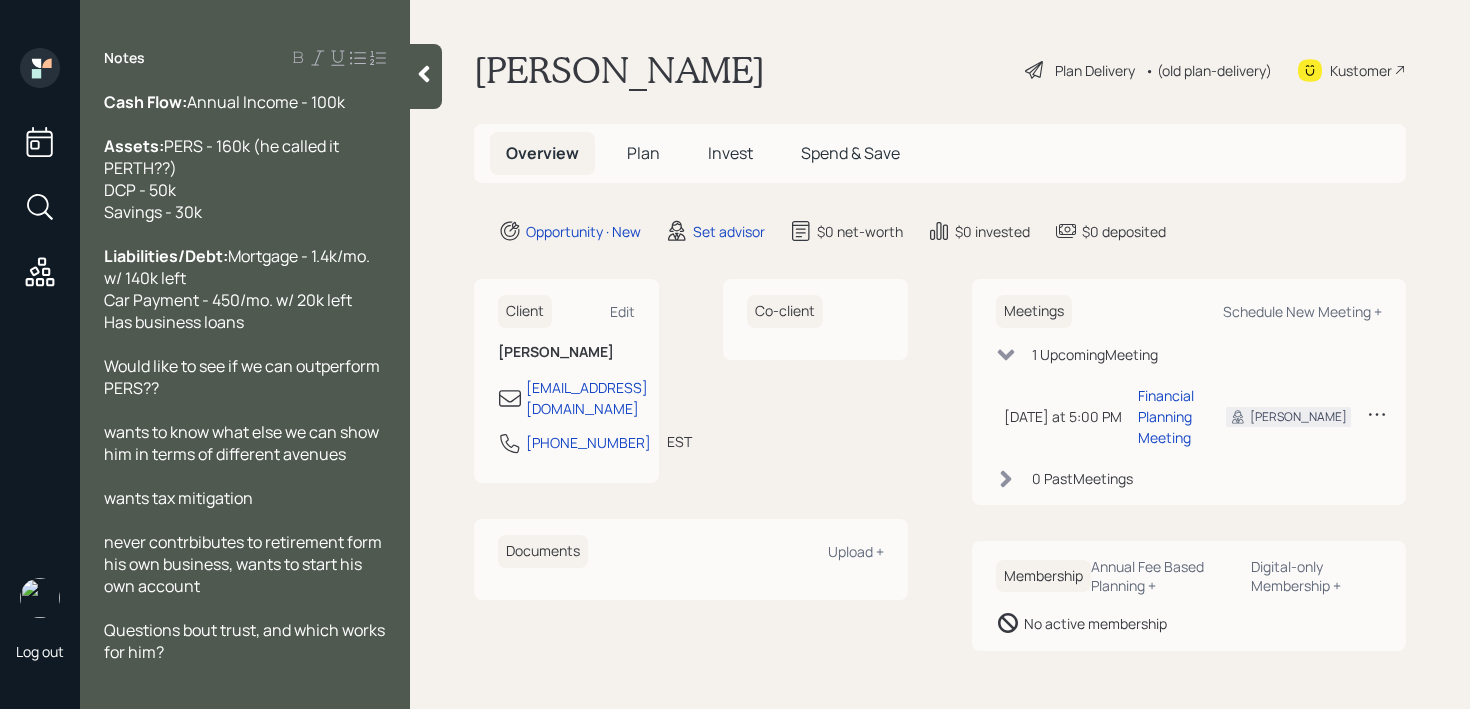 click on "never contrbibutes to retirement form his own business, wants to start his own account" at bounding box center [244, 564] 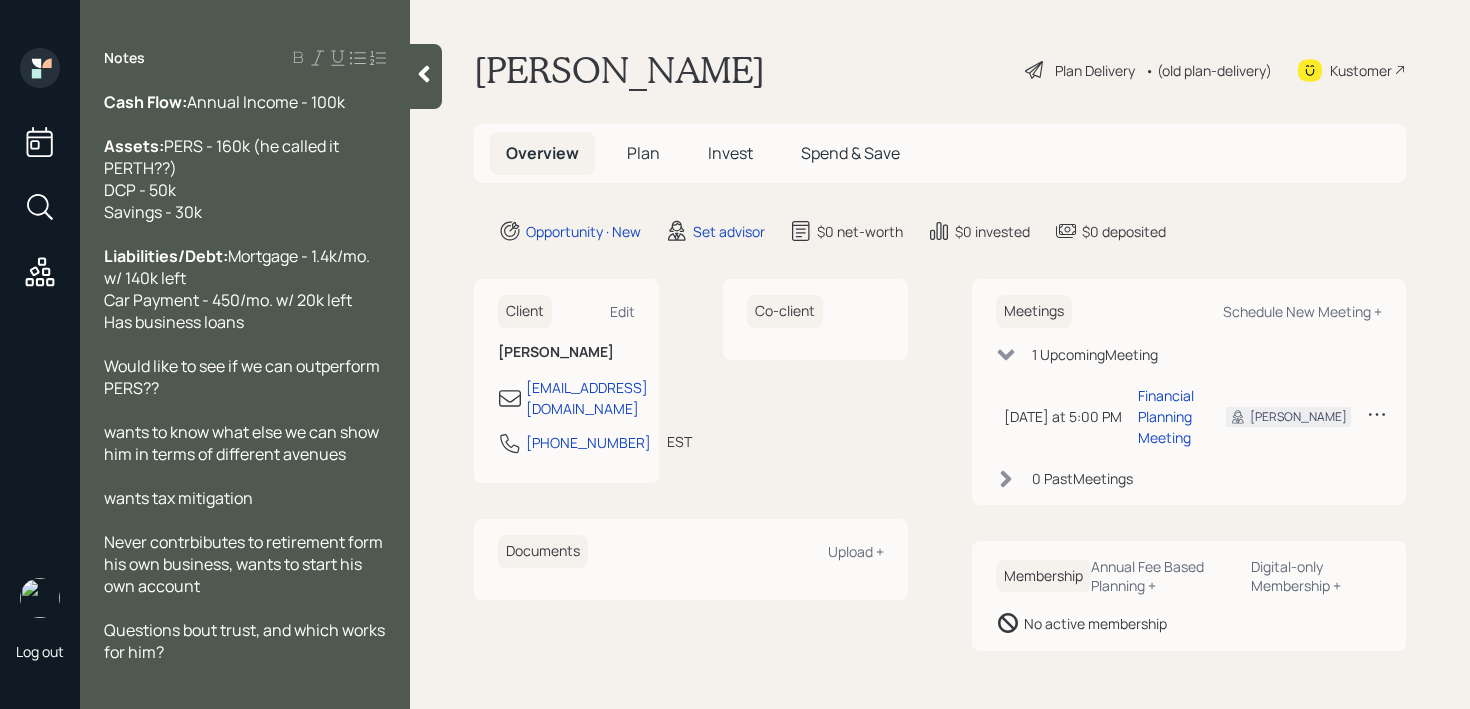click on "Never contrbibutes to retirement form his own business, wants to start his own account" at bounding box center [245, 564] 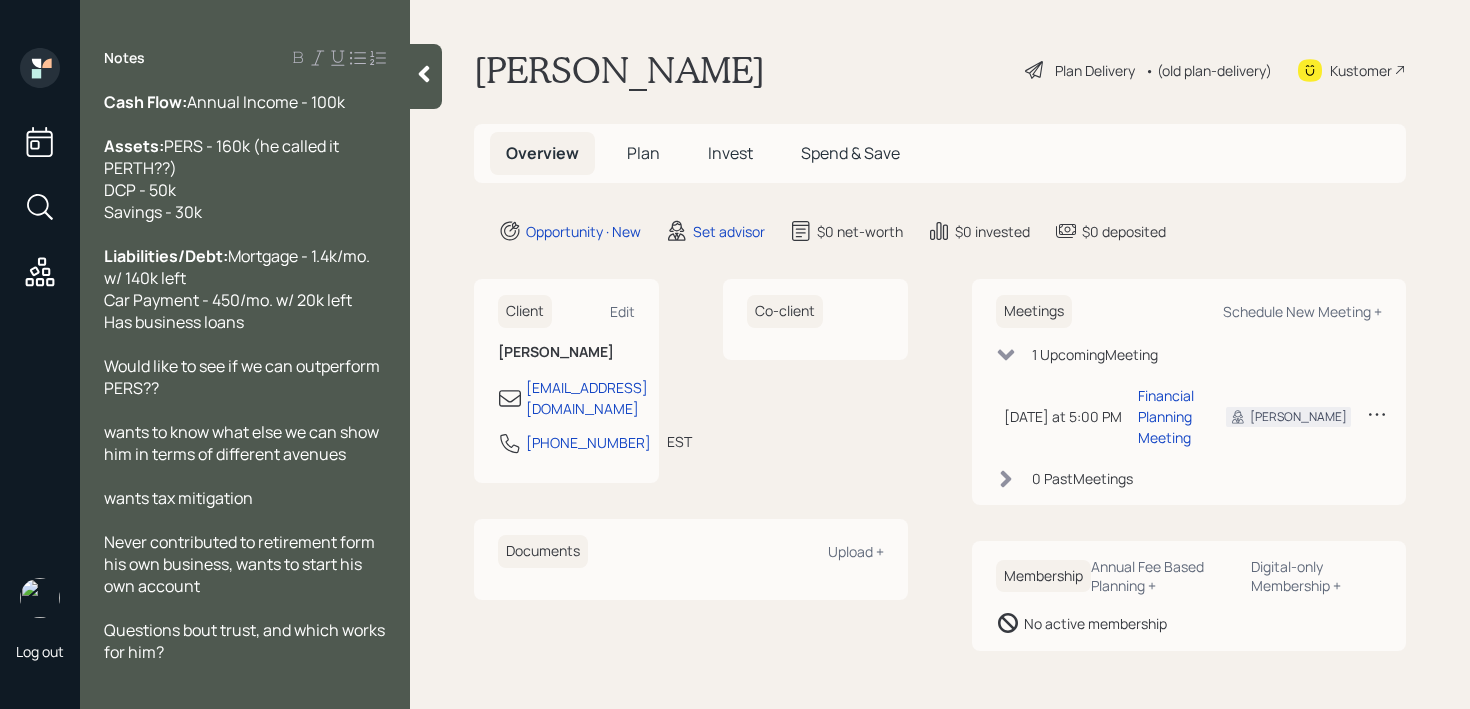 click at bounding box center (245, 344) 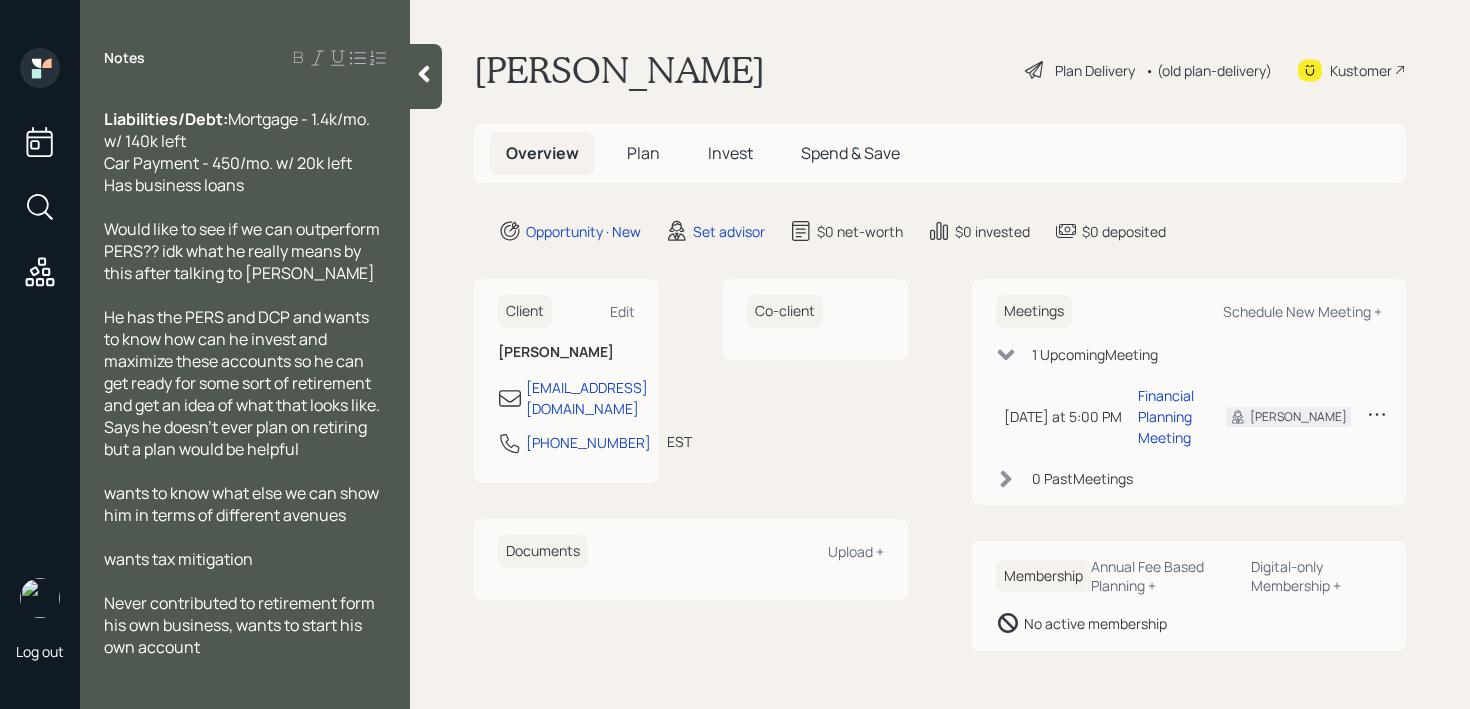 scroll, scrollTop: 308, scrollLeft: 0, axis: vertical 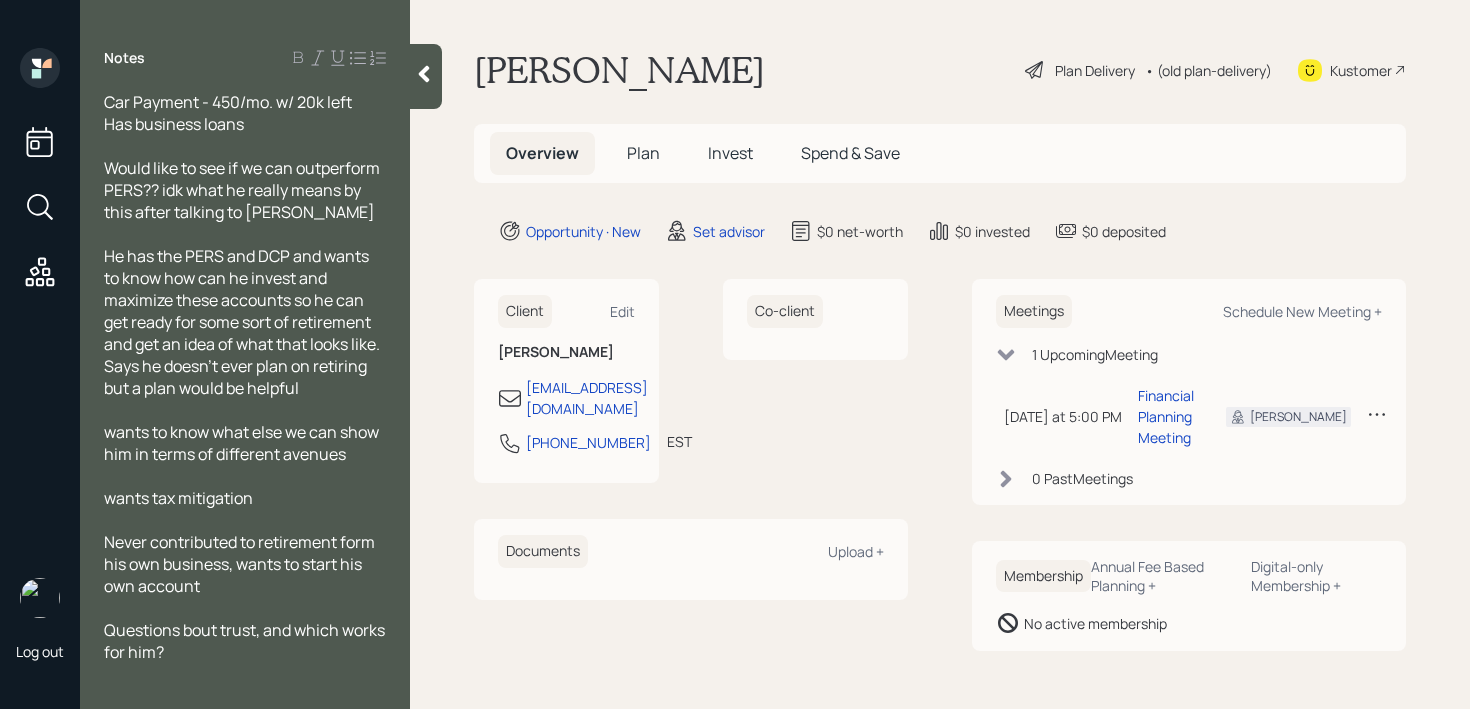 click on "wants to know what else we can show him in terms of different avenues" at bounding box center [243, 443] 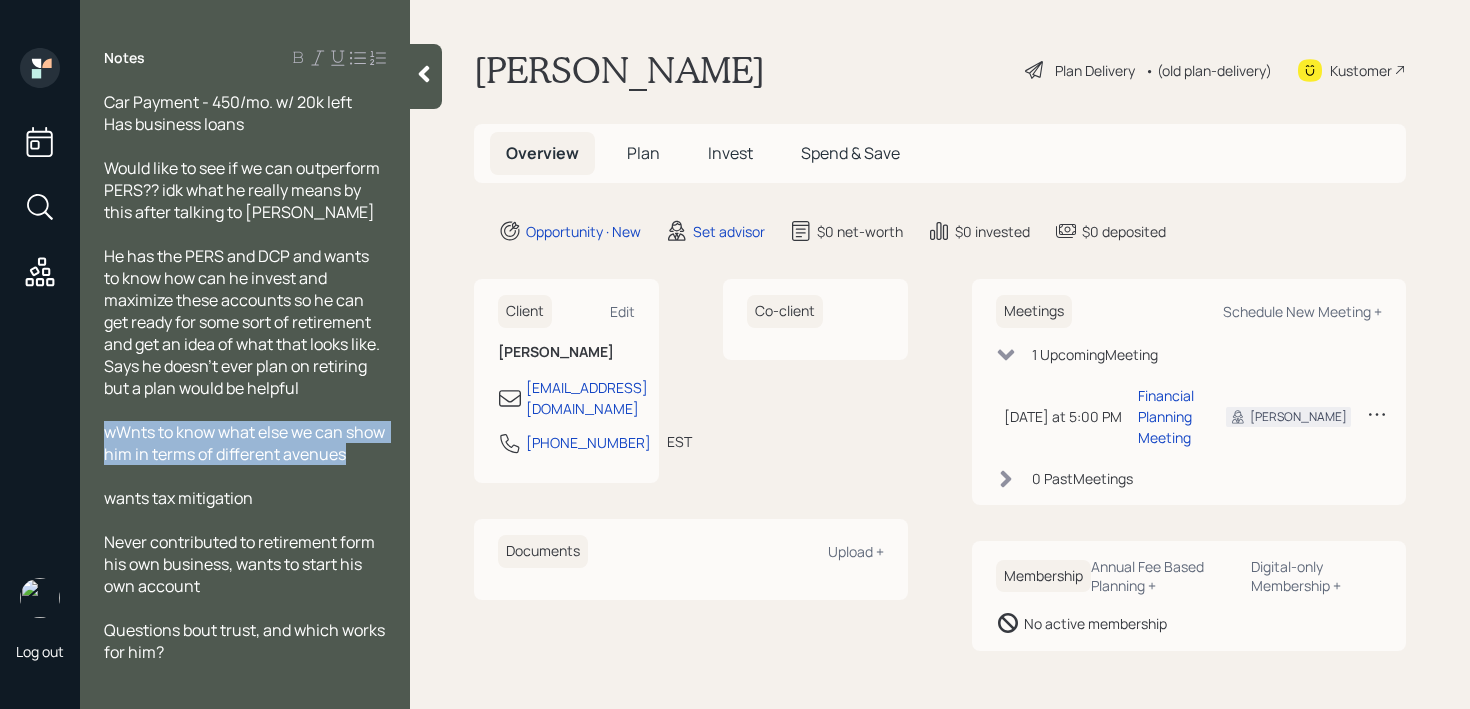 drag, startPoint x: 297, startPoint y: 482, endPoint x: 89, endPoint y: 439, distance: 212.39821 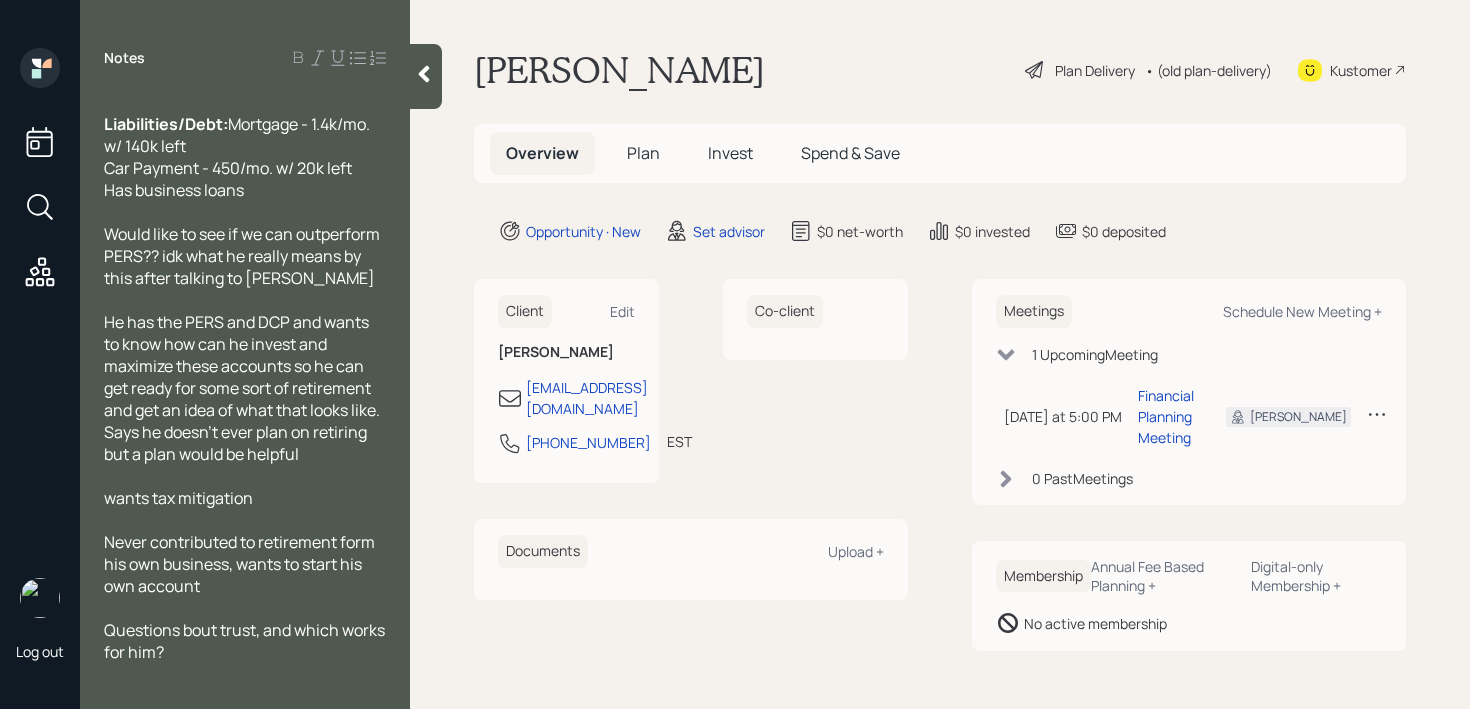 scroll, scrollTop: 242, scrollLeft: 0, axis: vertical 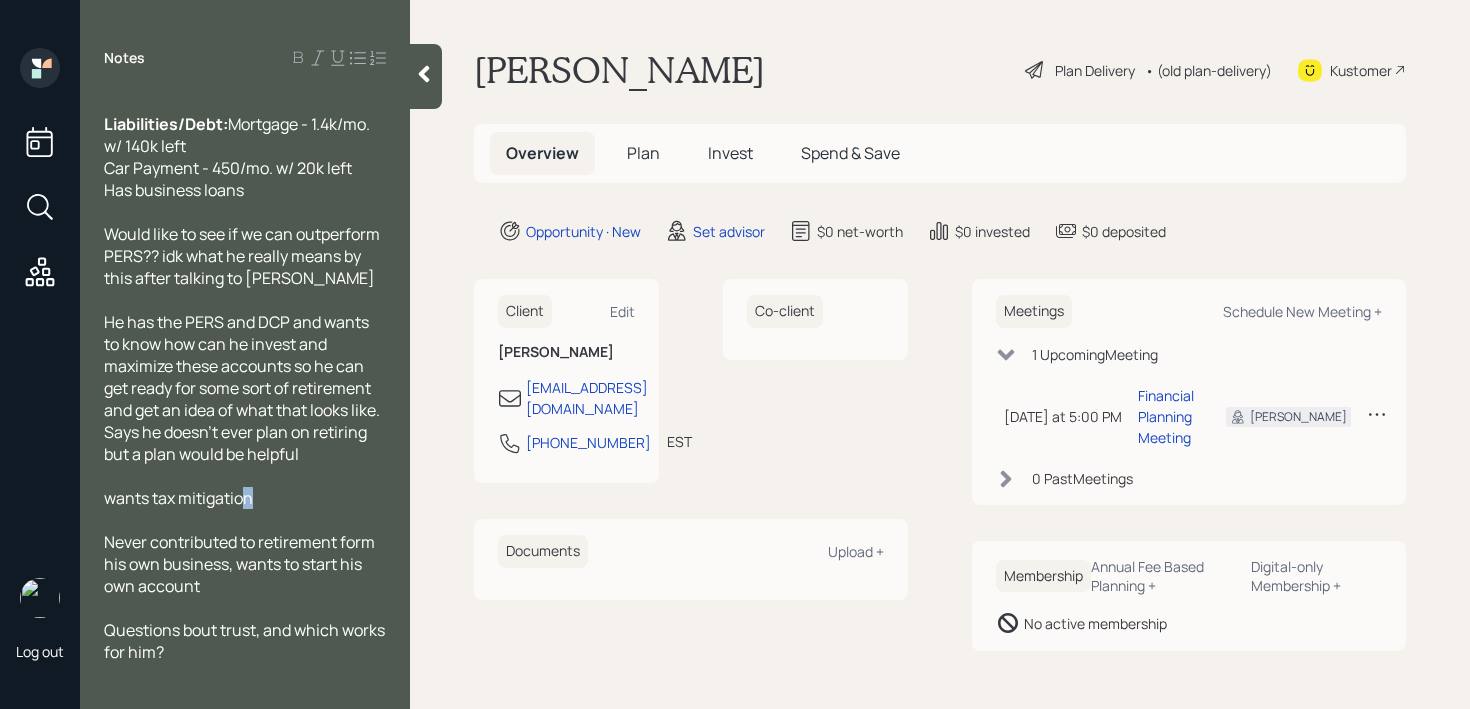 drag, startPoint x: 268, startPoint y: 496, endPoint x: 43, endPoint y: 496, distance: 225 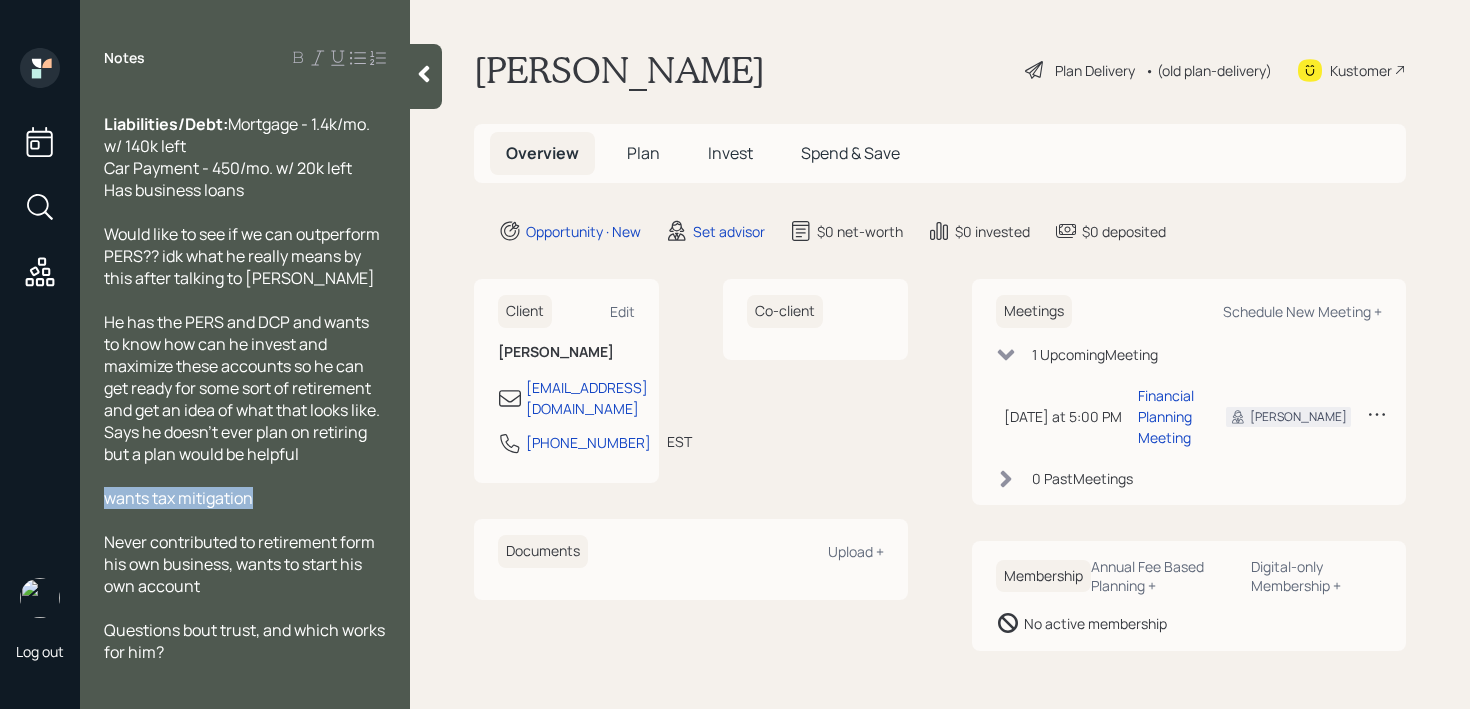 click on "wants tax mitigation" at bounding box center (178, 498) 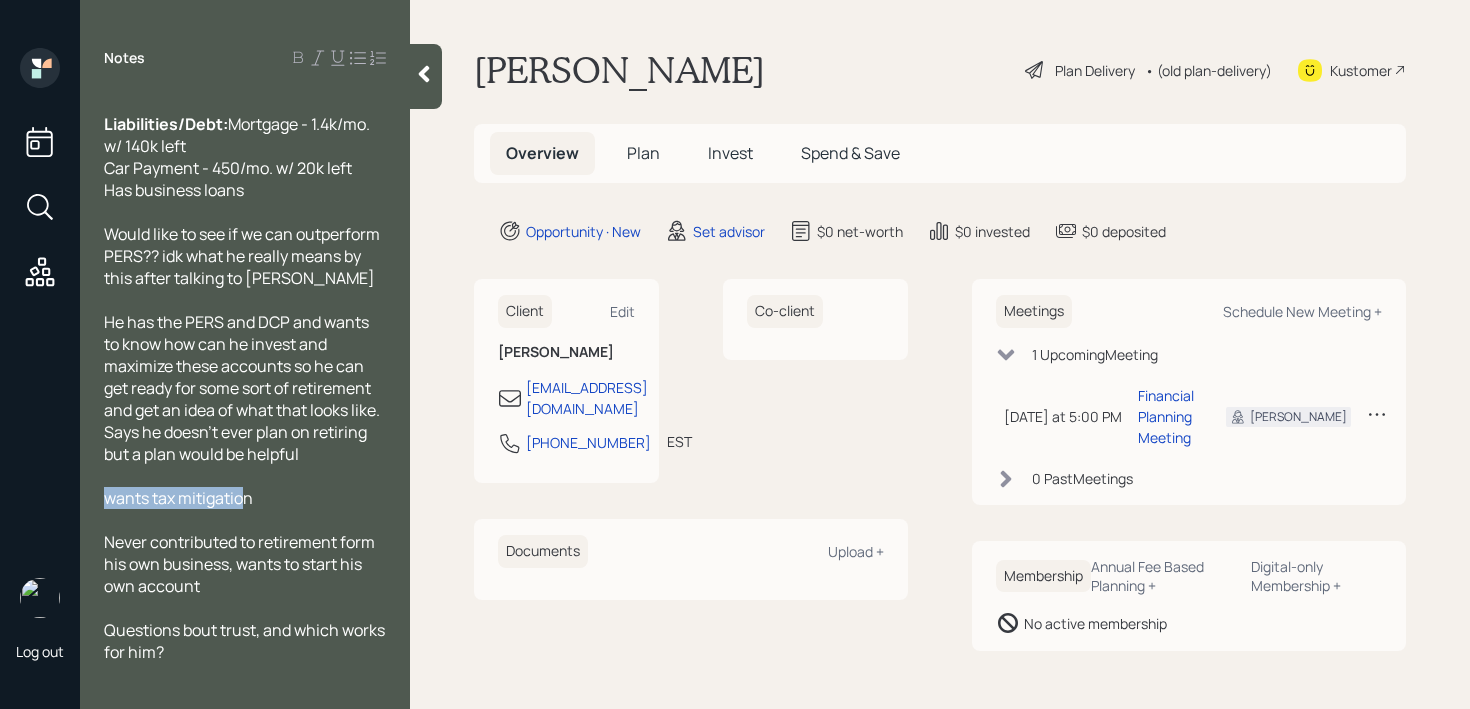 drag, startPoint x: 245, startPoint y: 499, endPoint x: 70, endPoint y: 500, distance: 175.00285 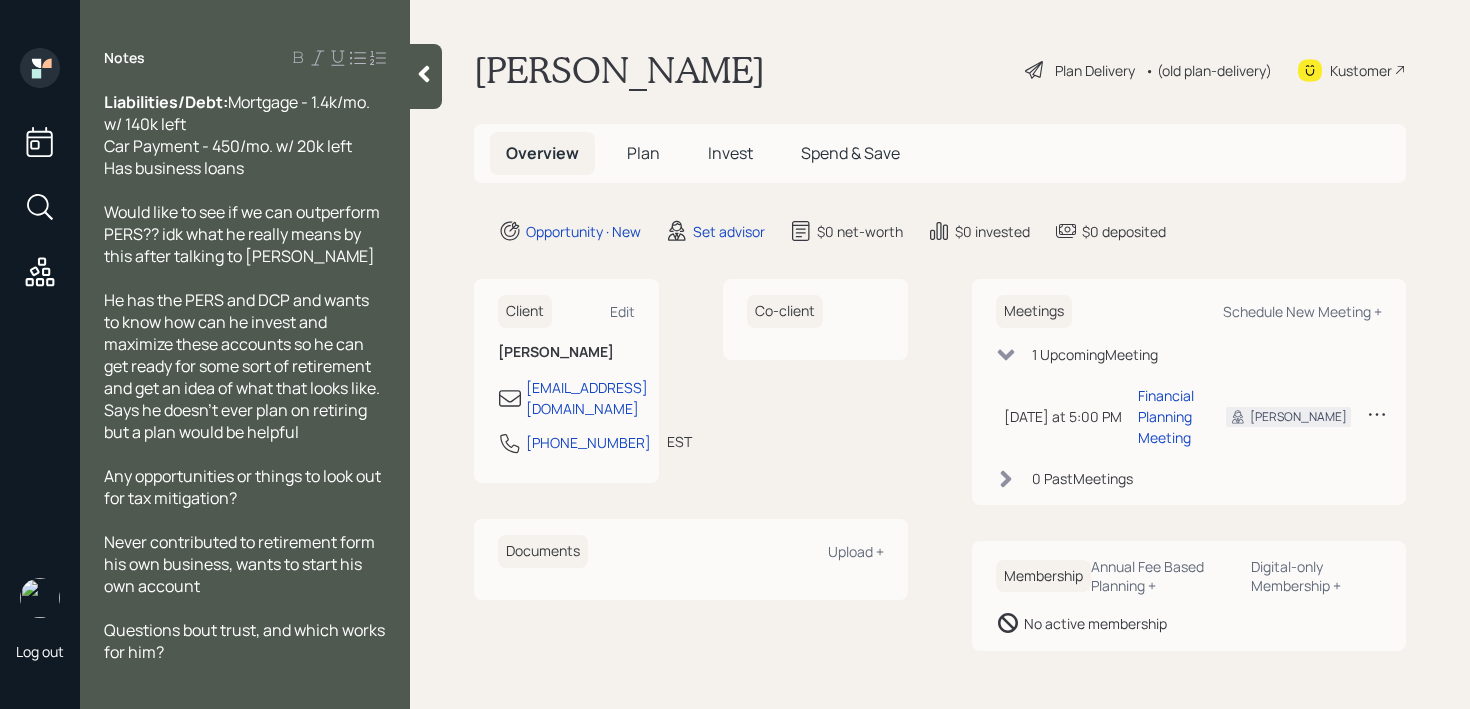 scroll, scrollTop: 0, scrollLeft: 0, axis: both 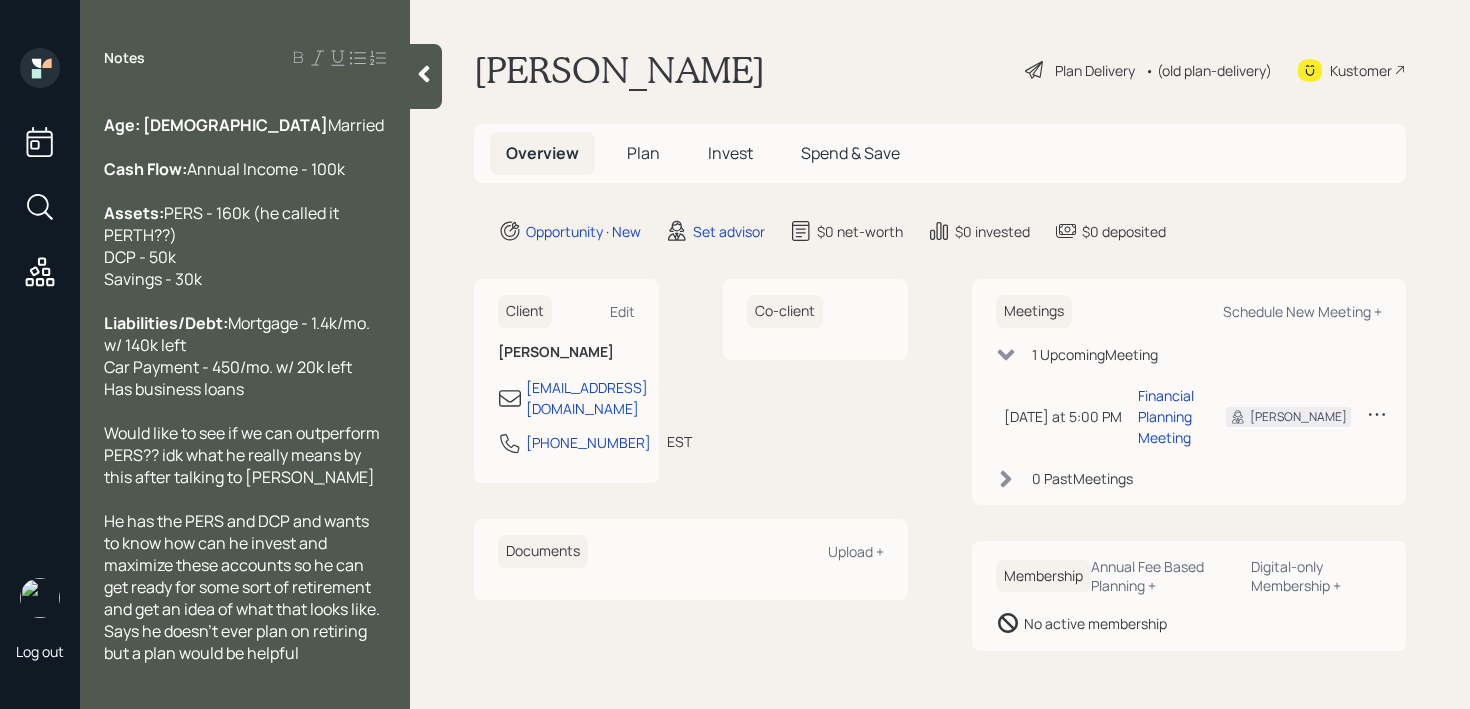 click at bounding box center (426, 76) 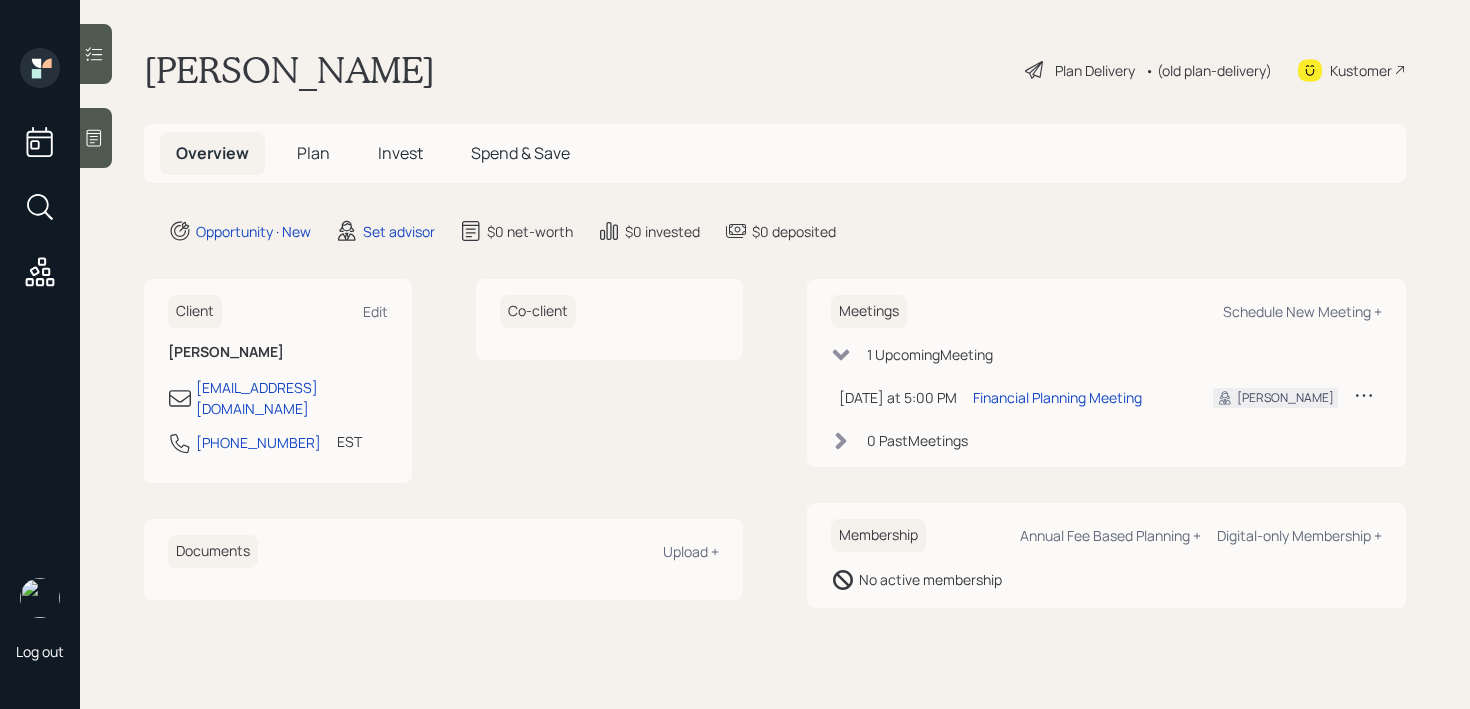 click 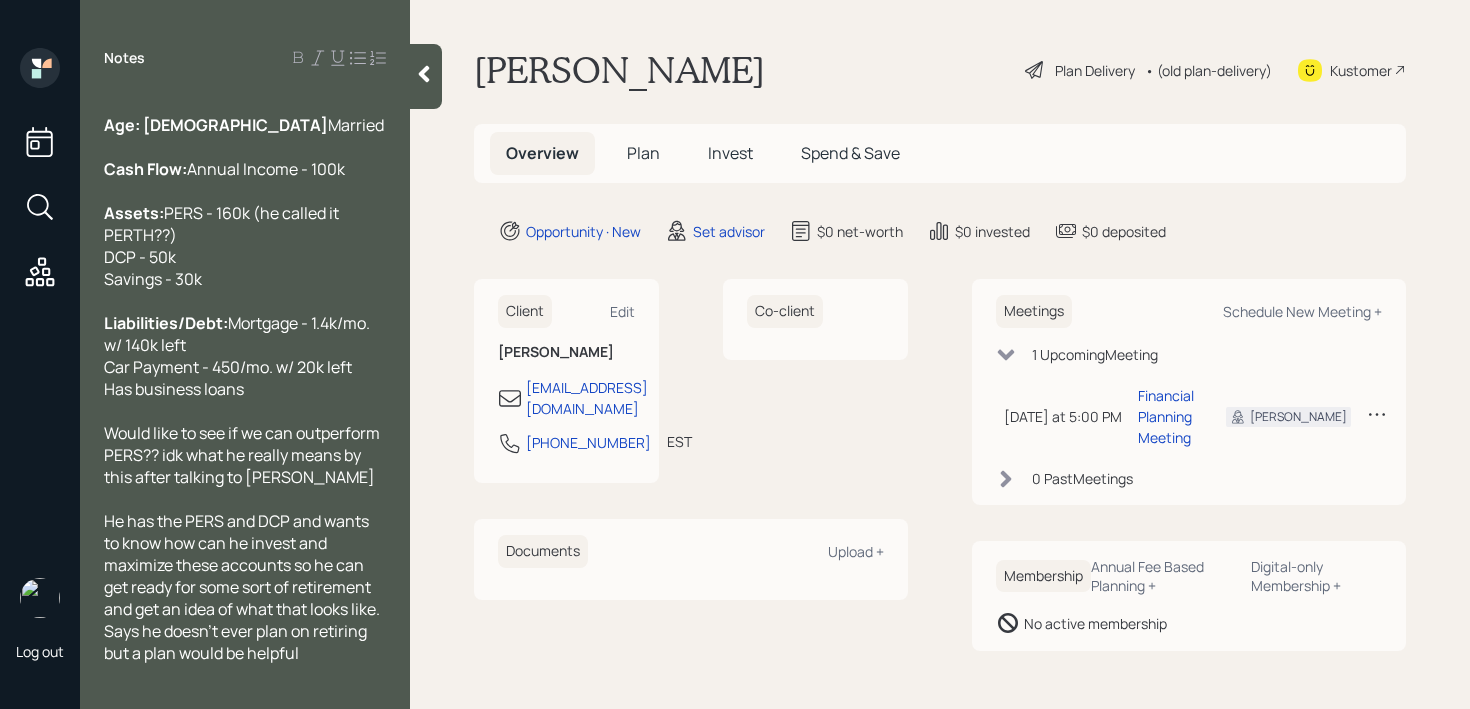 scroll, scrollTop: 242, scrollLeft: 0, axis: vertical 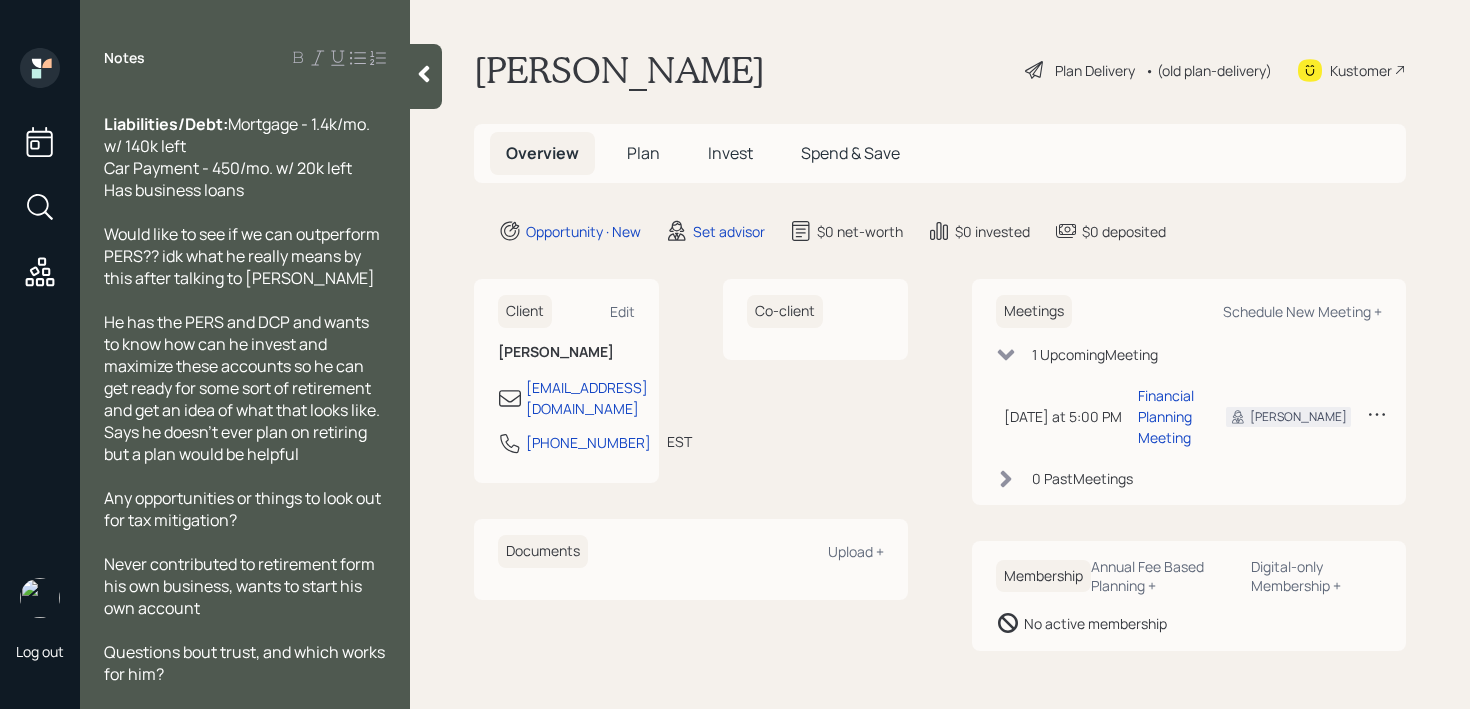 click on "Questions bout trust, and which works for him?" at bounding box center [246, 663] 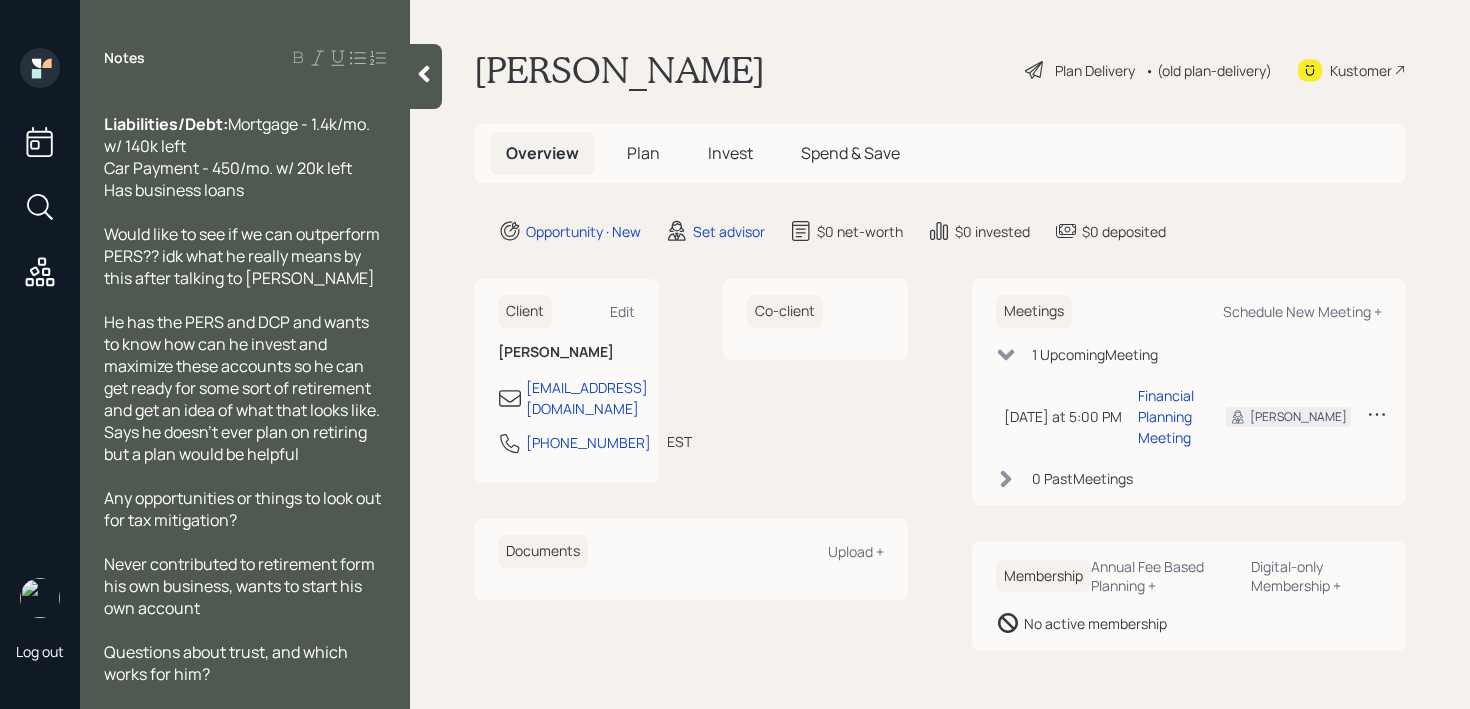 click on "Questions about trust, and which works for him?" at bounding box center (227, 663) 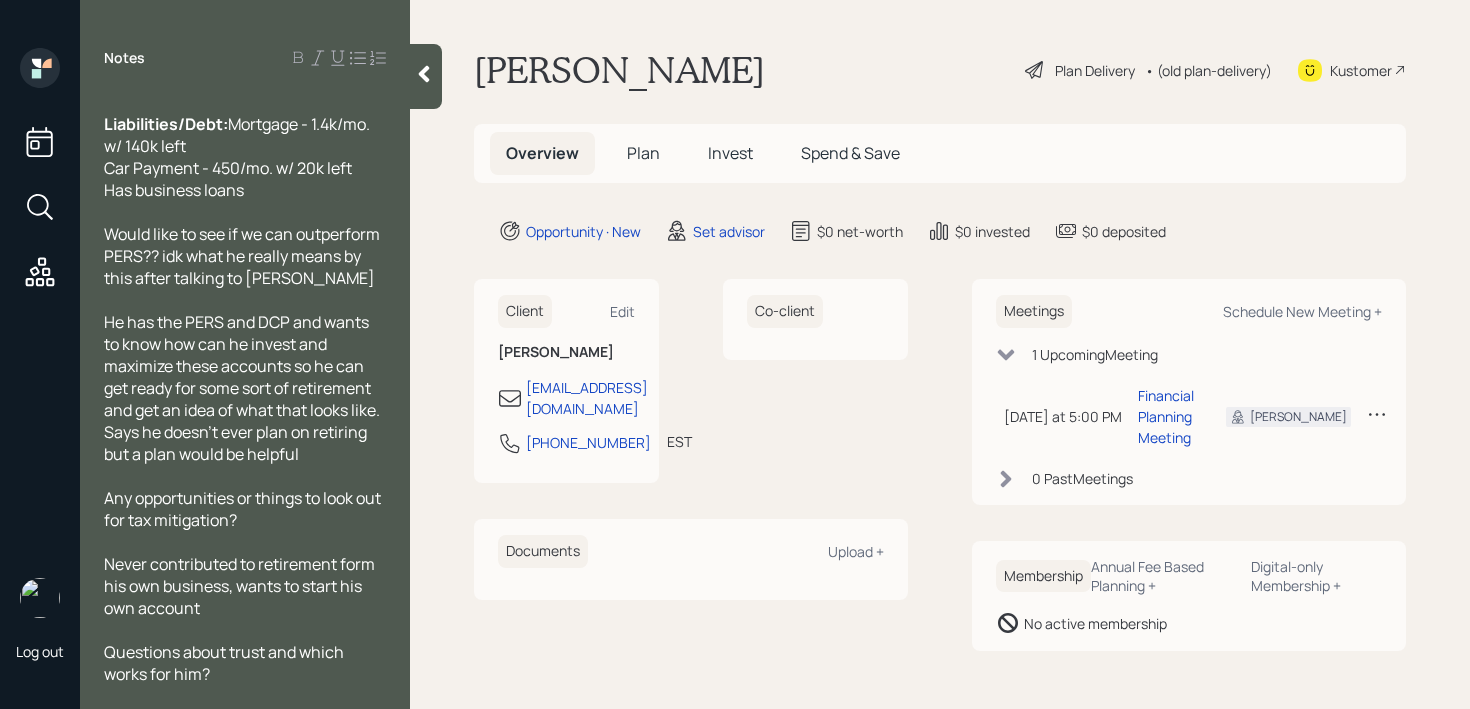 click at bounding box center [426, 76] 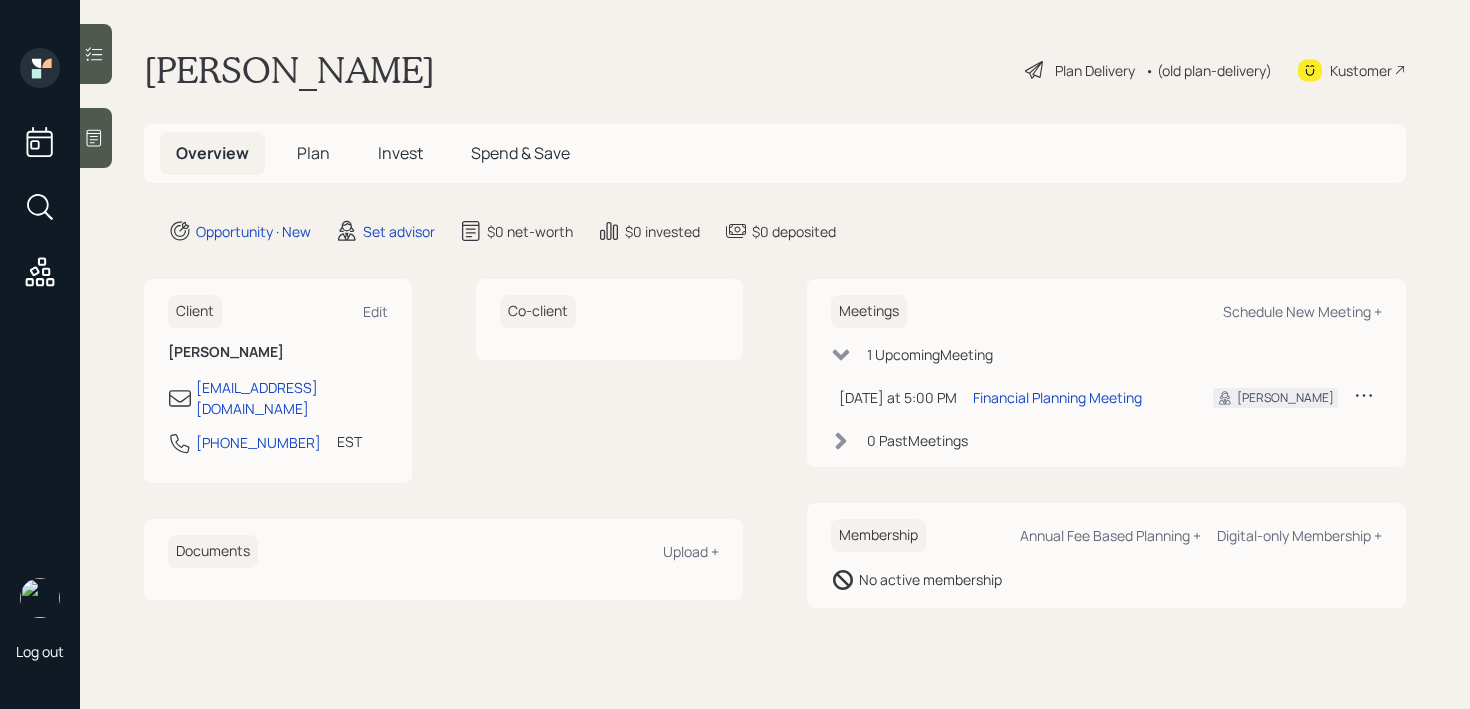 click on "[PERSON_NAME] Plan Delivery • (old plan-delivery) Kustomer" at bounding box center (775, 70) 